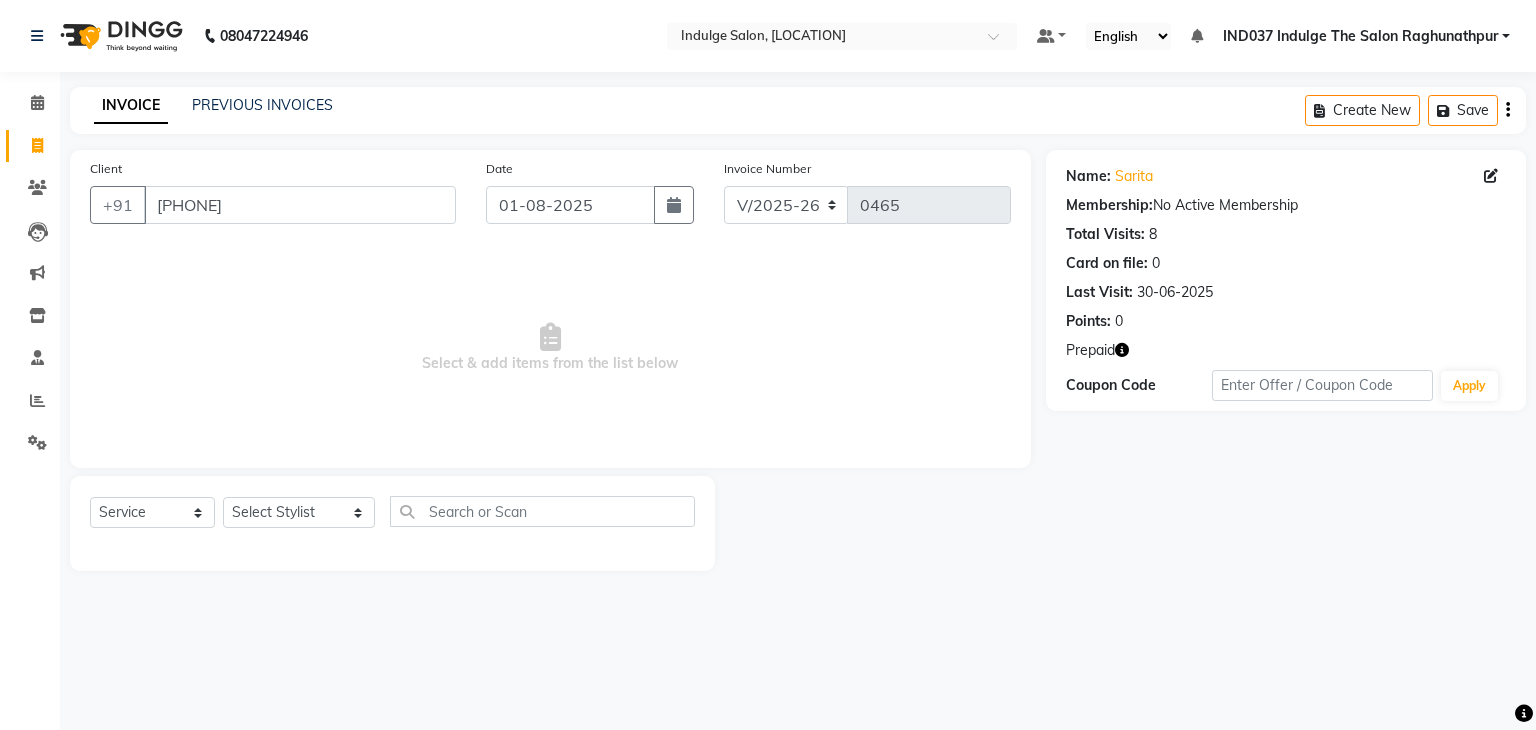select on "7475" 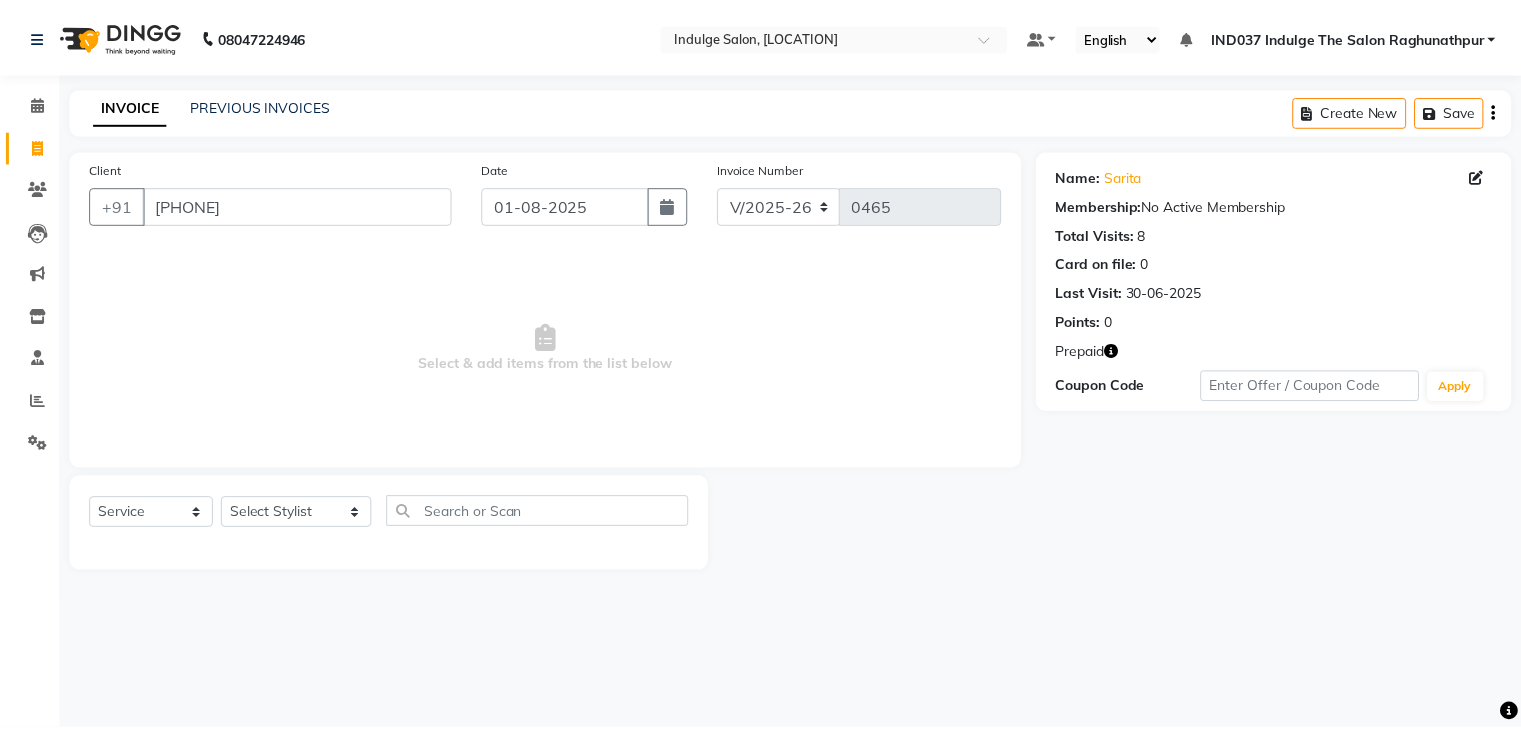 scroll, scrollTop: 0, scrollLeft: 0, axis: both 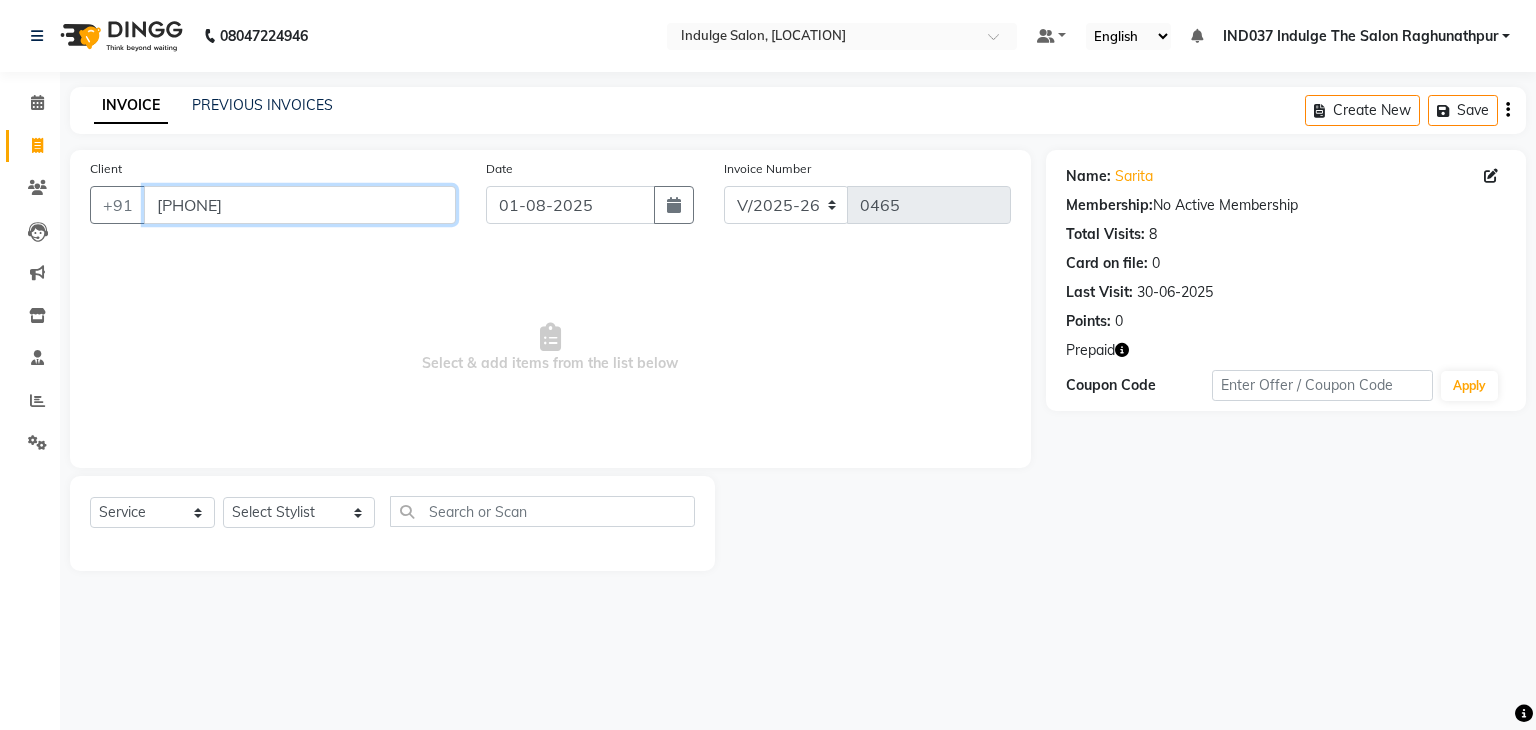 click on "[PHONE]" at bounding box center [300, 205] 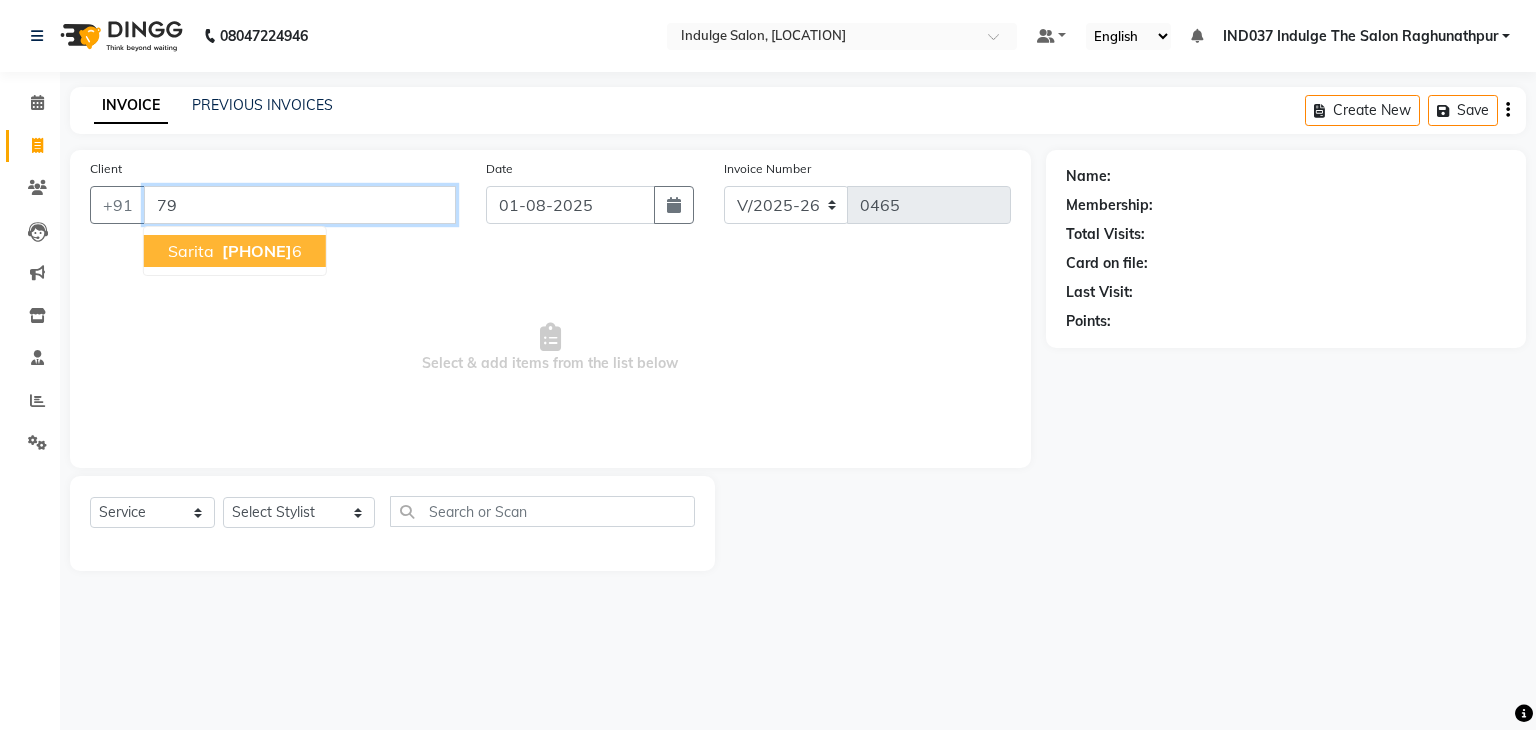 type on "7" 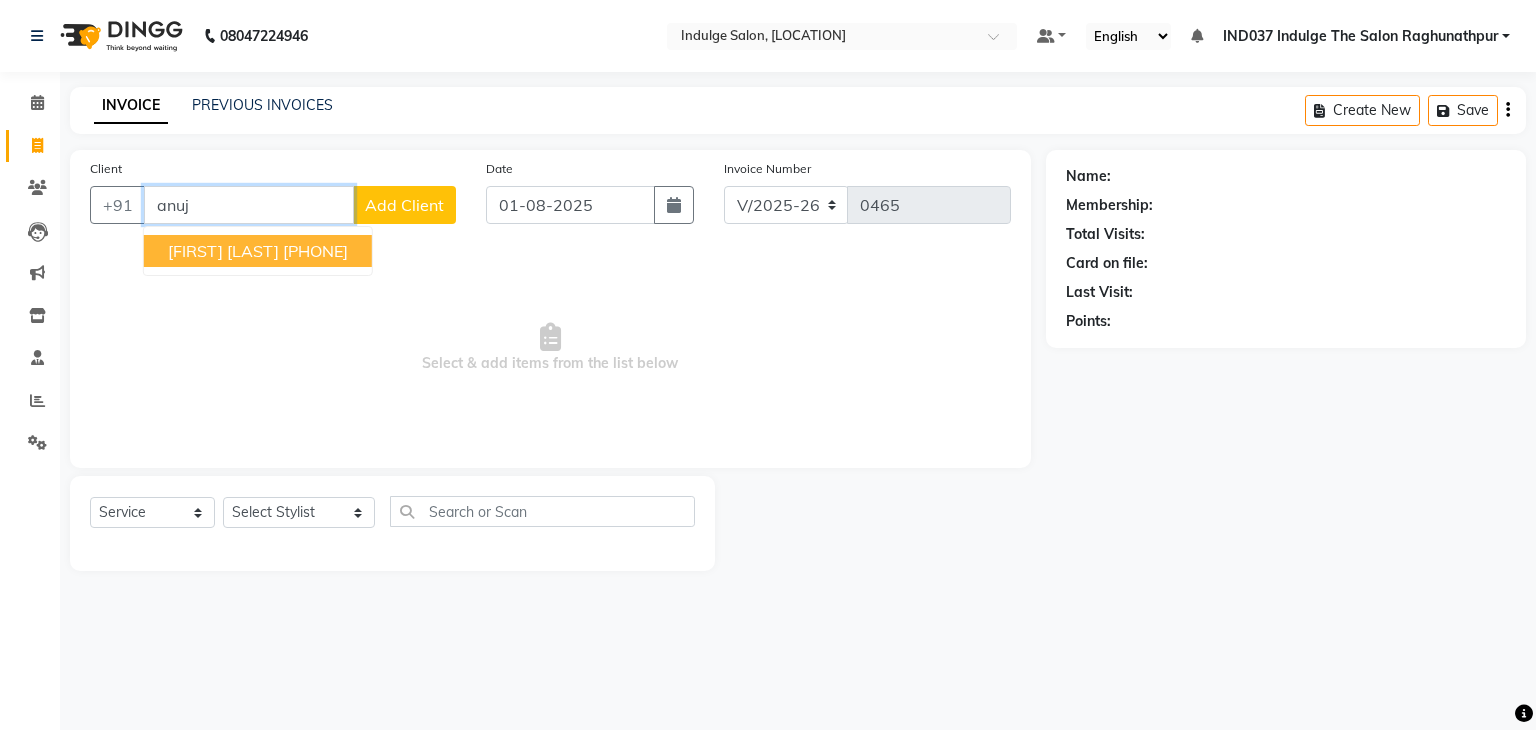 click on "[PHONE]" at bounding box center [315, 251] 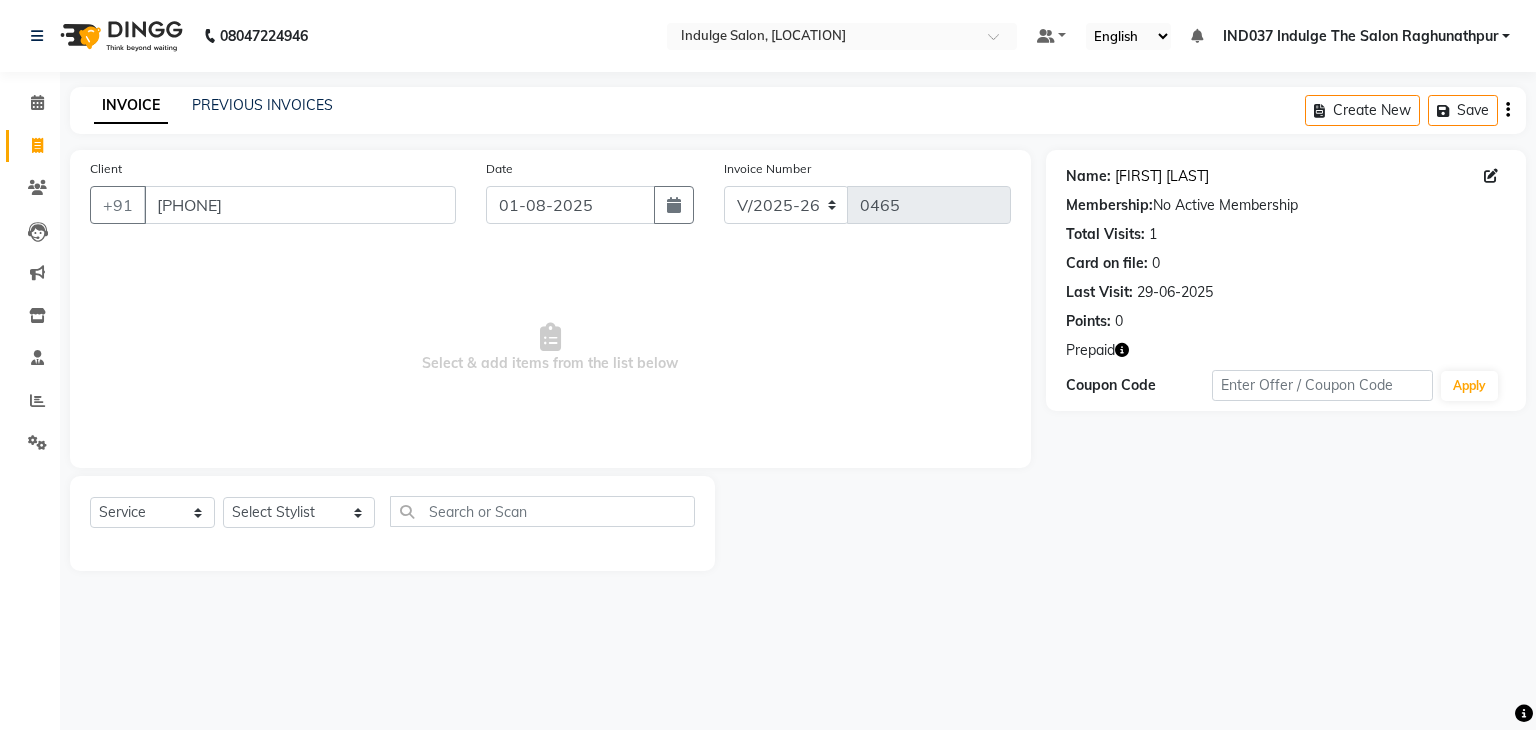 click on "[FIRST] [LAST]" 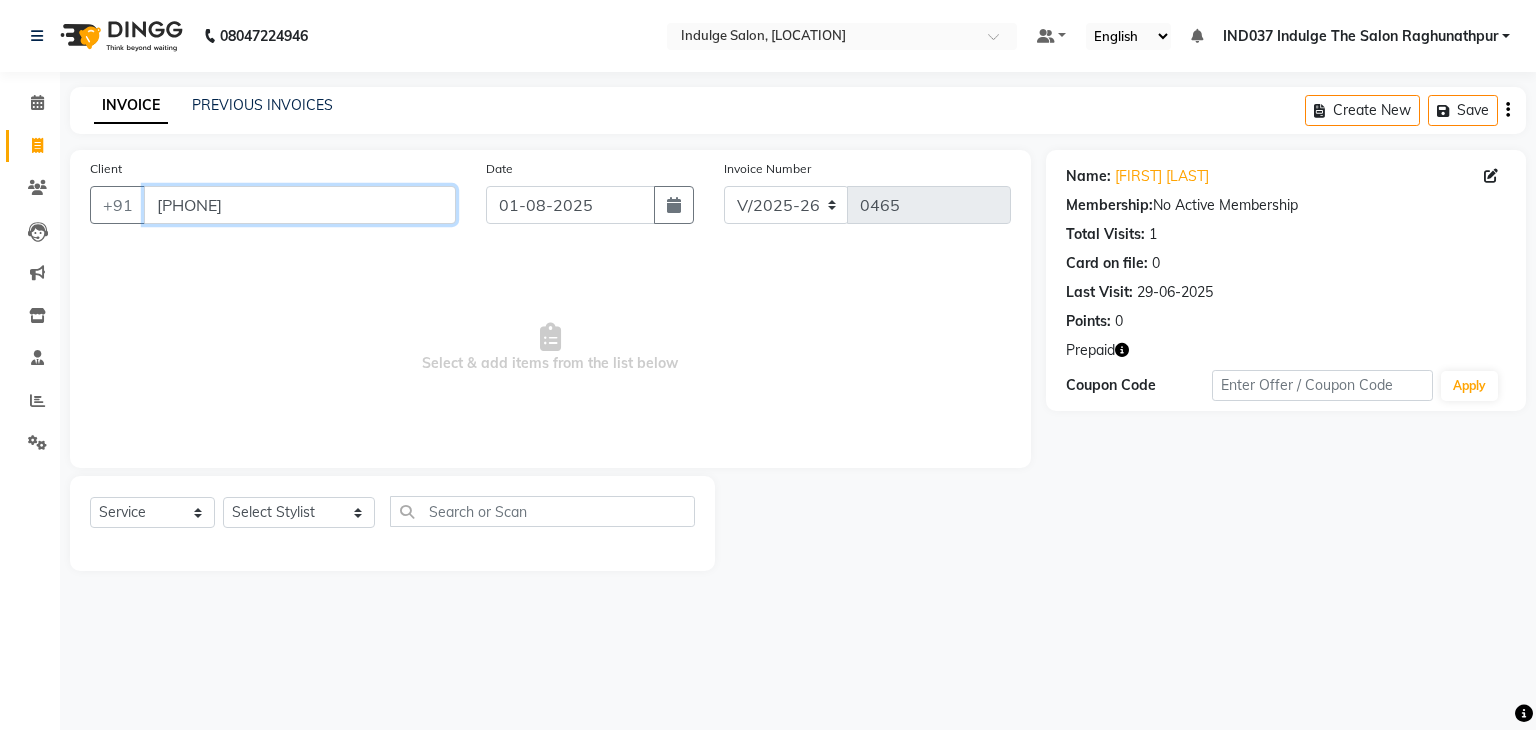 click on "[PHONE]" at bounding box center [300, 205] 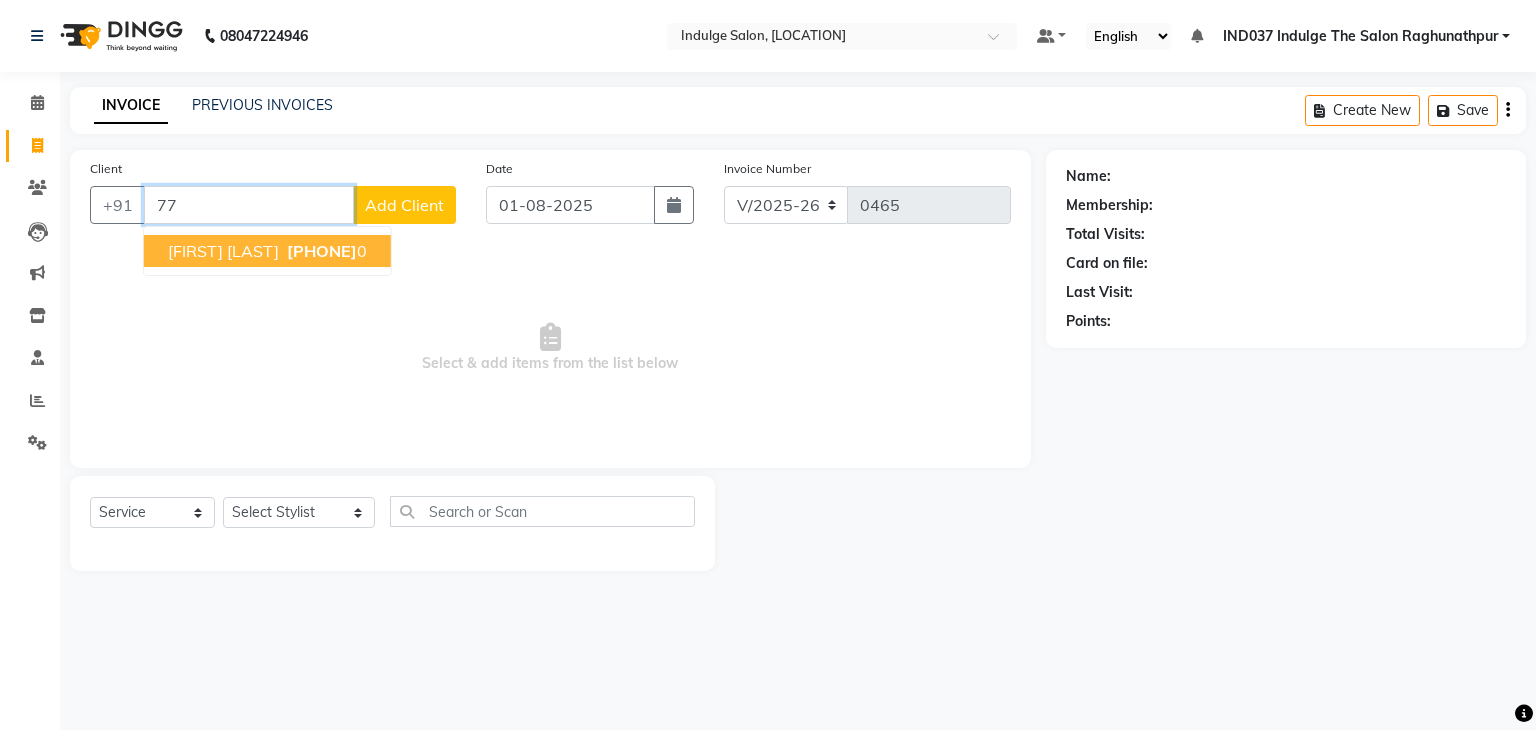 type on "7" 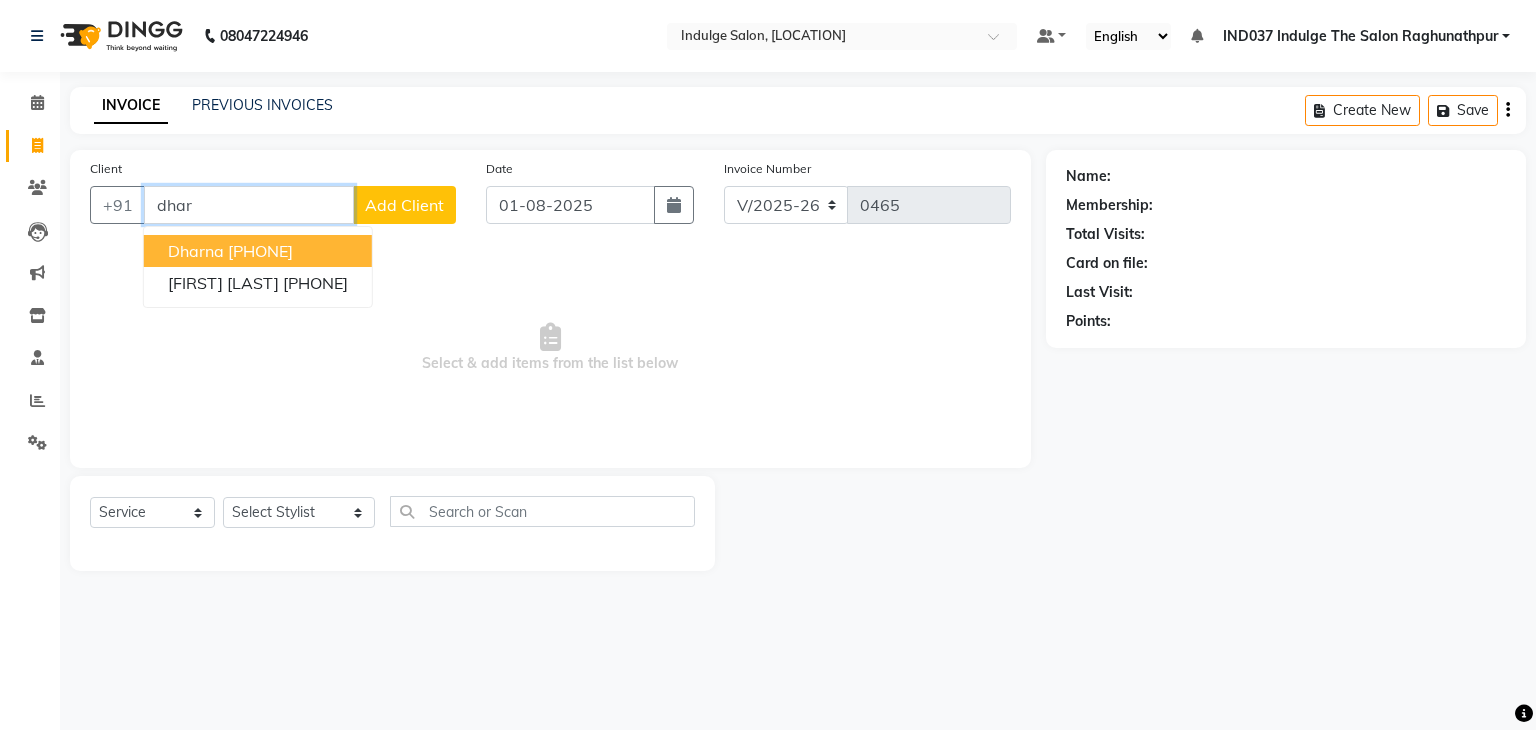 click on "[PHONE]" at bounding box center [260, 251] 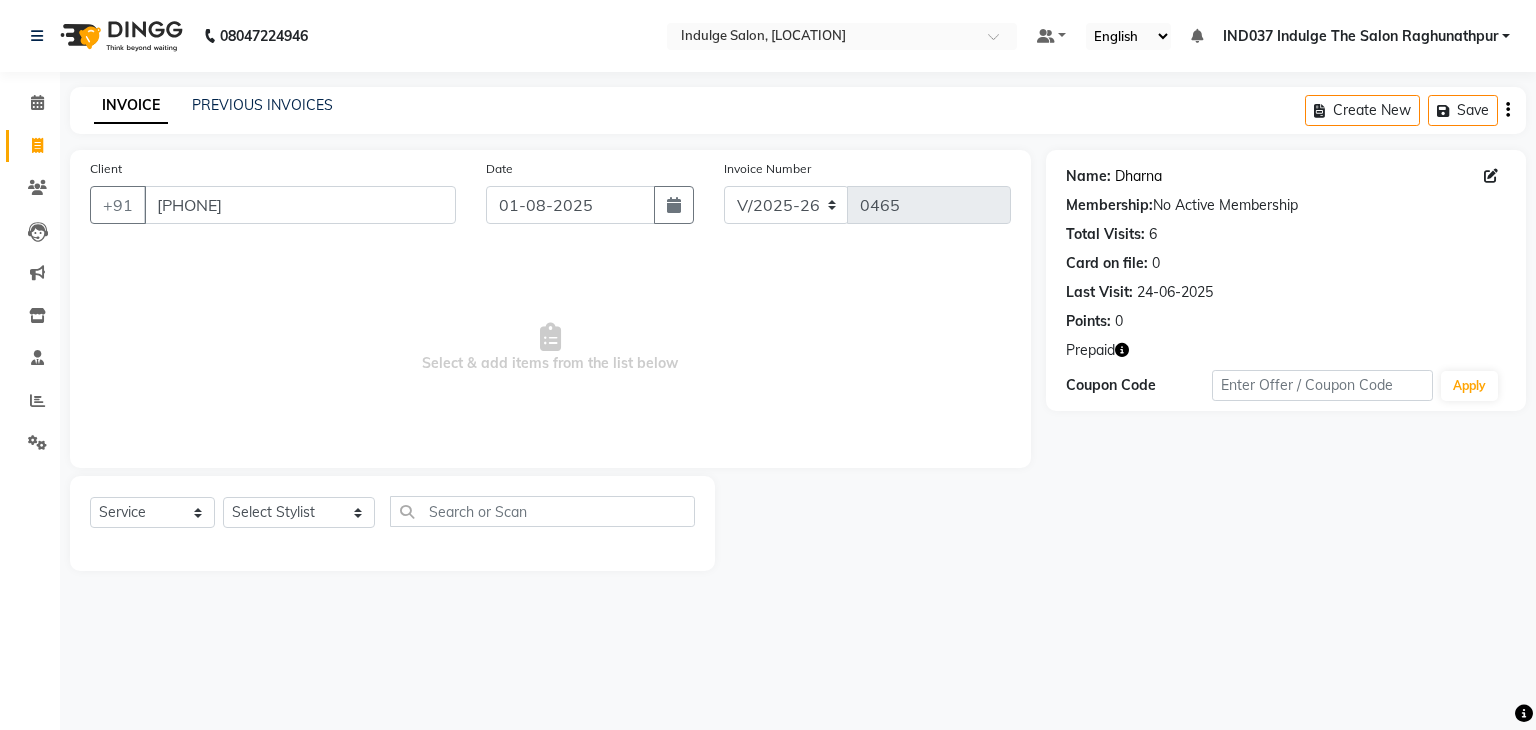 click on "Dharna" 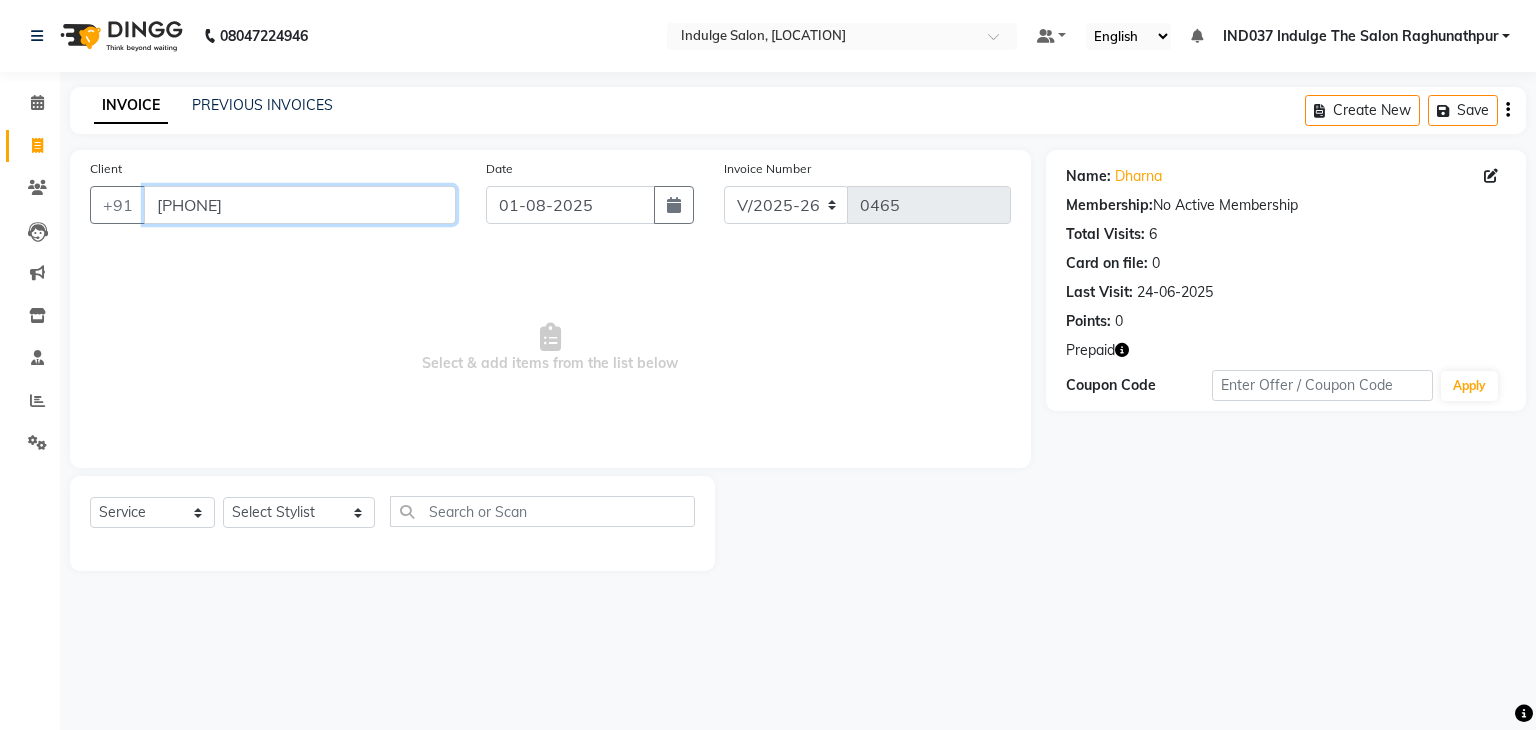 click on "9912591504" at bounding box center [300, 205] 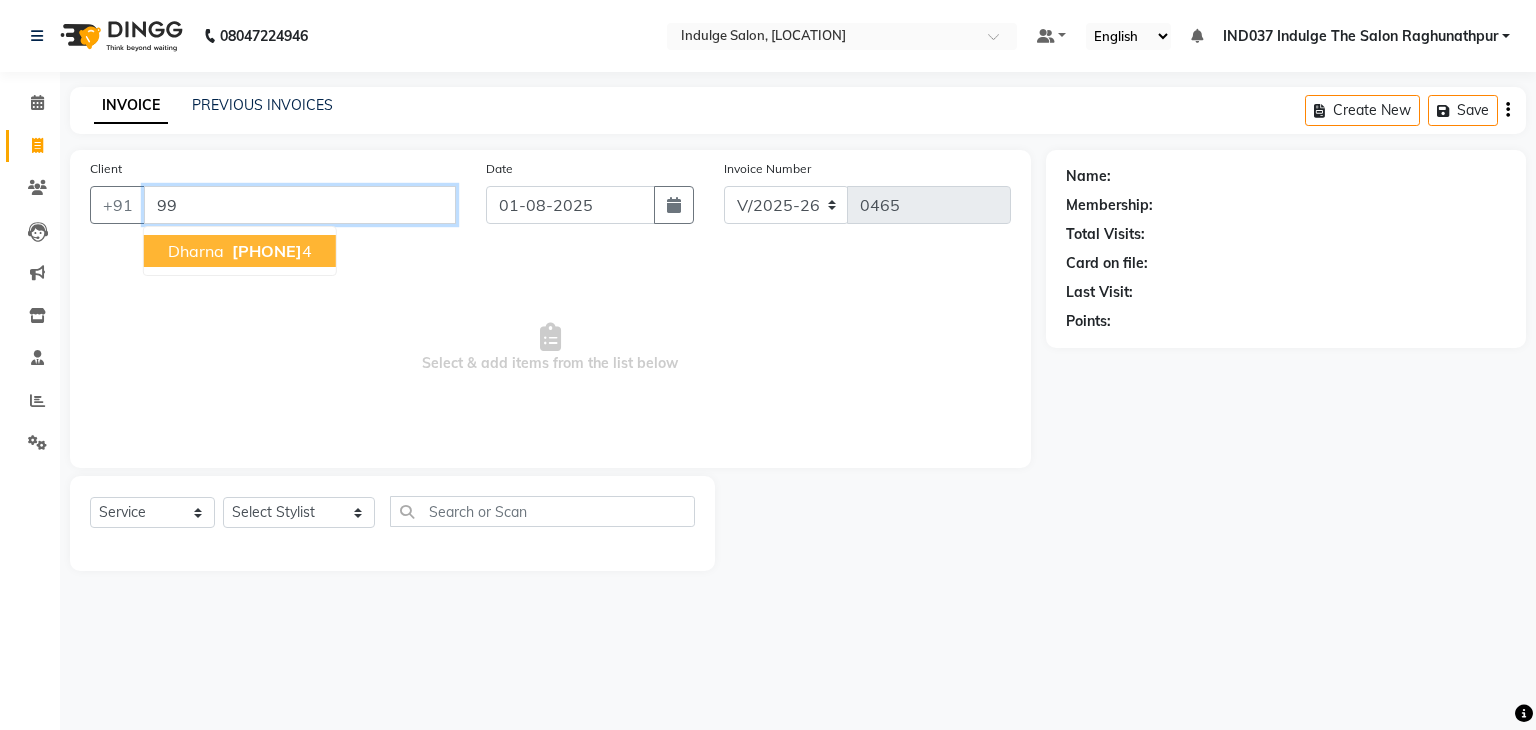type on "9" 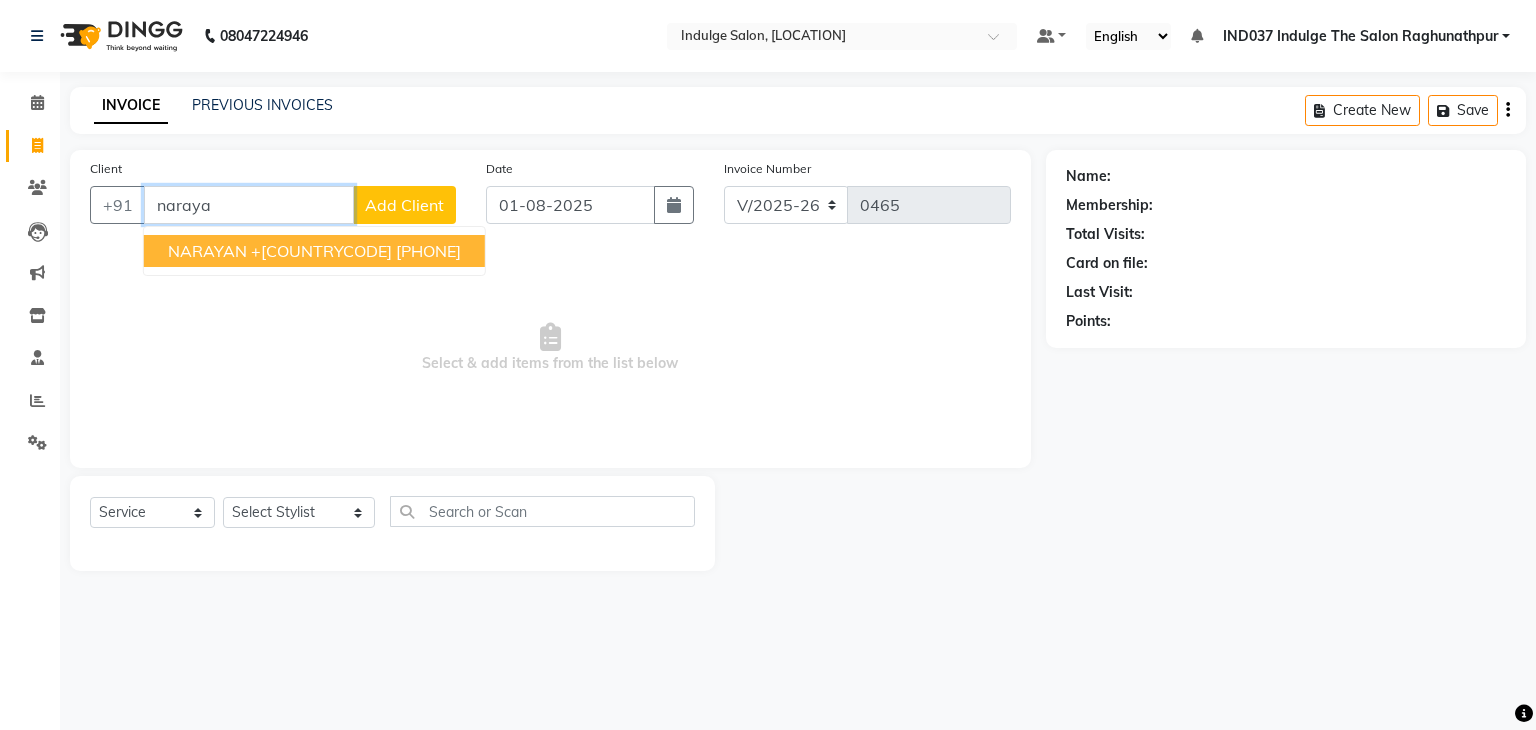 click on "[PHONE]" at bounding box center (356, 251) 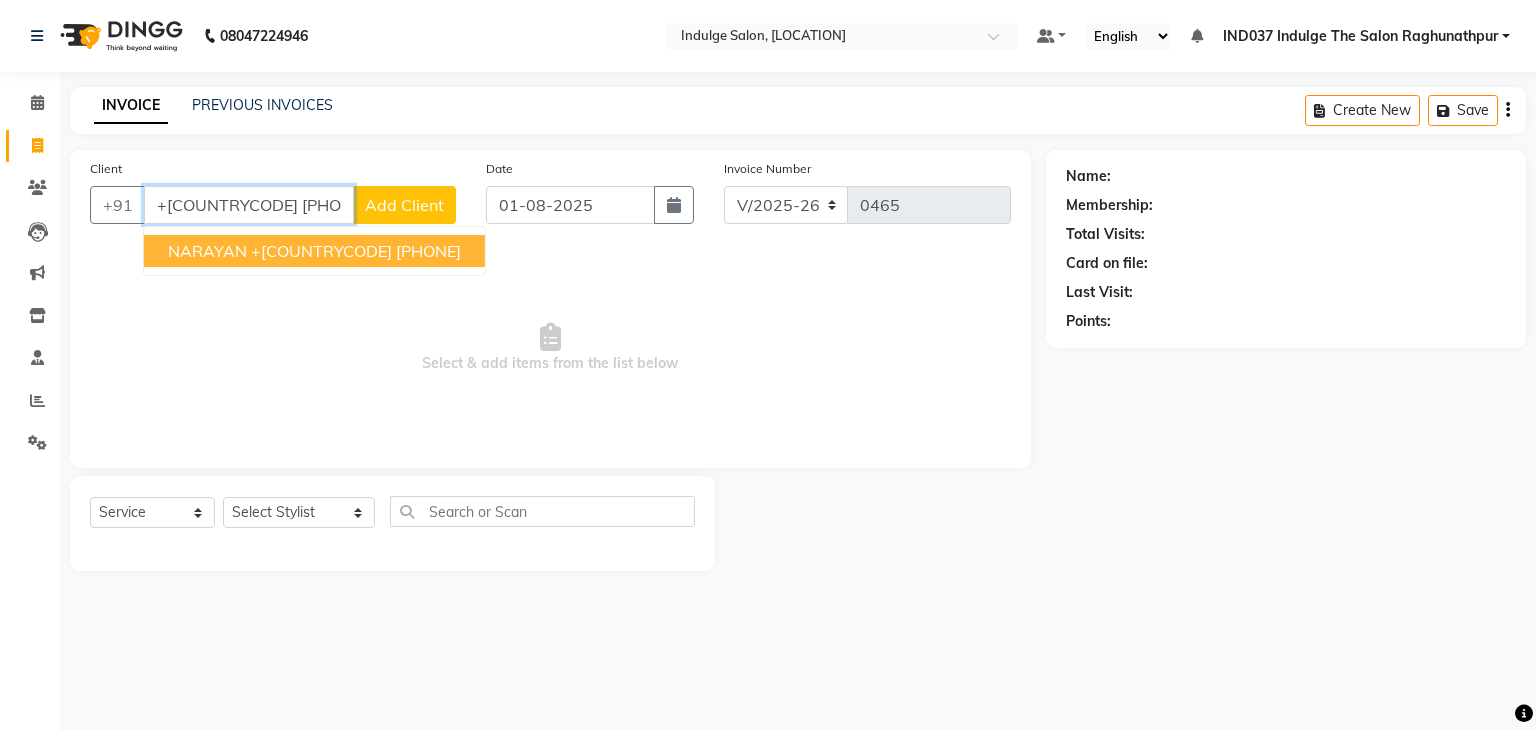 type on "[PHONE]" 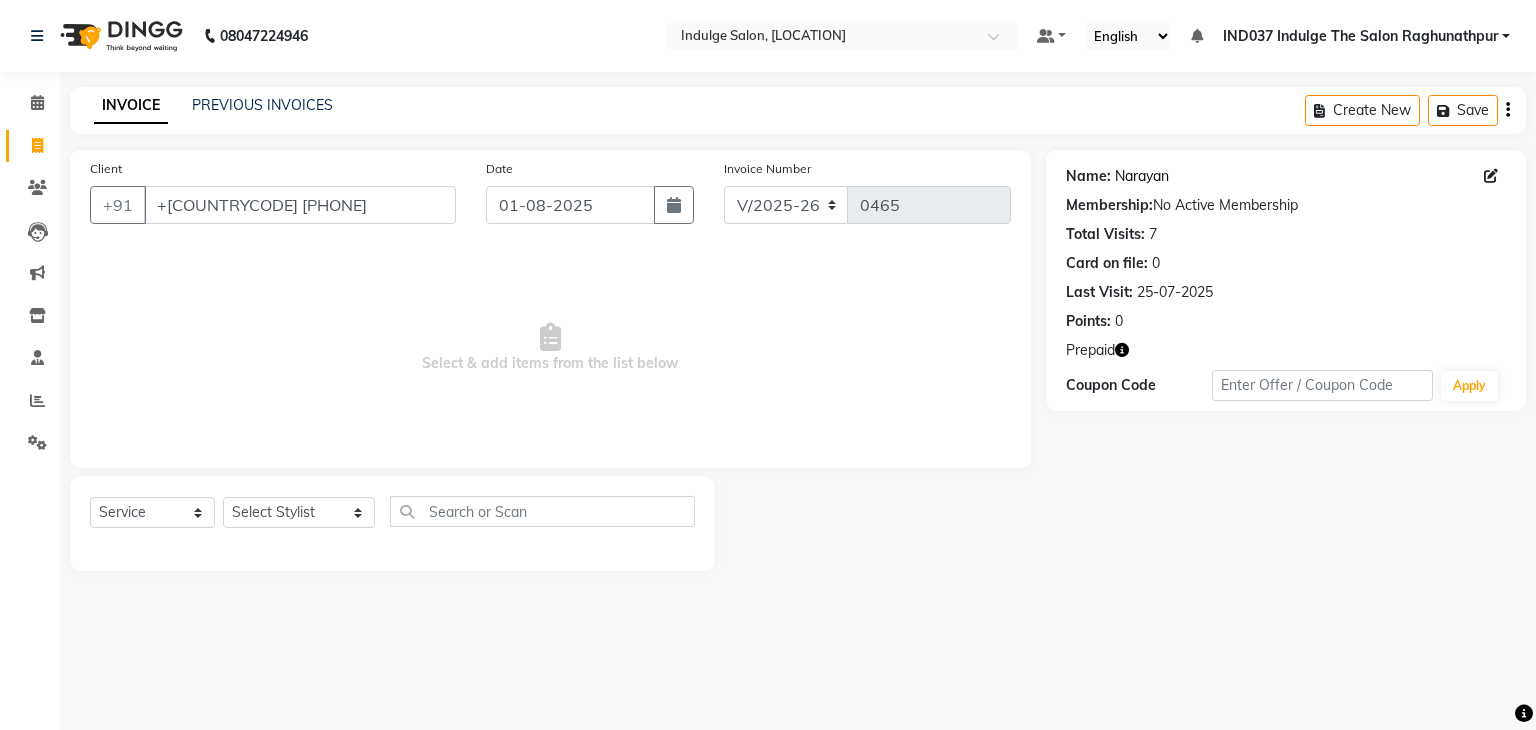 click on "Narayan" 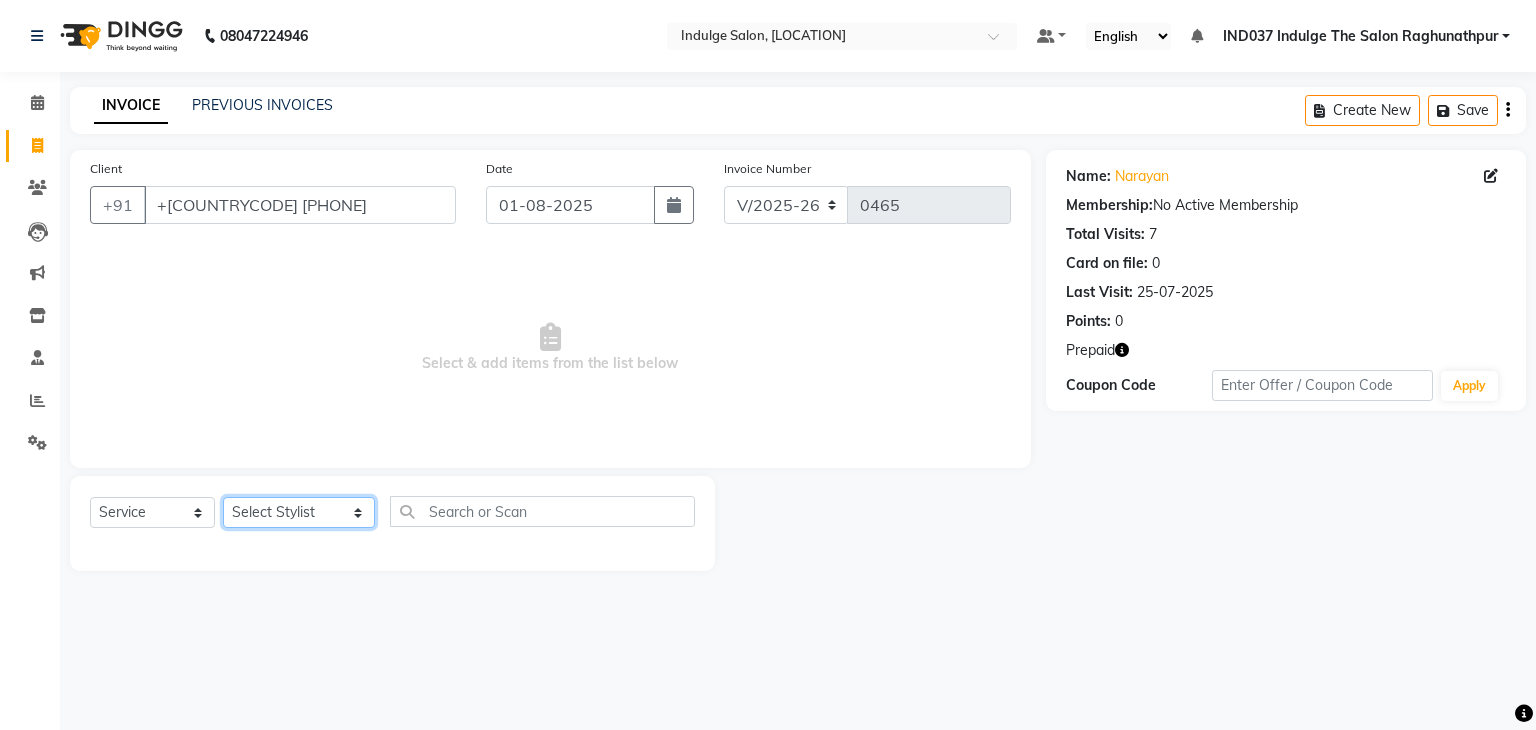 click on "Select Stylist Amir Ethan Happy IND037 Indulge The Salon Raghunathpur kartikey Nazia partha Rehan Roshan Sameer  shivangi  SWATI" 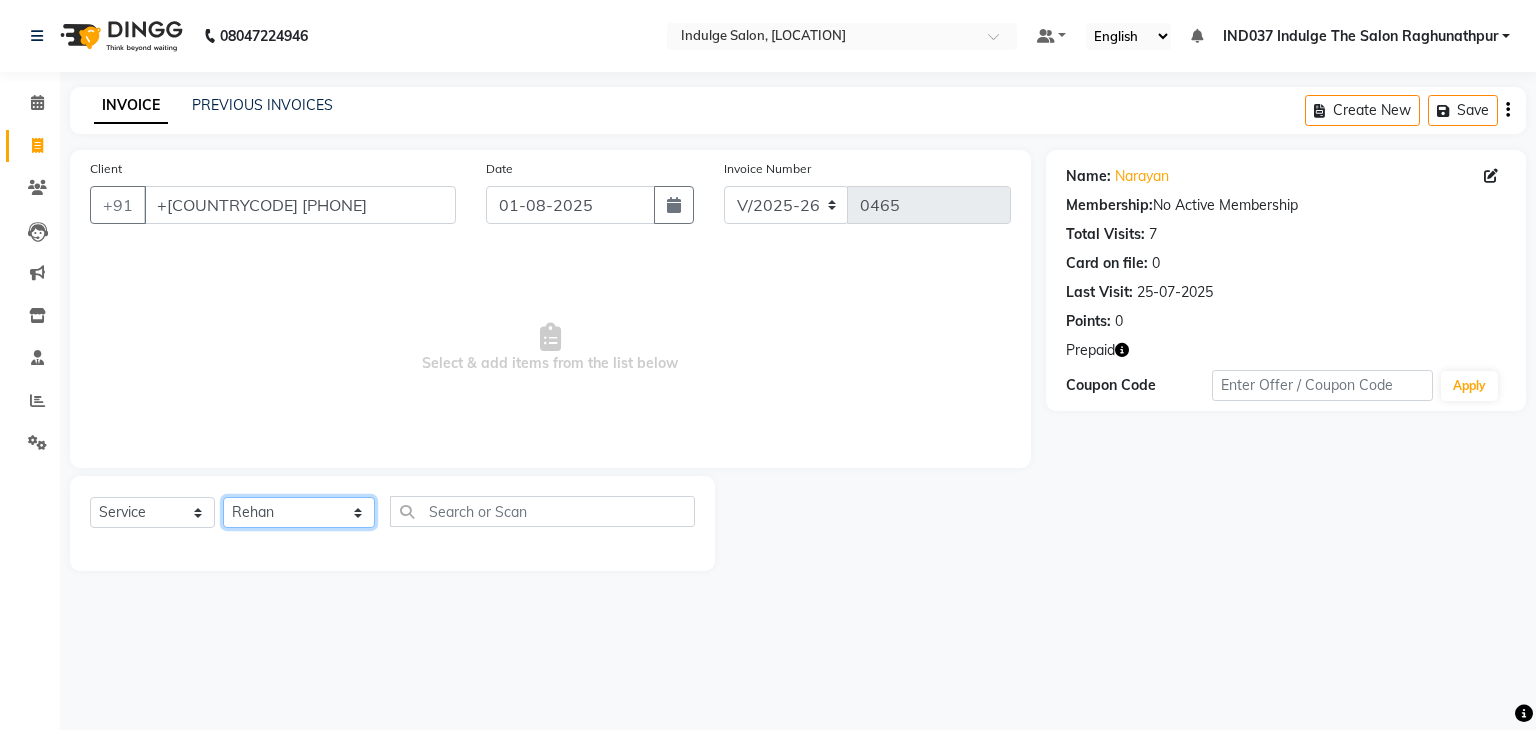 click on "Select Stylist Amir Ethan Happy IND037 Indulge The Salon Raghunathpur kartikey Nazia partha Rehan Roshan Sameer  shivangi  SWATI" 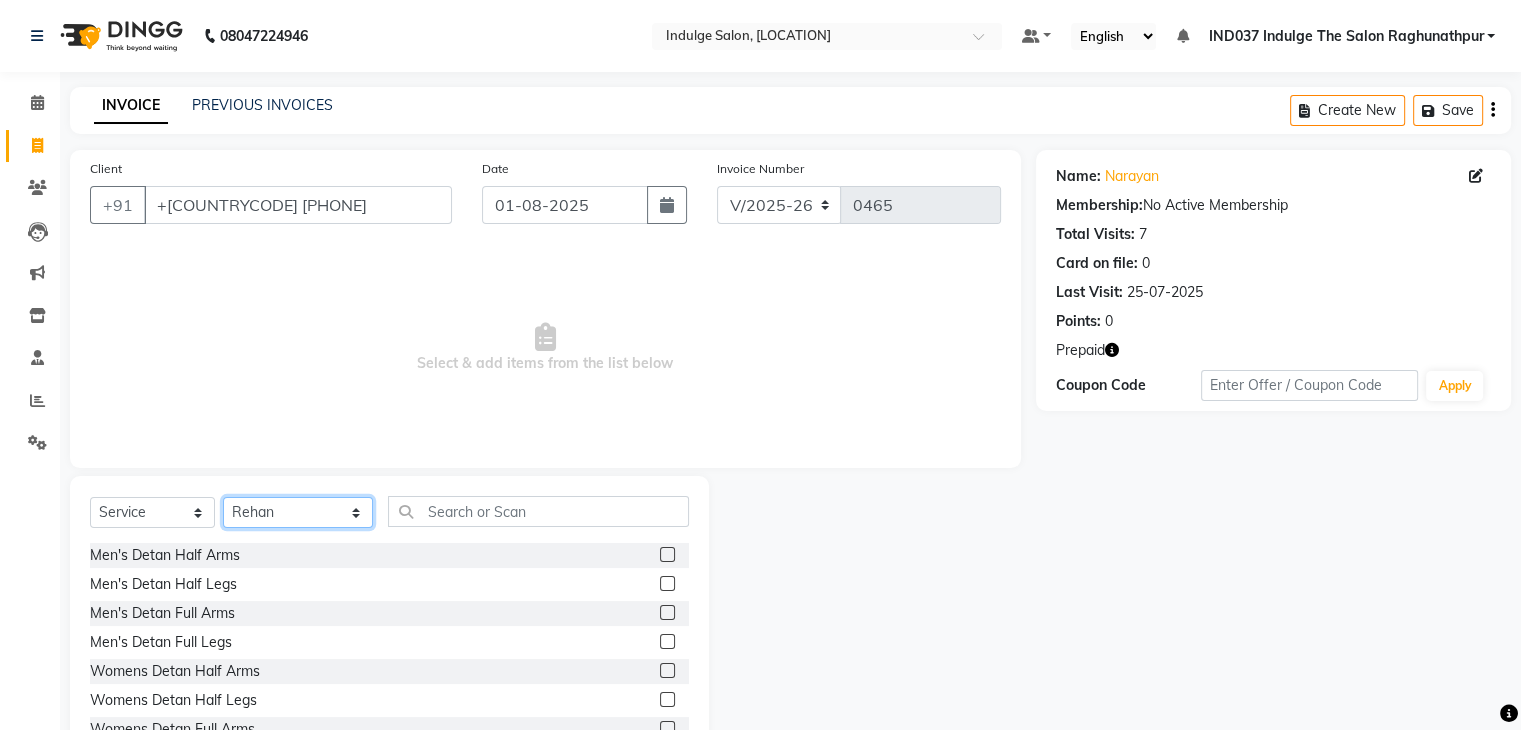 drag, startPoint x: 277, startPoint y: 510, endPoint x: 268, endPoint y: 411, distance: 99.40825 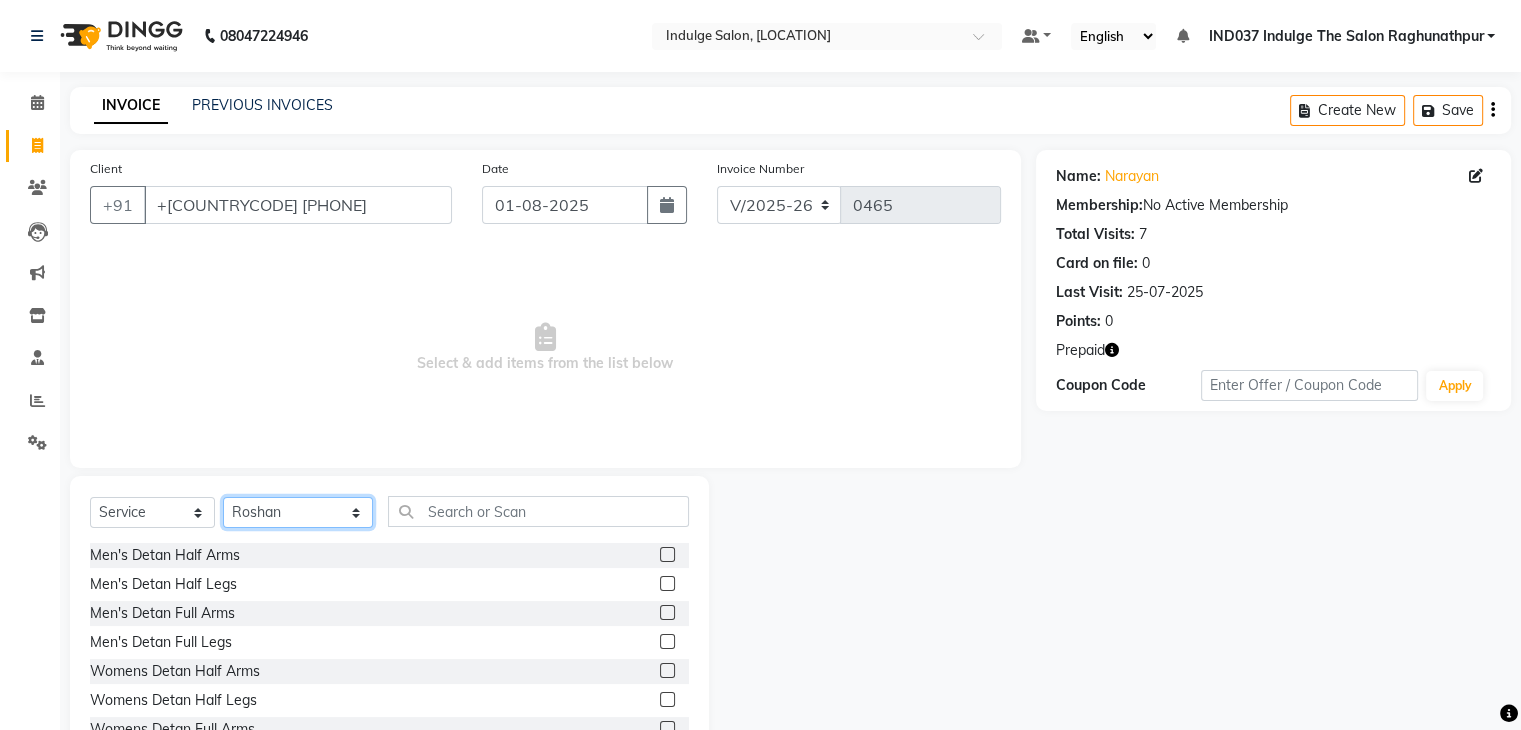 click on "Select Stylist Amir Ethan Happy IND037 Indulge The Salon Raghunathpur kartikey Nazia partha Rehan Roshan Sameer  shivangi  SWATI" 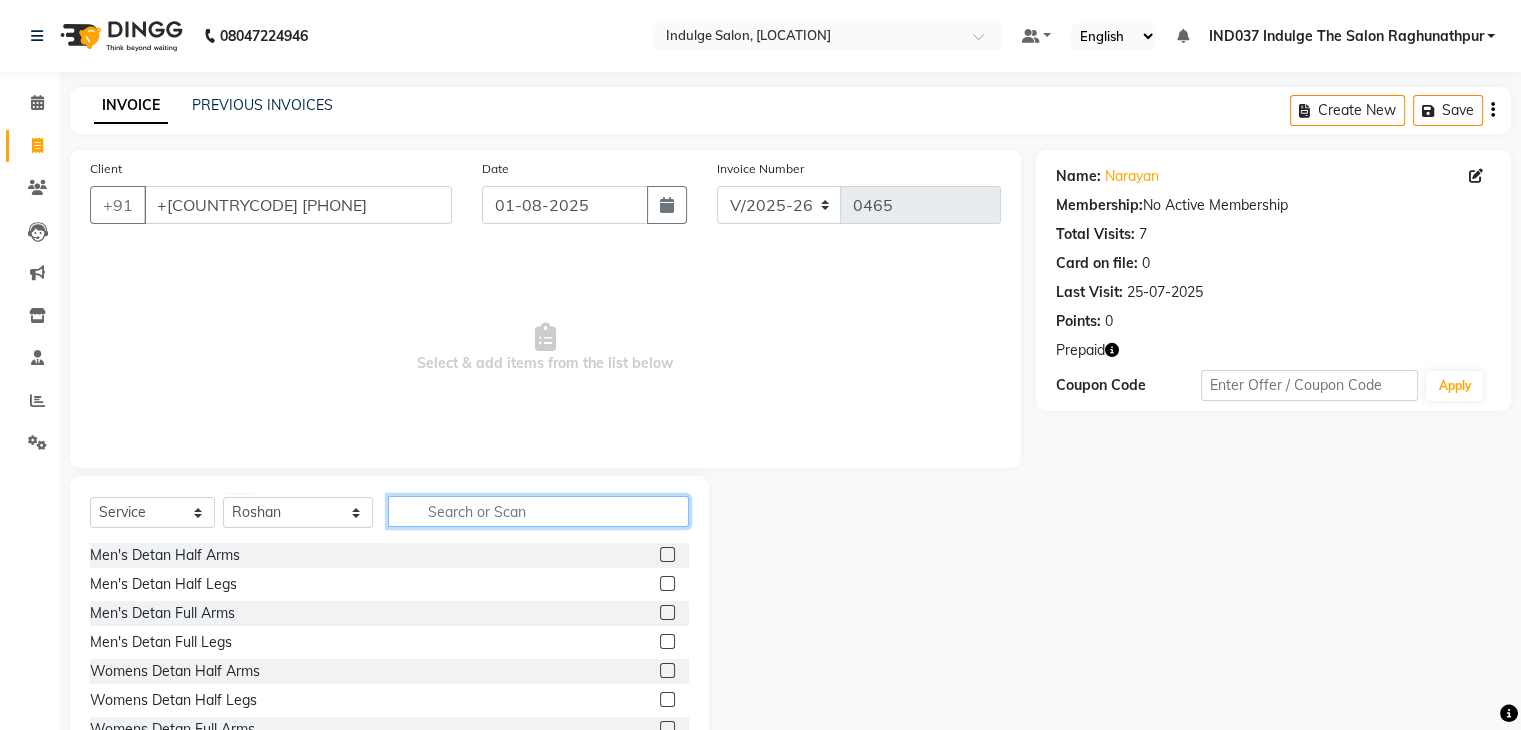 click 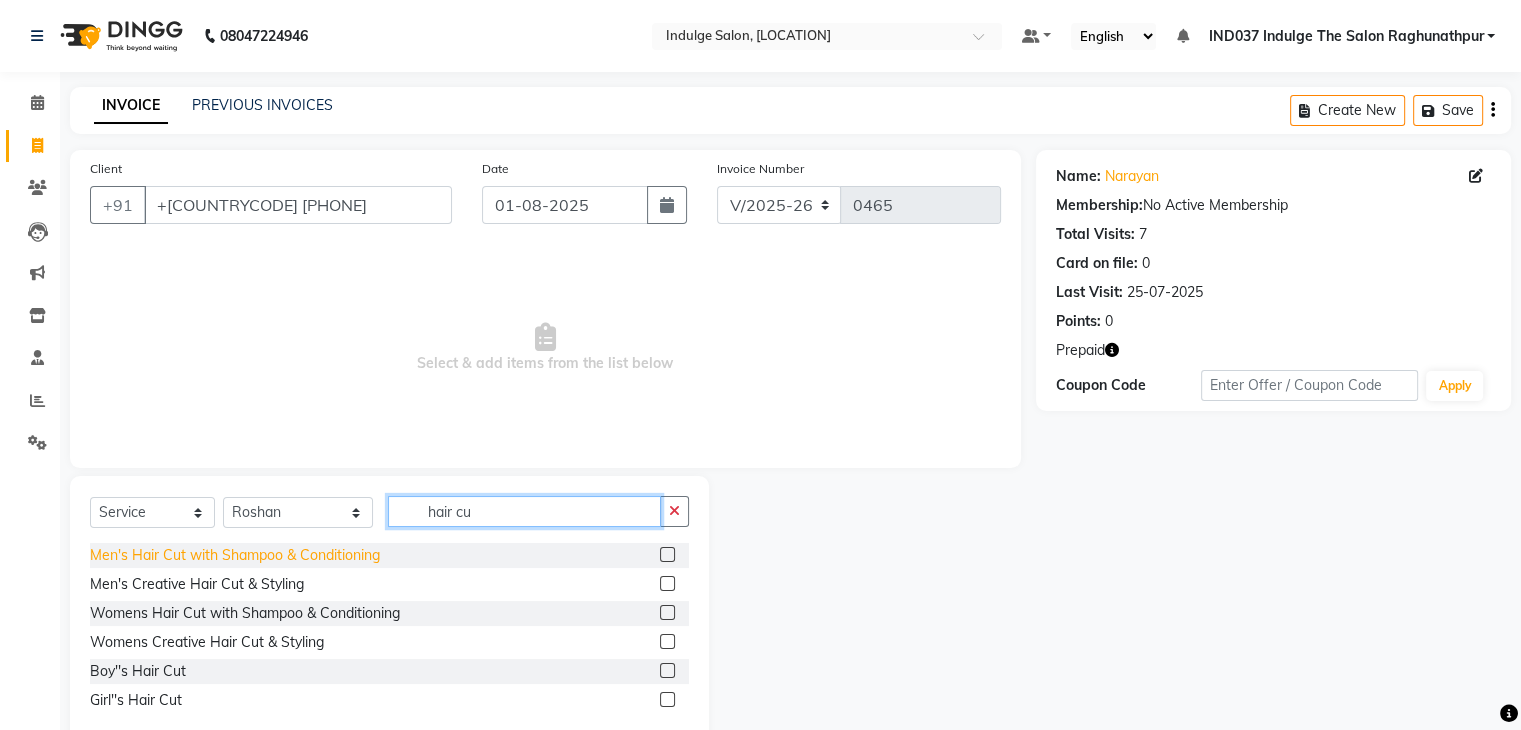 type on "hair cu" 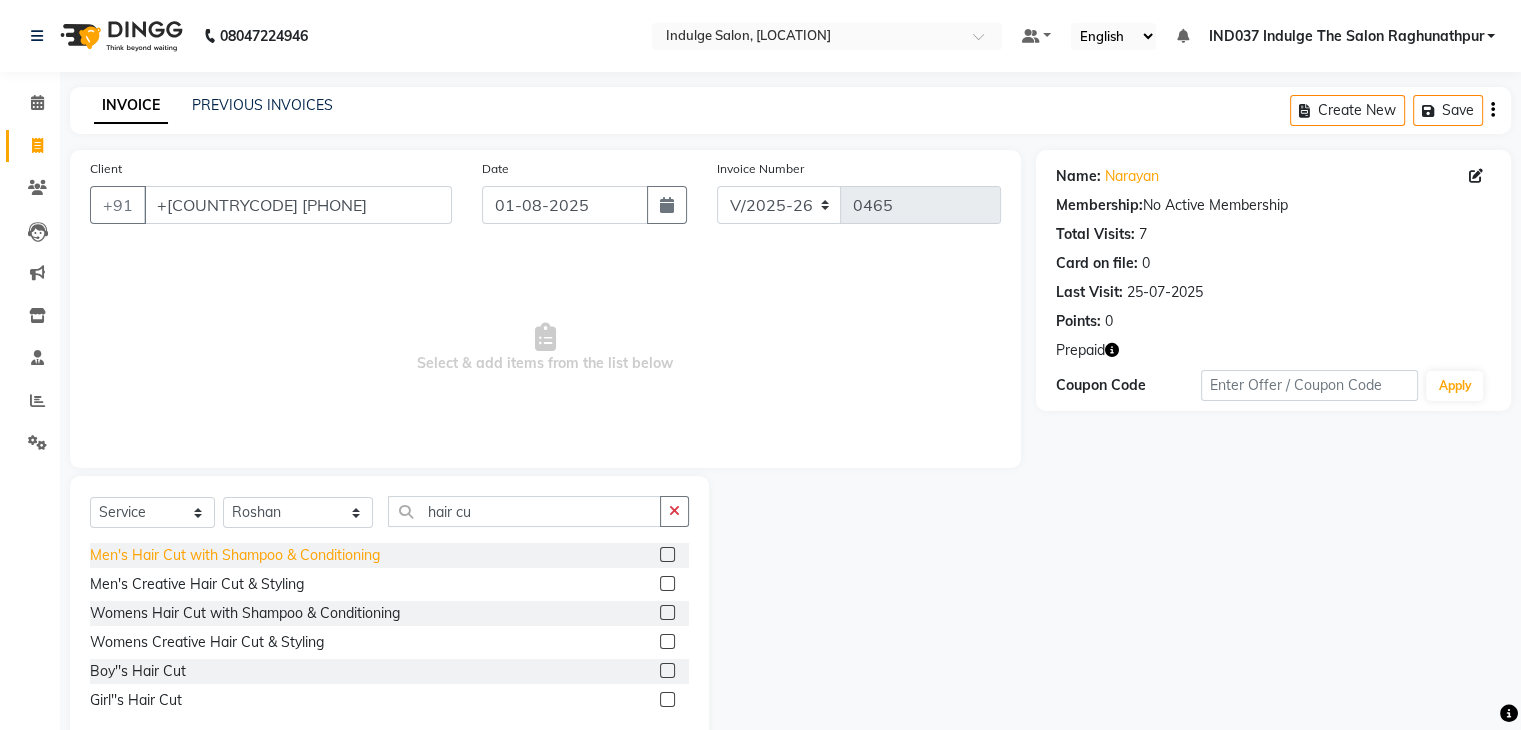 click on "Men's Hair Cut with Shampoo & Conditioning" 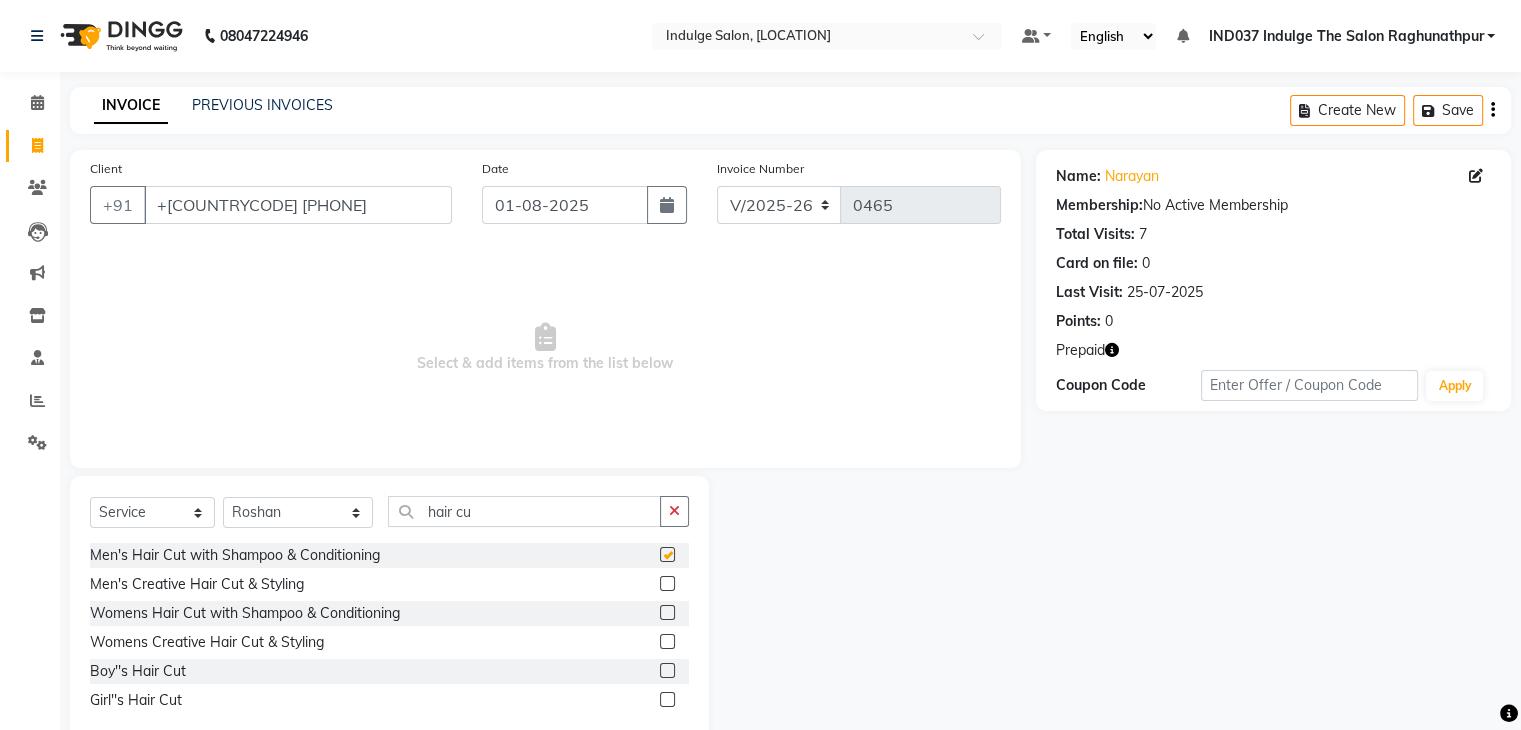 checkbox on "false" 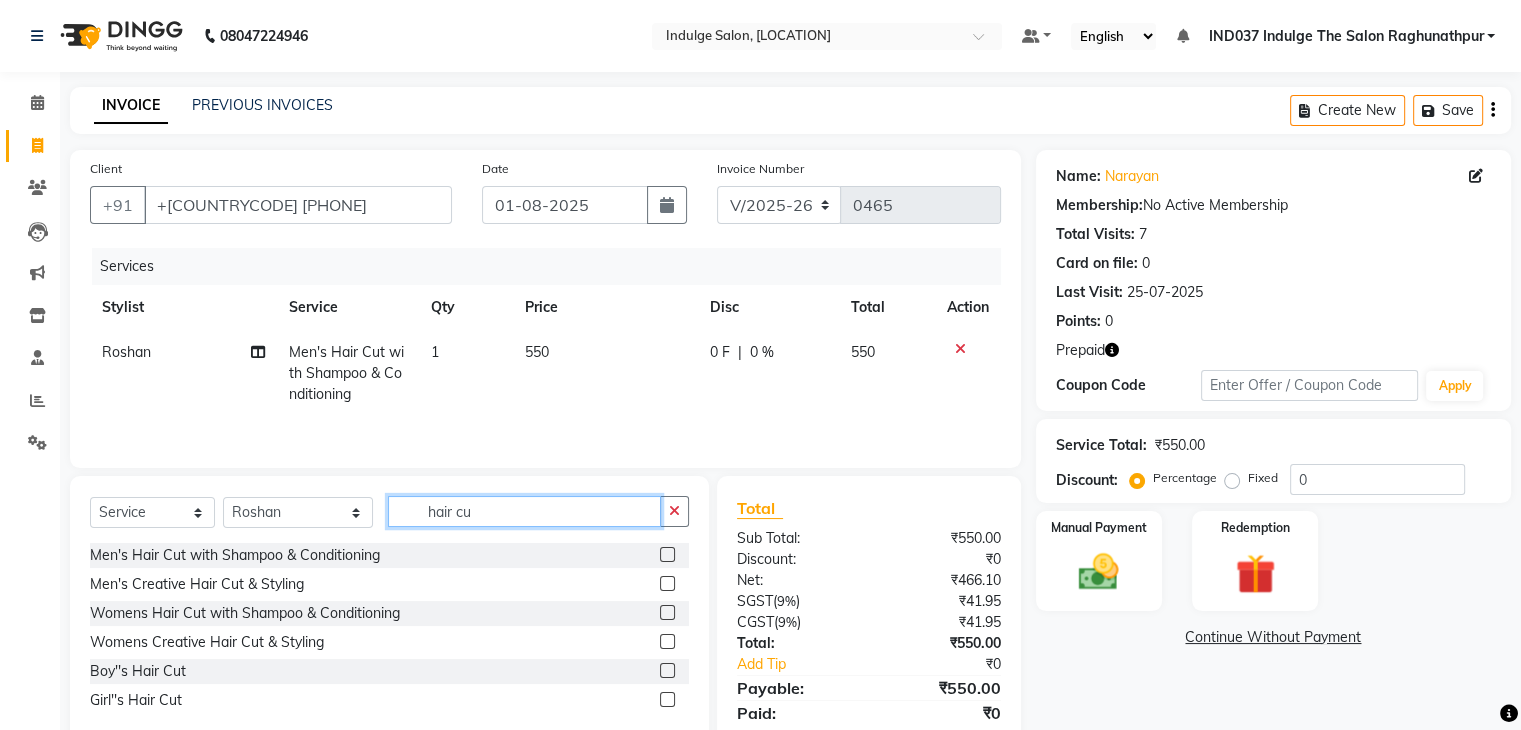 click on "hair cu" 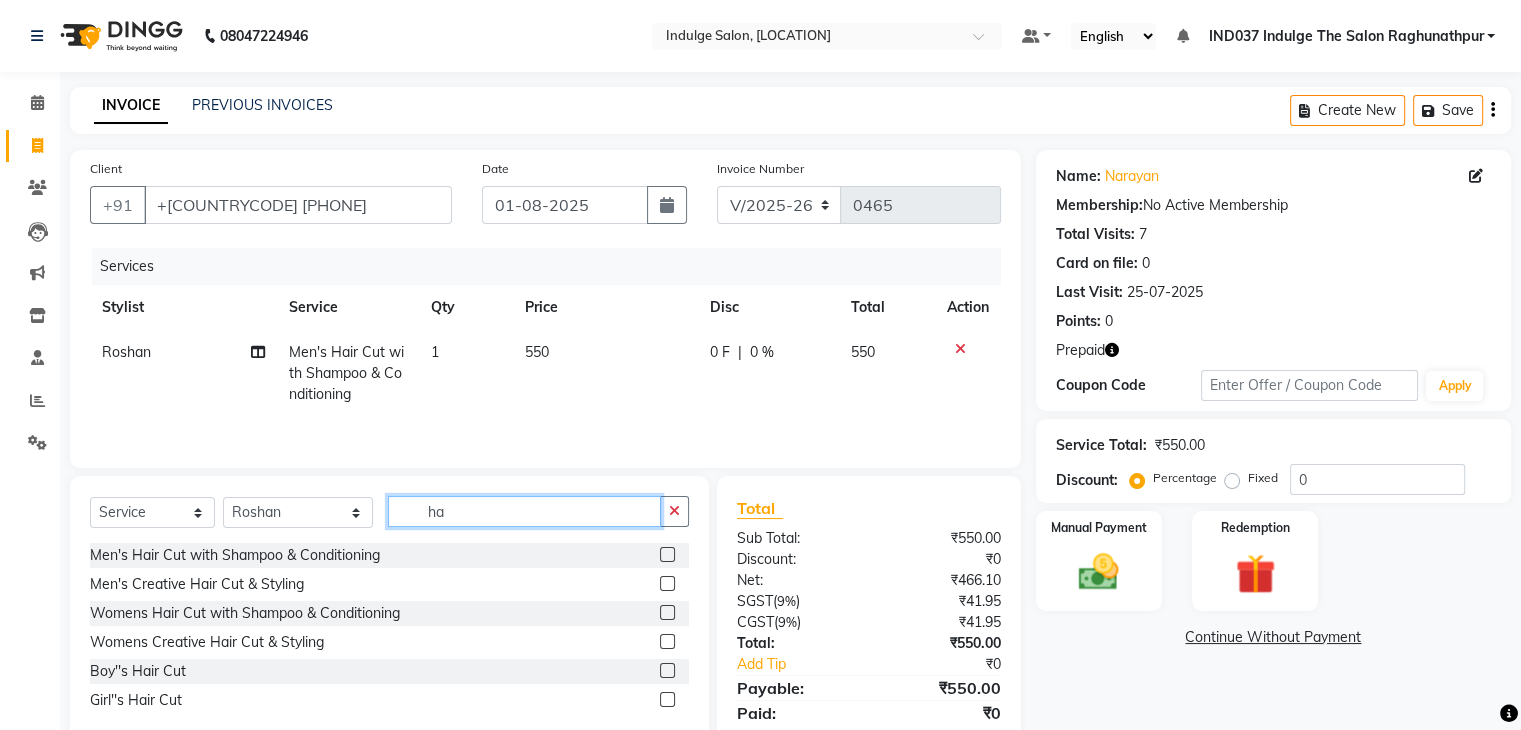 type on "h" 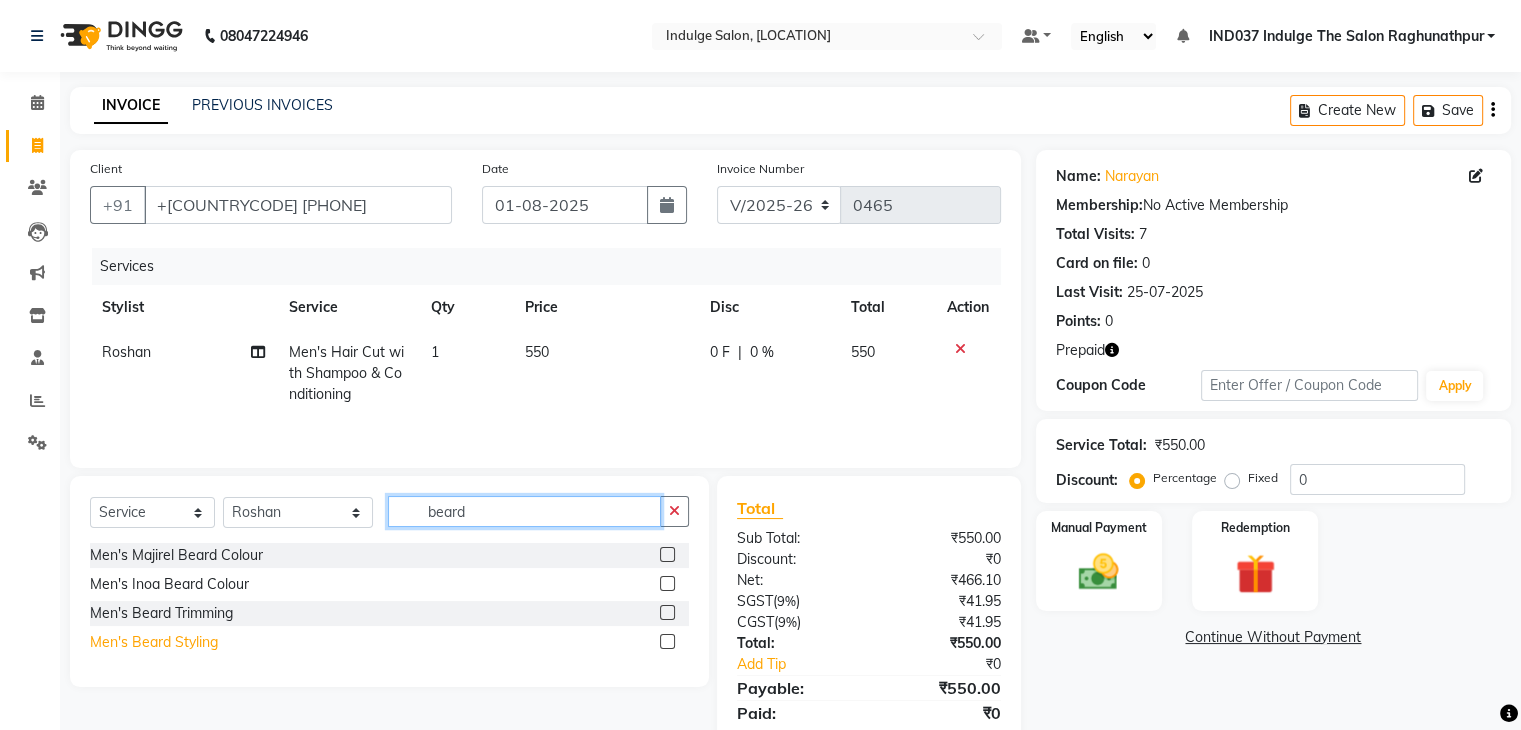 type on "beard" 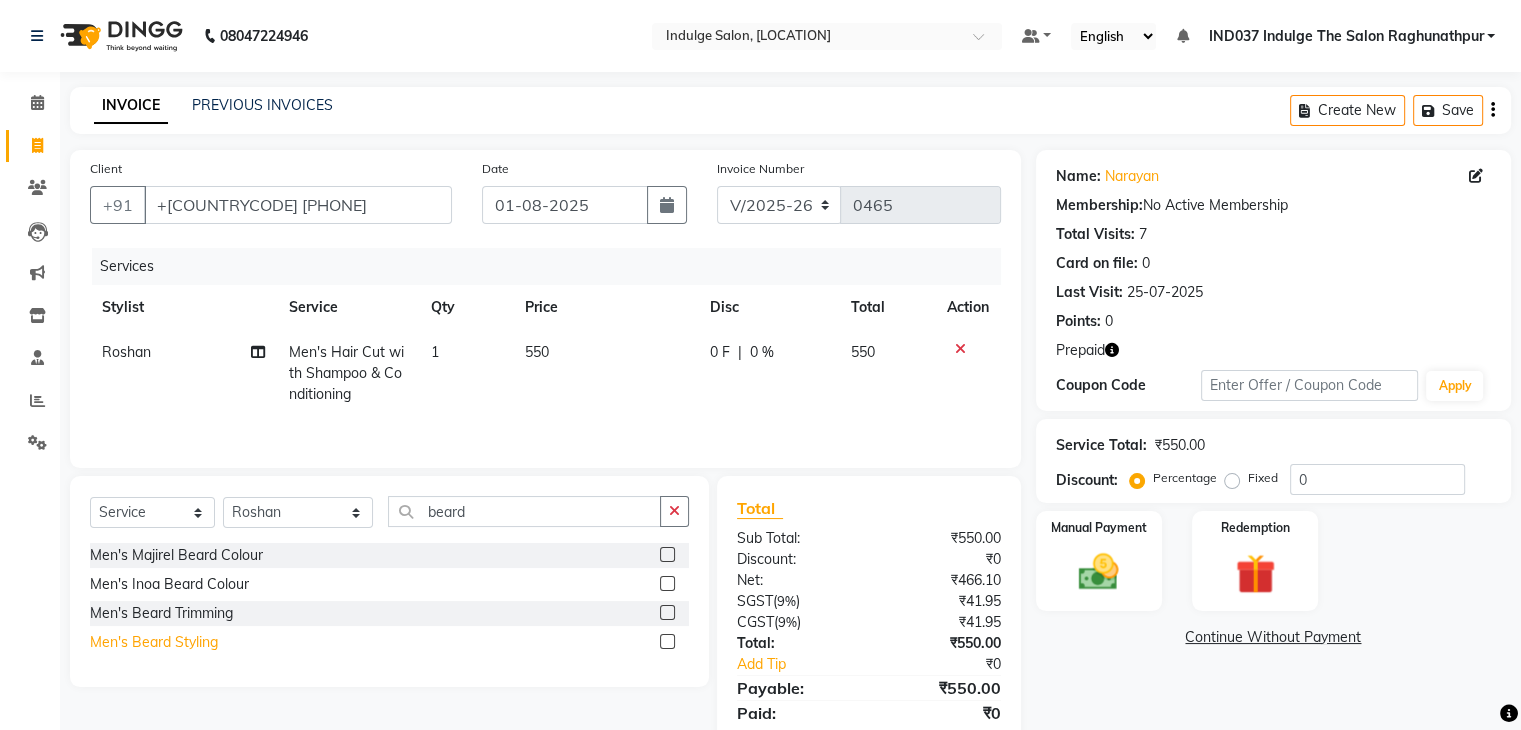 click on "Men's Beard Styling" 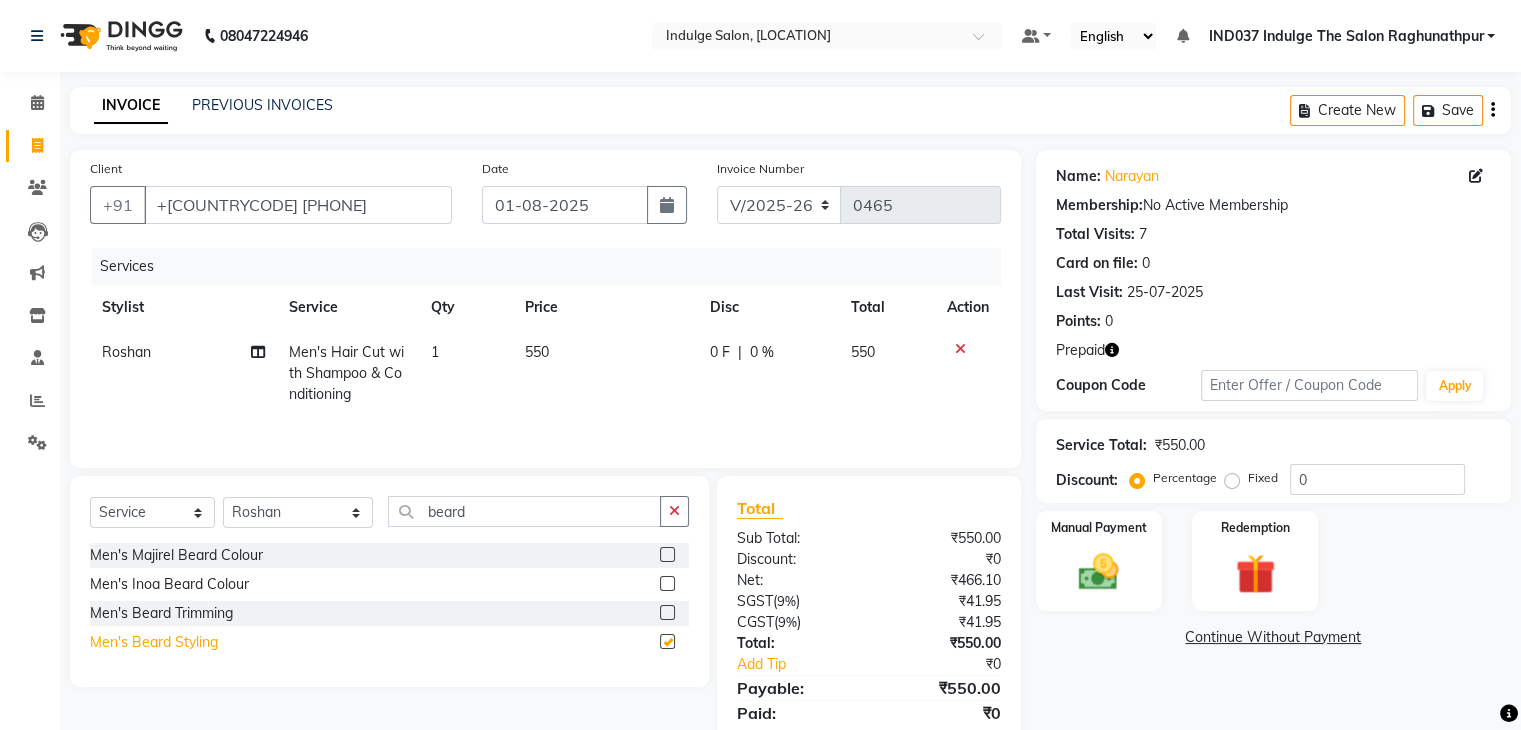 checkbox on "false" 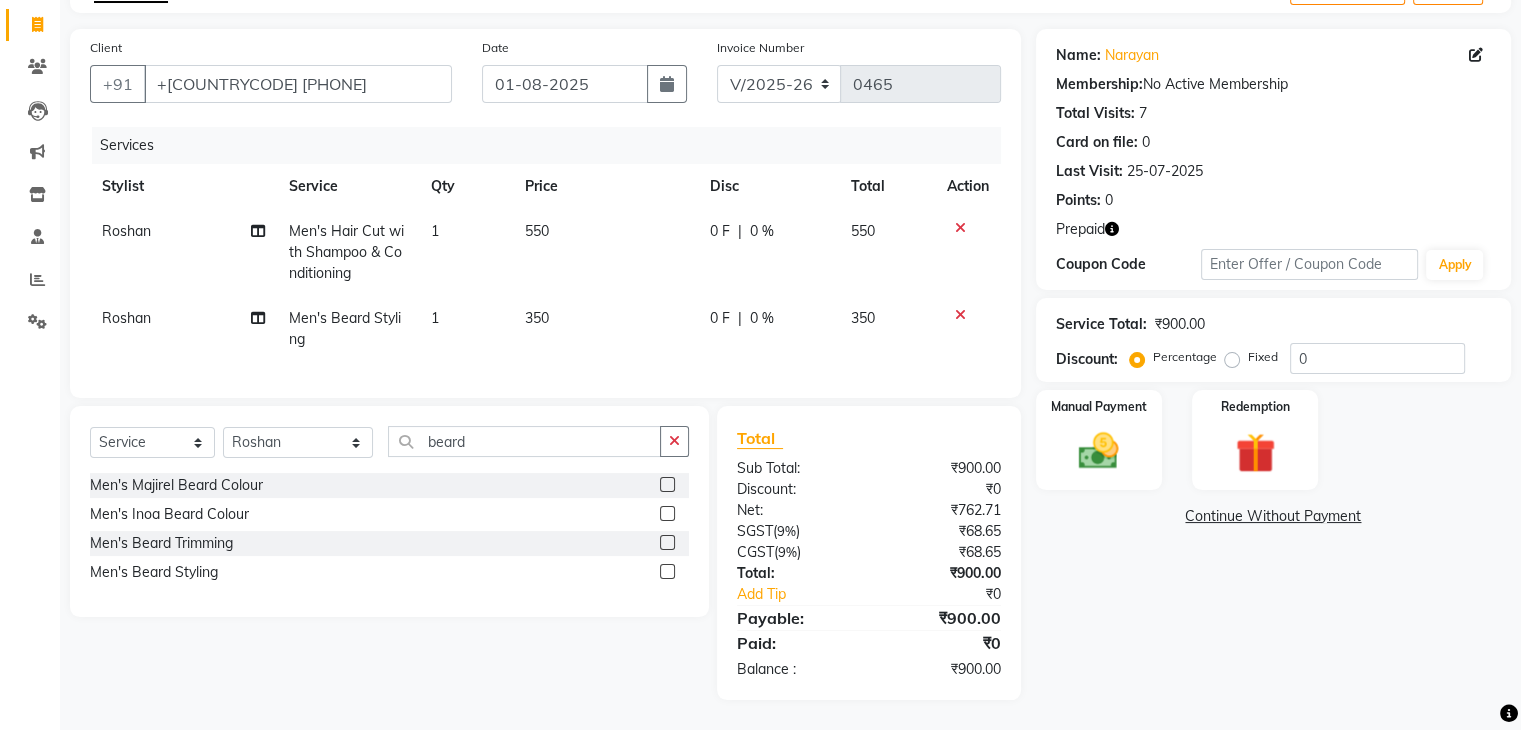 scroll, scrollTop: 136, scrollLeft: 0, axis: vertical 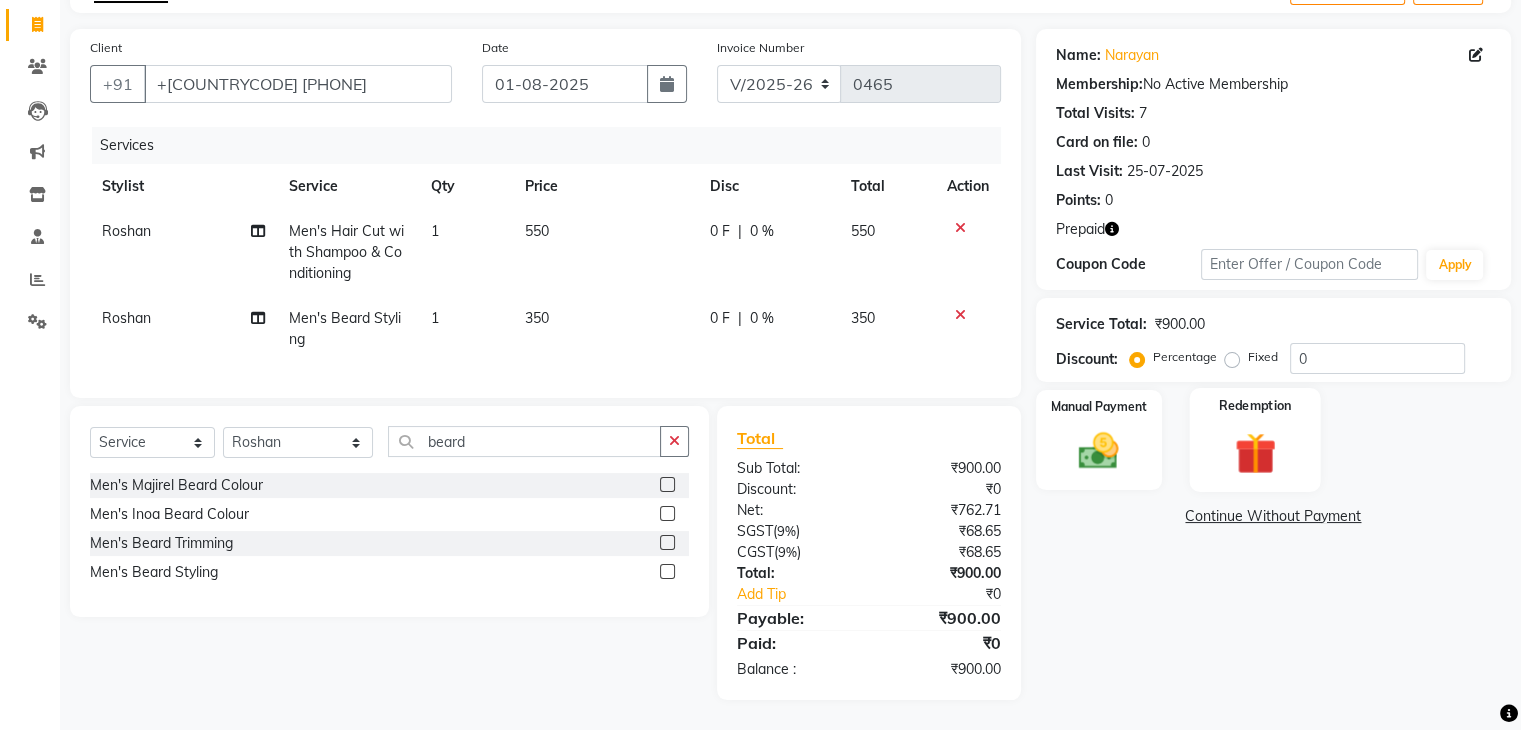 click 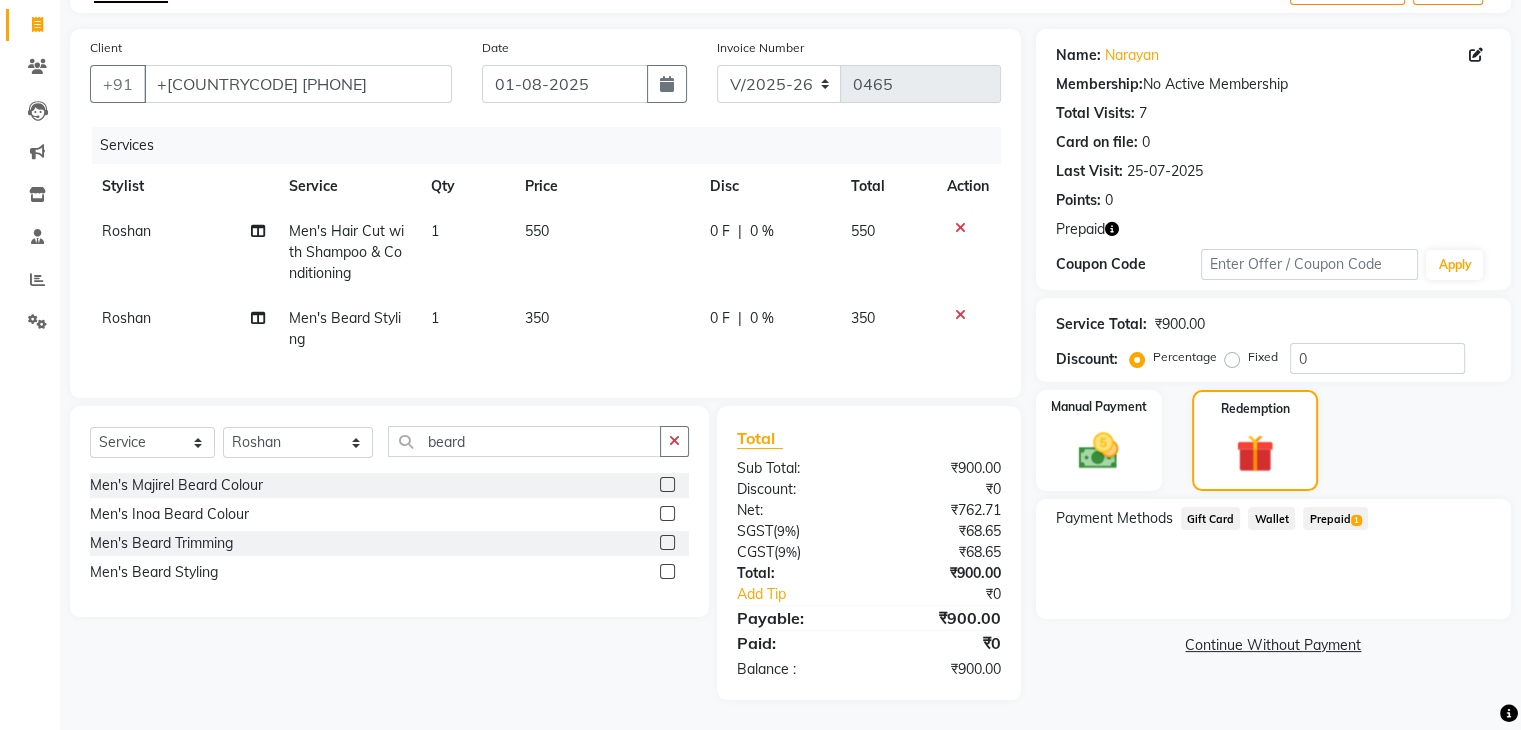 click on "Prepaid  1" 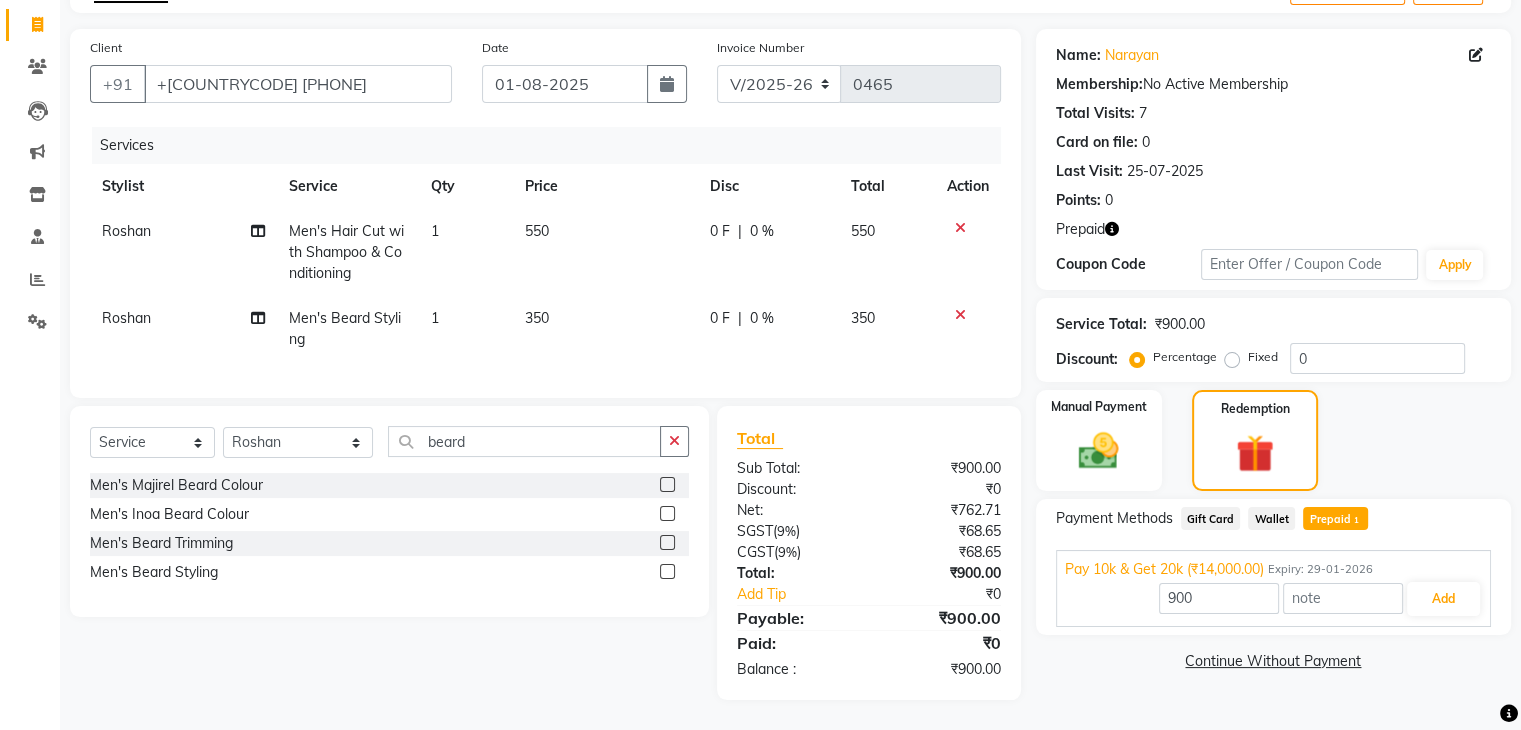 scroll, scrollTop: 136, scrollLeft: 0, axis: vertical 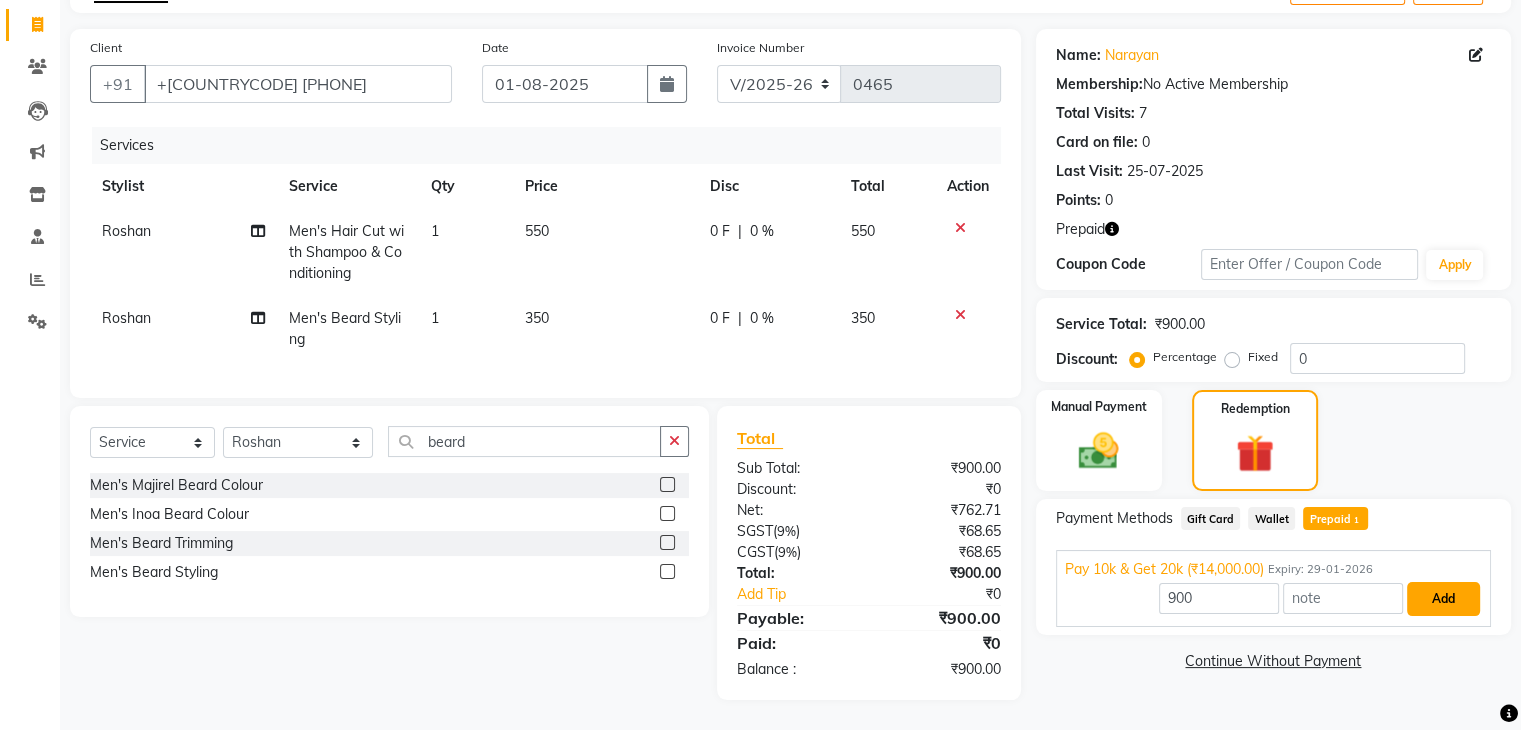 click on "Add" at bounding box center (1443, 599) 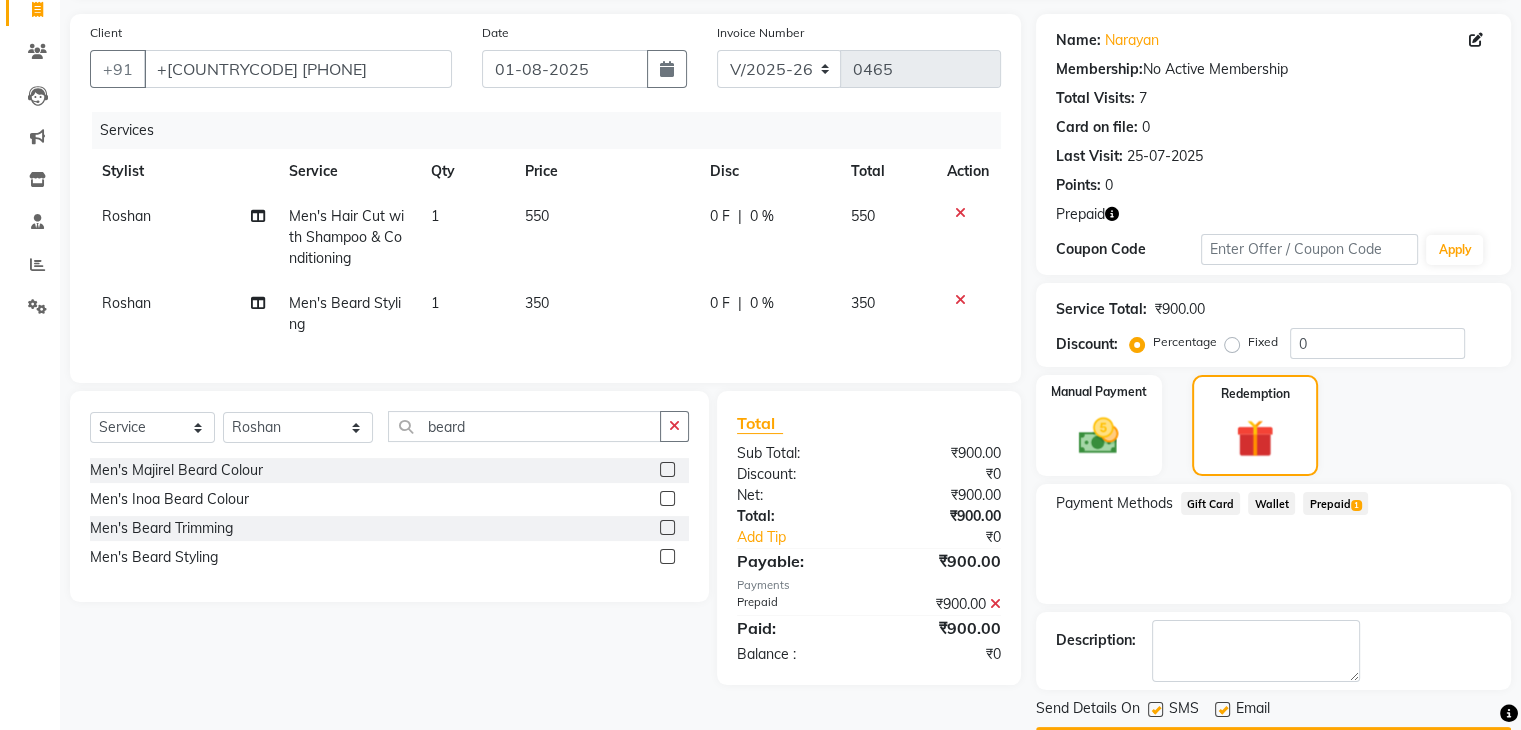 scroll, scrollTop: 193, scrollLeft: 0, axis: vertical 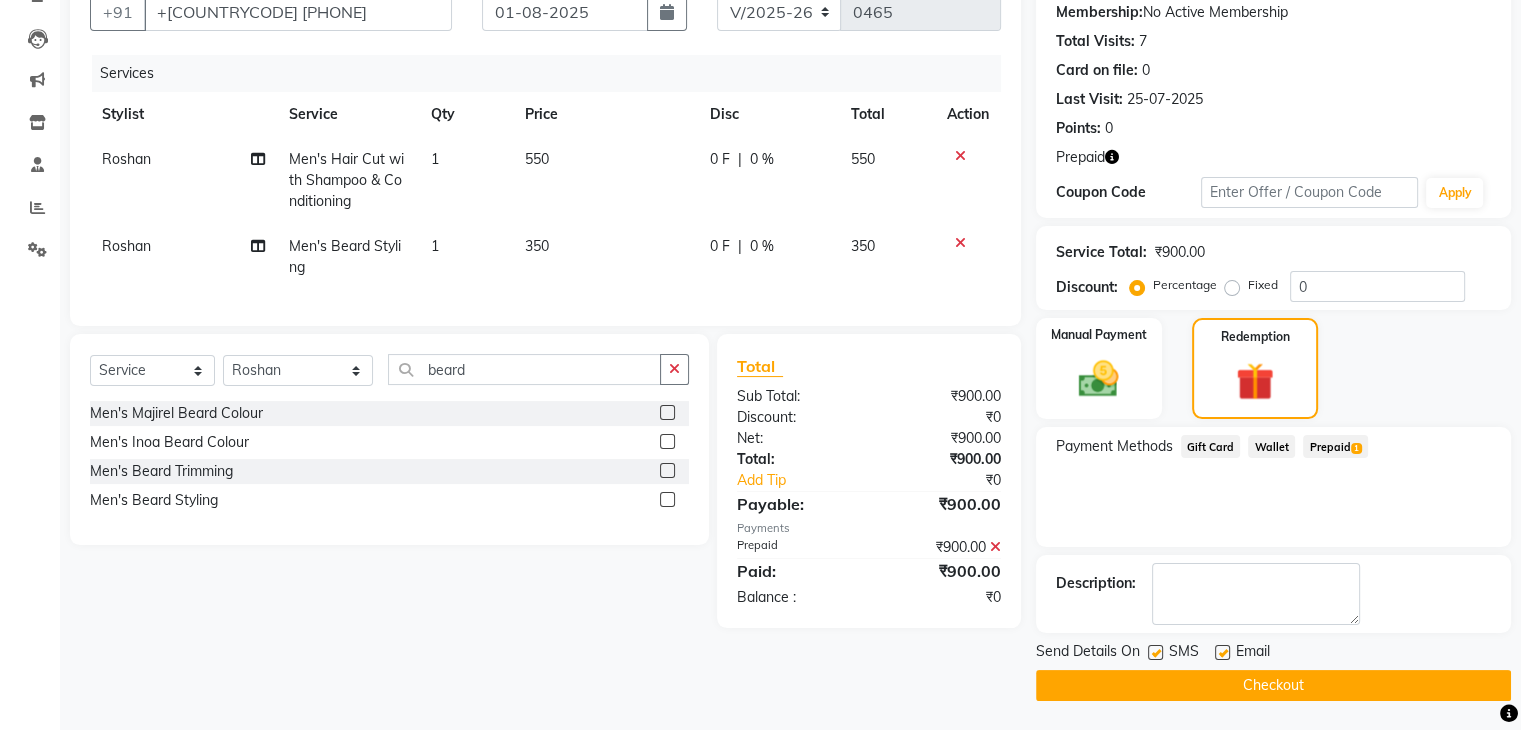 click 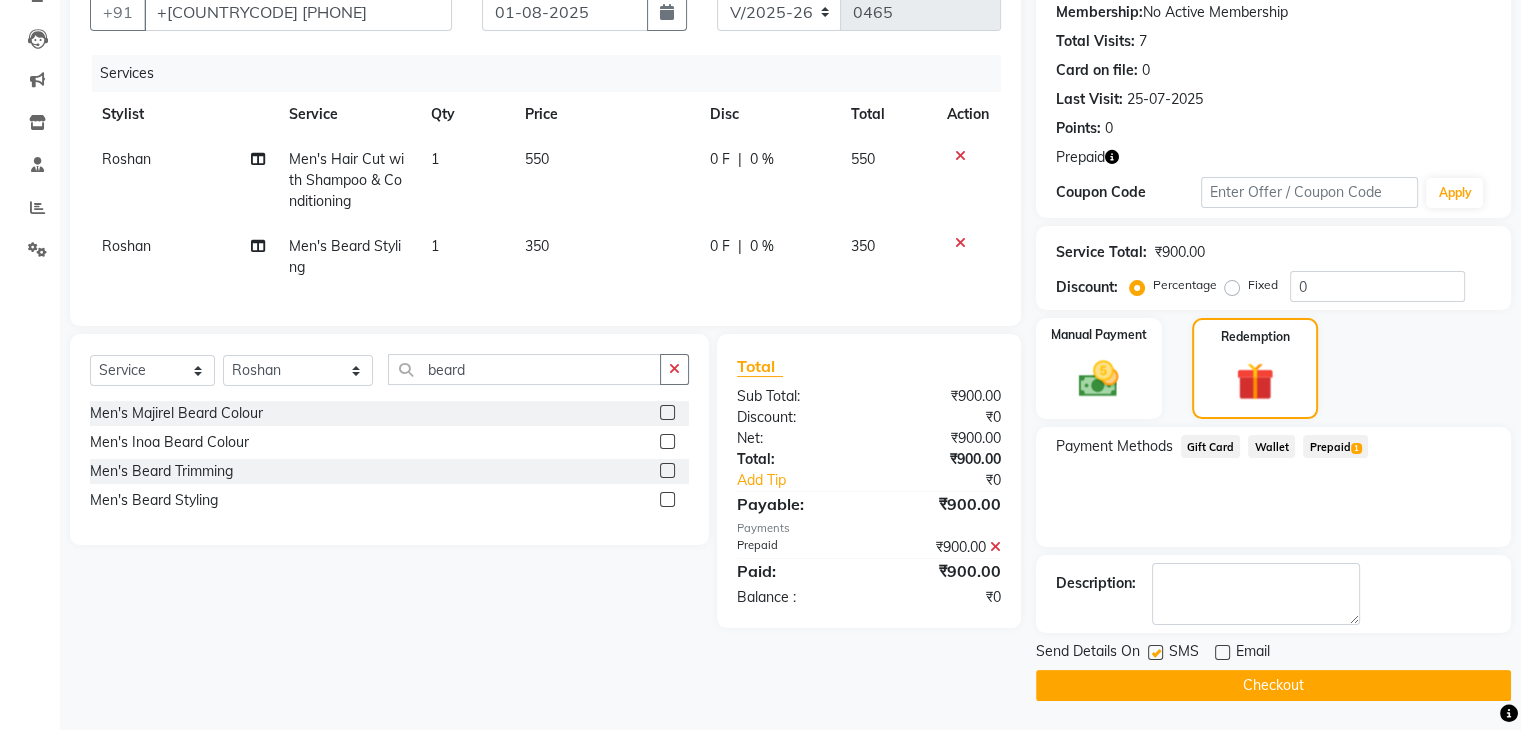 click 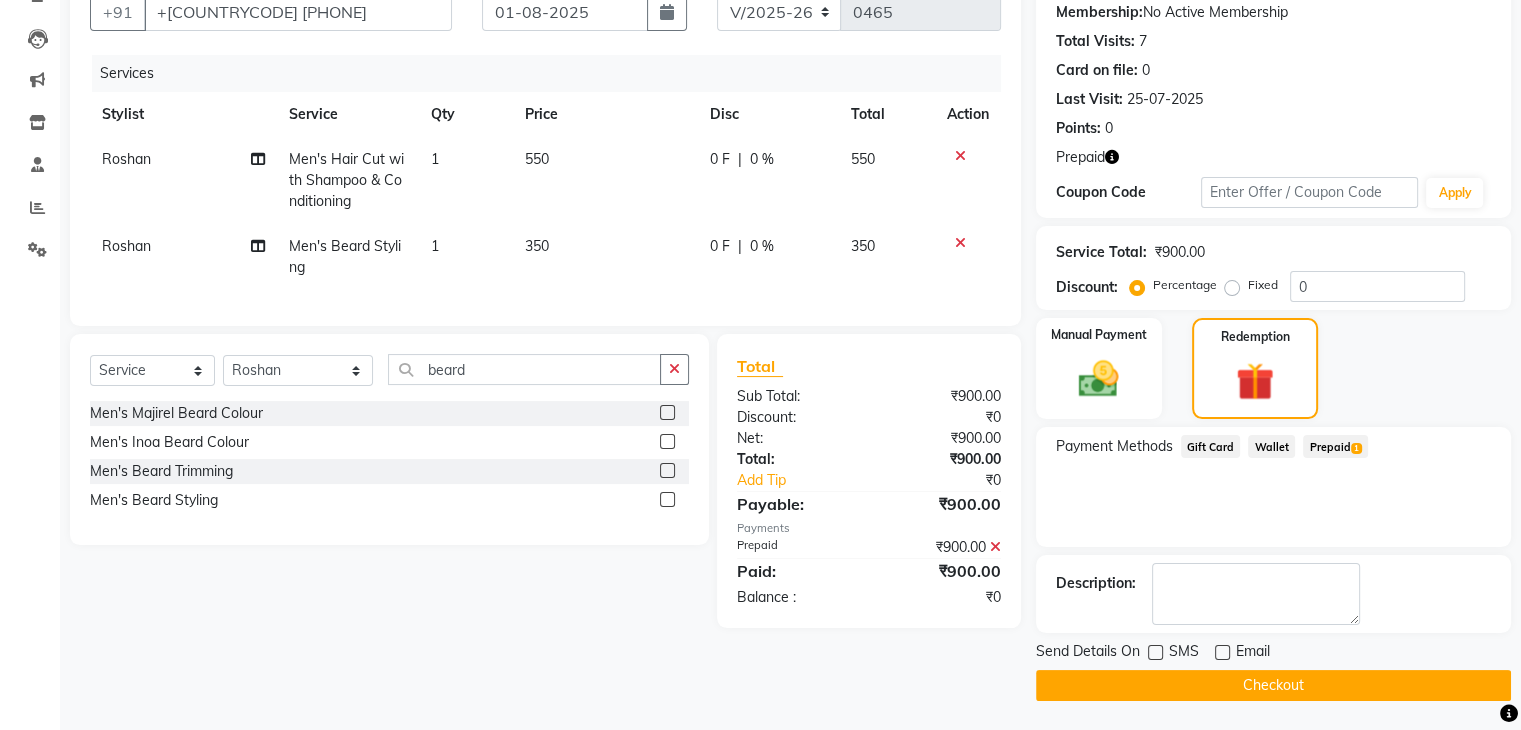 click on "Checkout" 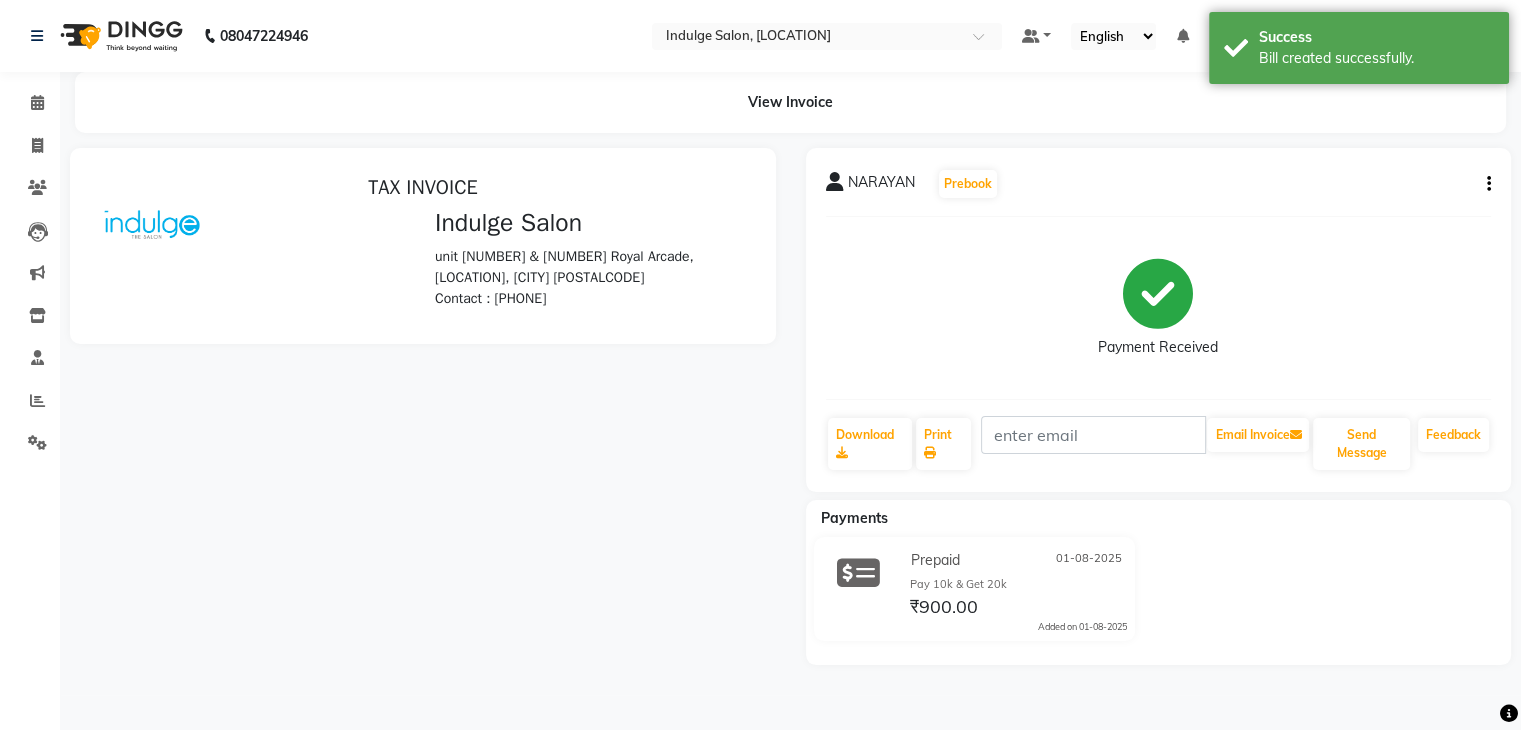 scroll, scrollTop: 0, scrollLeft: 0, axis: both 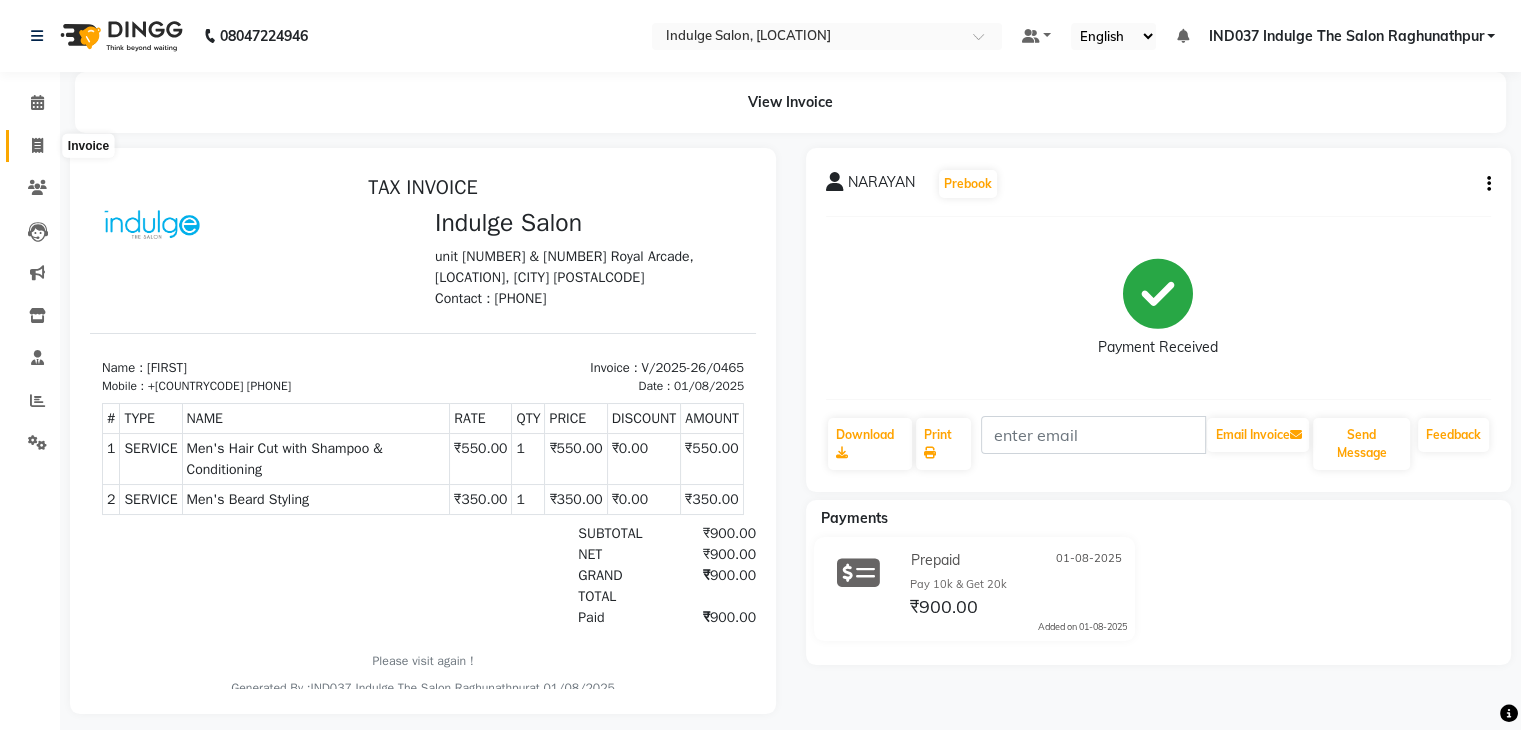 click 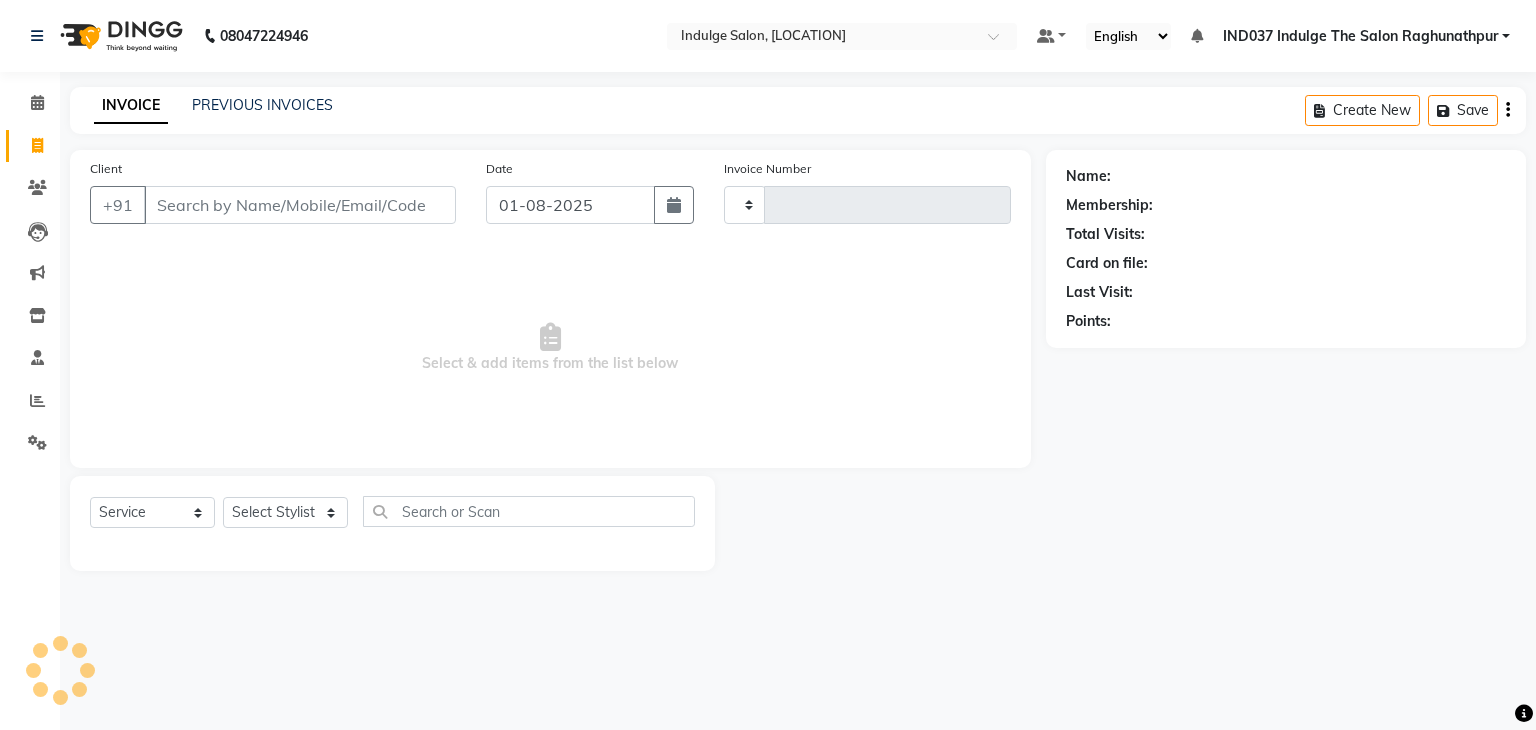type on "0466" 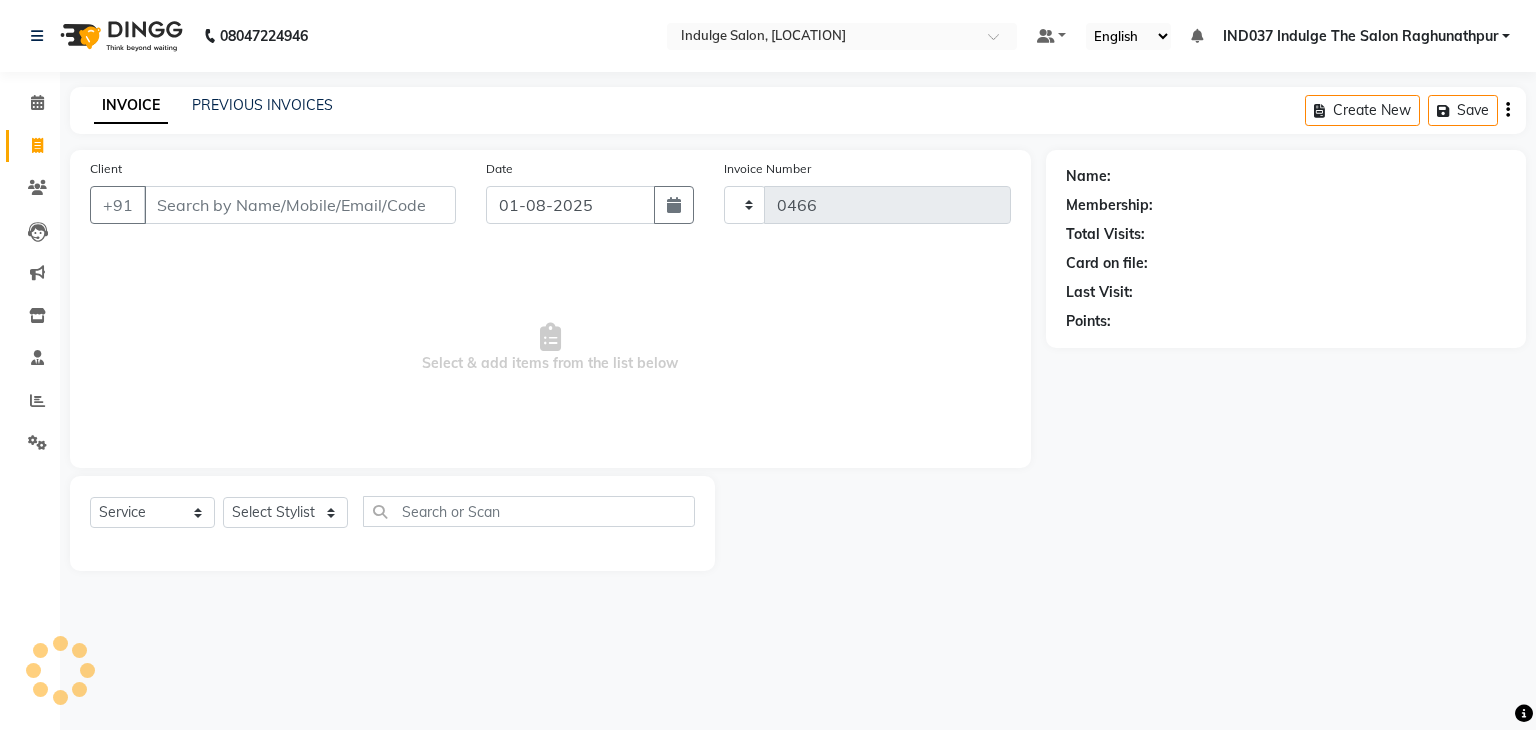 select on "7475" 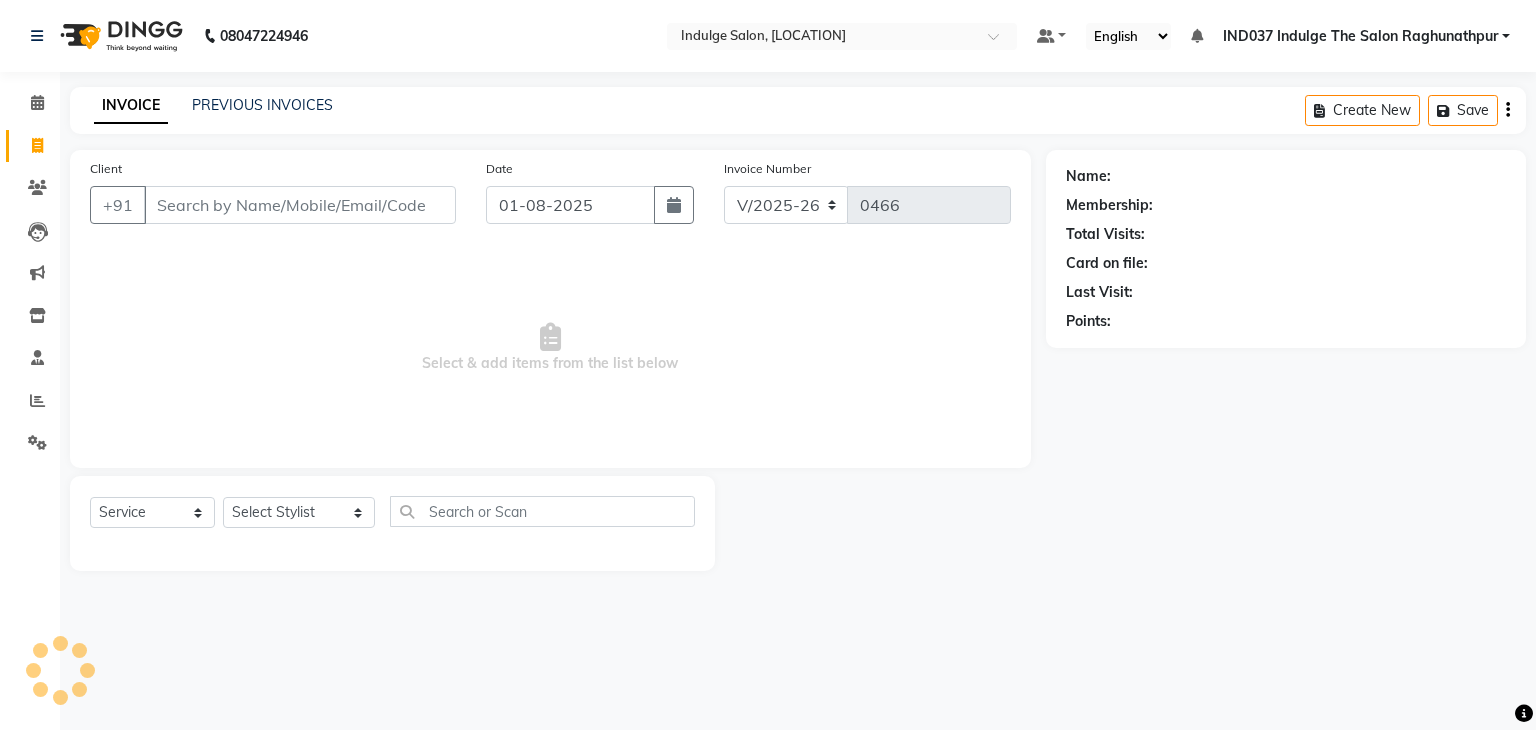click on "Client" at bounding box center [300, 205] 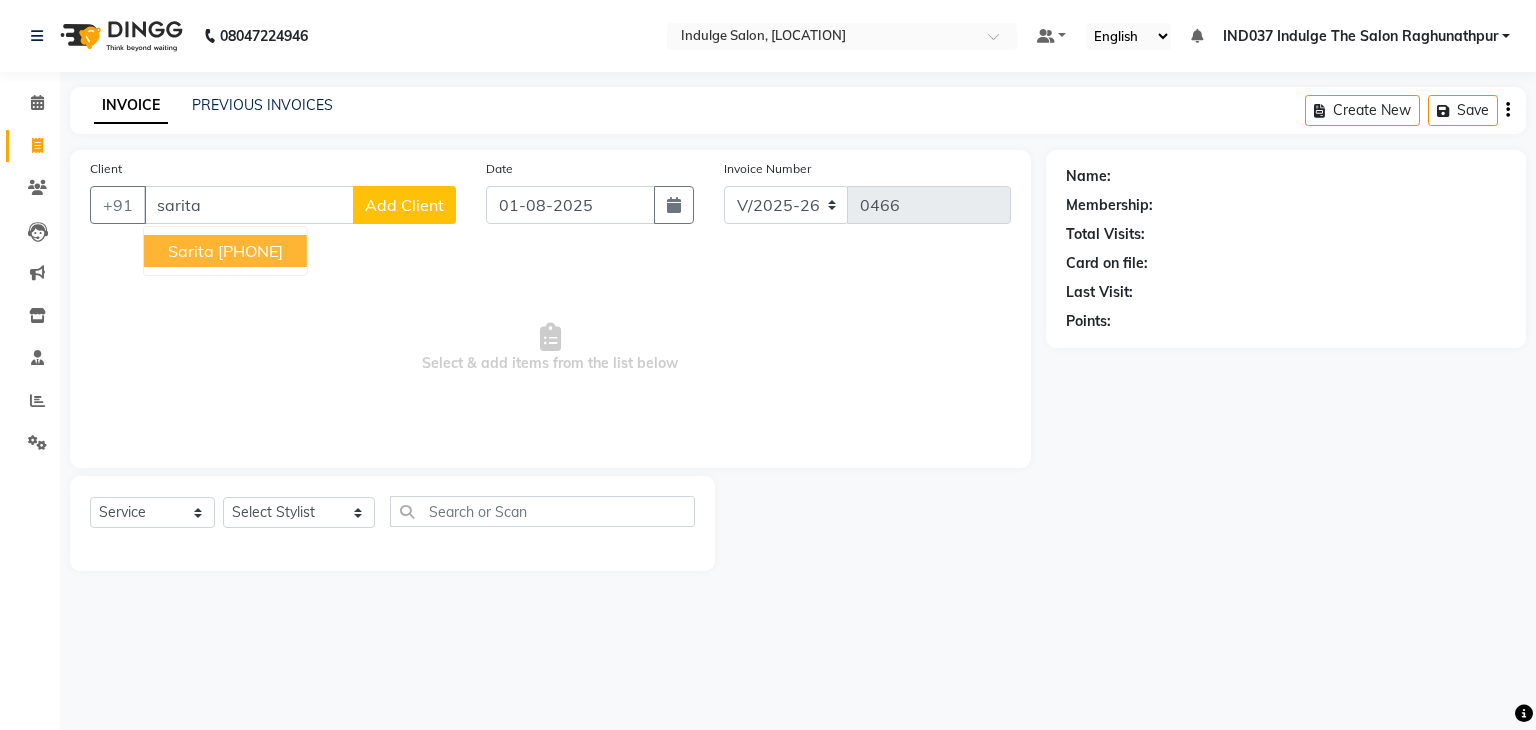 click on "7978331196" at bounding box center [250, 251] 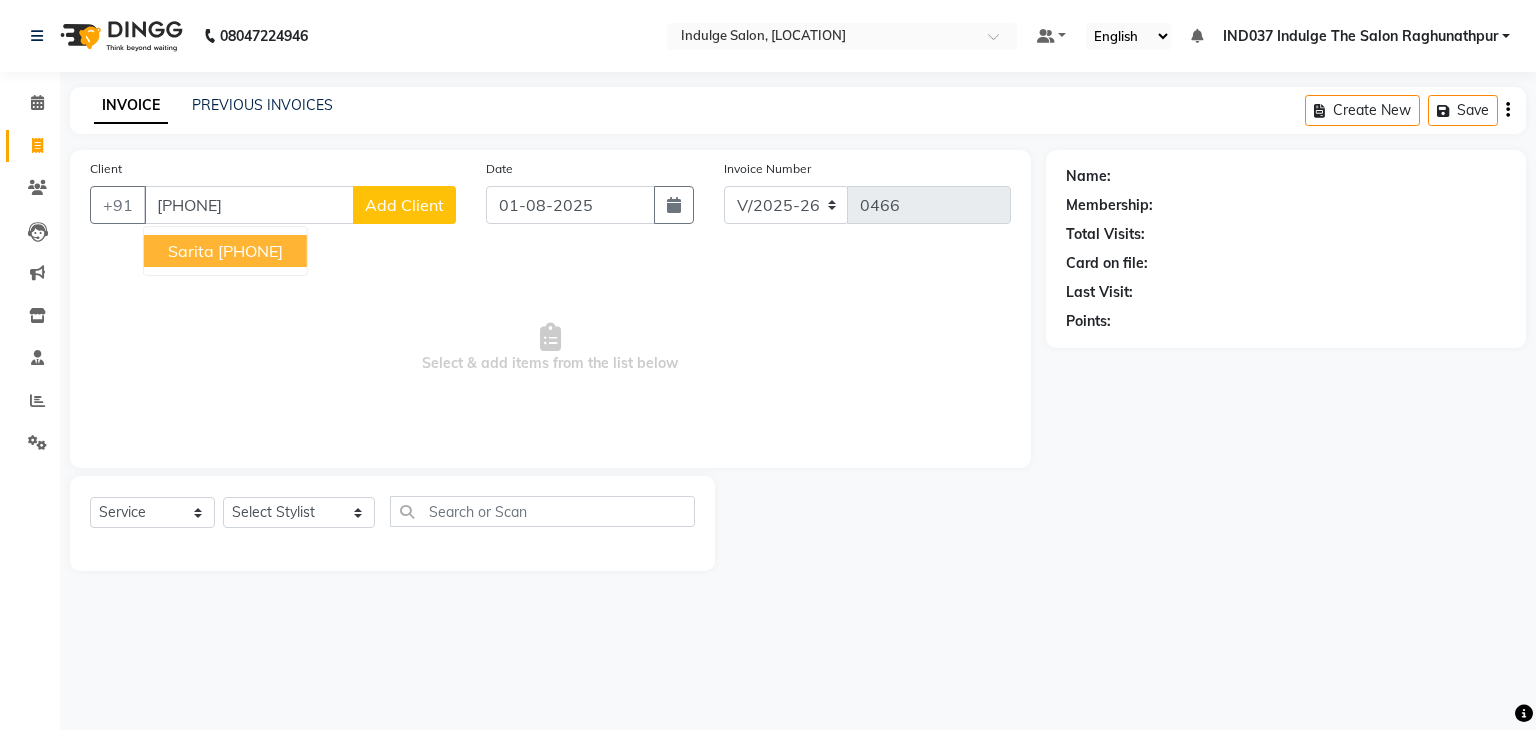 type on "7978331196" 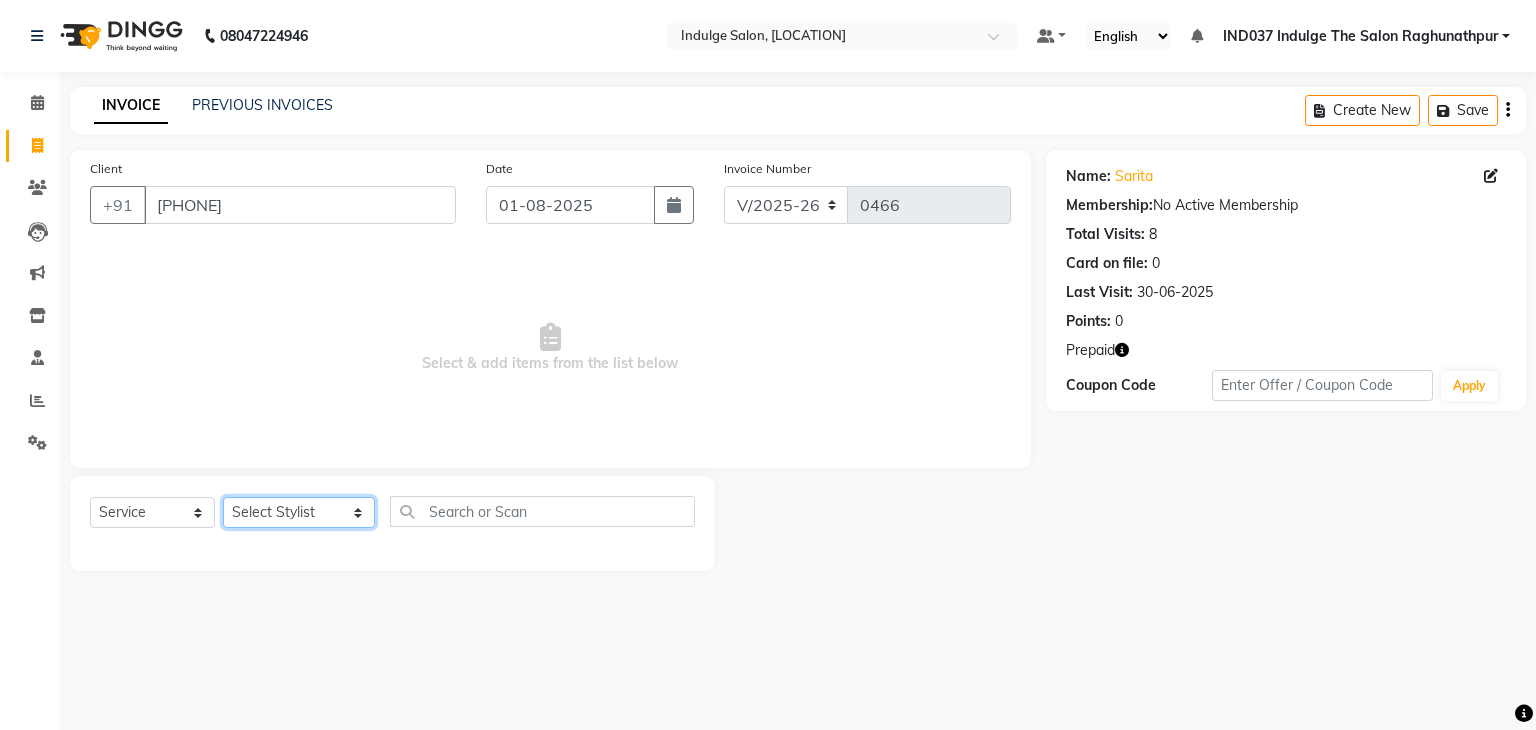 click on "Select Stylist Amir Ethan Happy IND037 Indulge The Salon Raghunathpur kartikey Nazia partha Rehan Roshan Sameer  shivangi  SWATI" 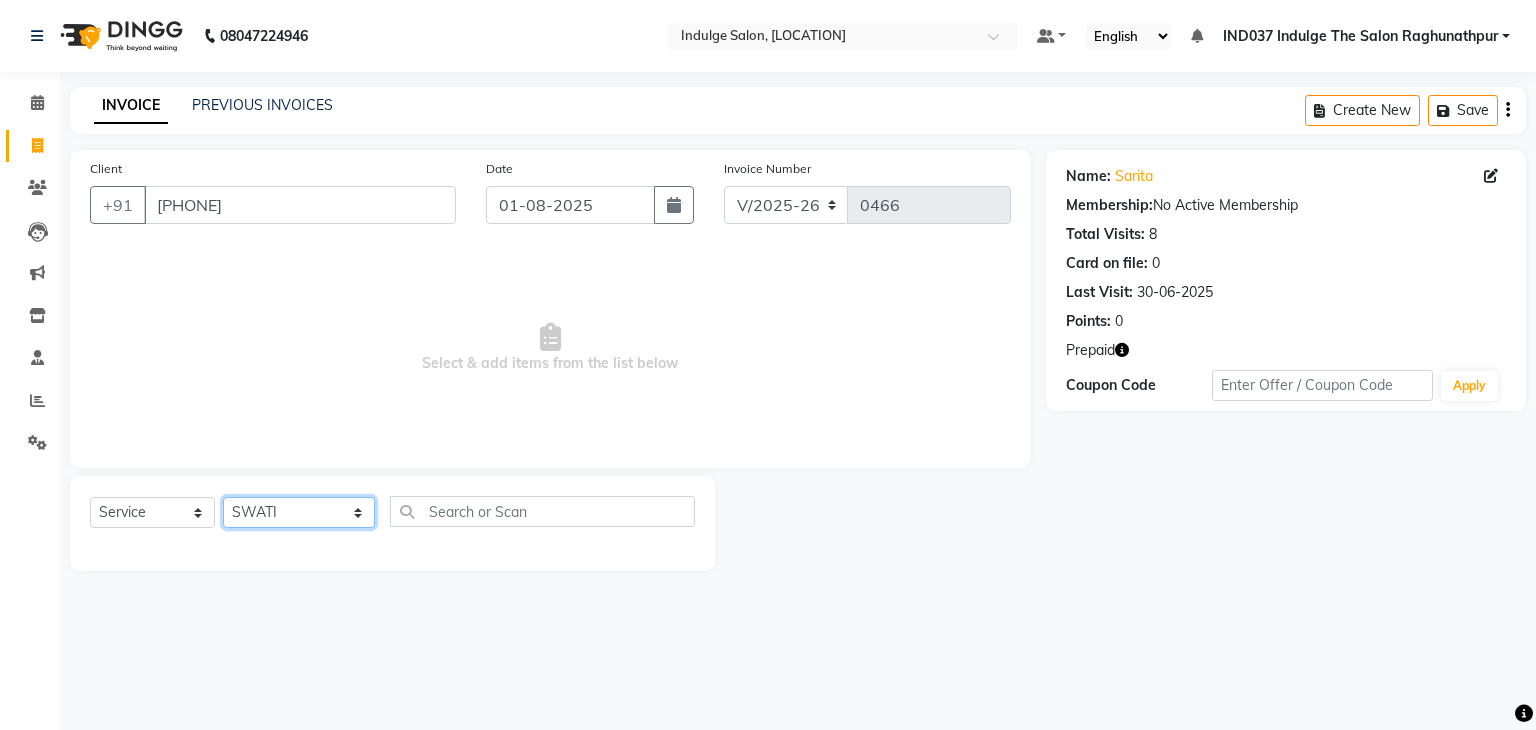 click on "Select Stylist Amir Ethan Happy IND037 Indulge The Salon Raghunathpur kartikey Nazia partha Rehan Roshan Sameer  shivangi  SWATI" 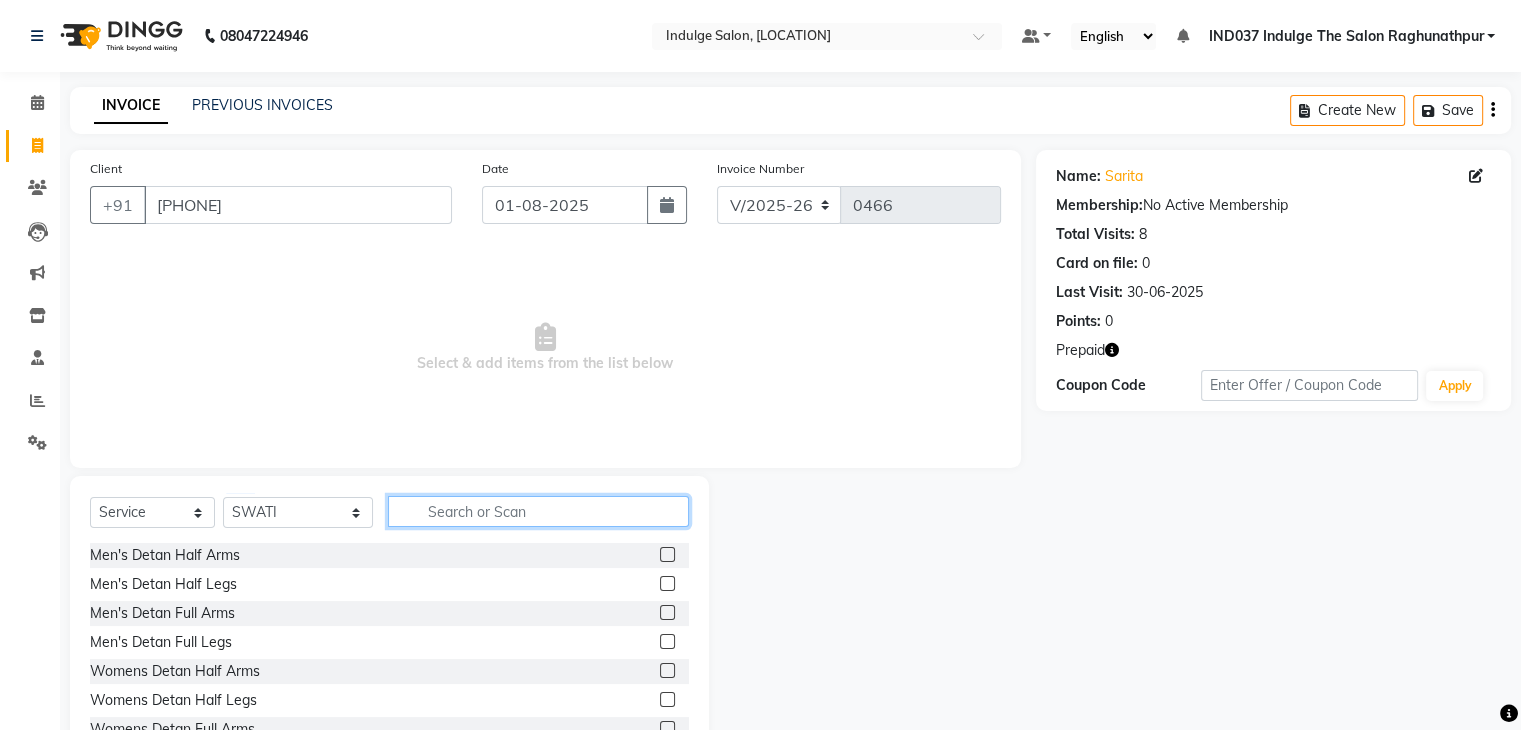 click 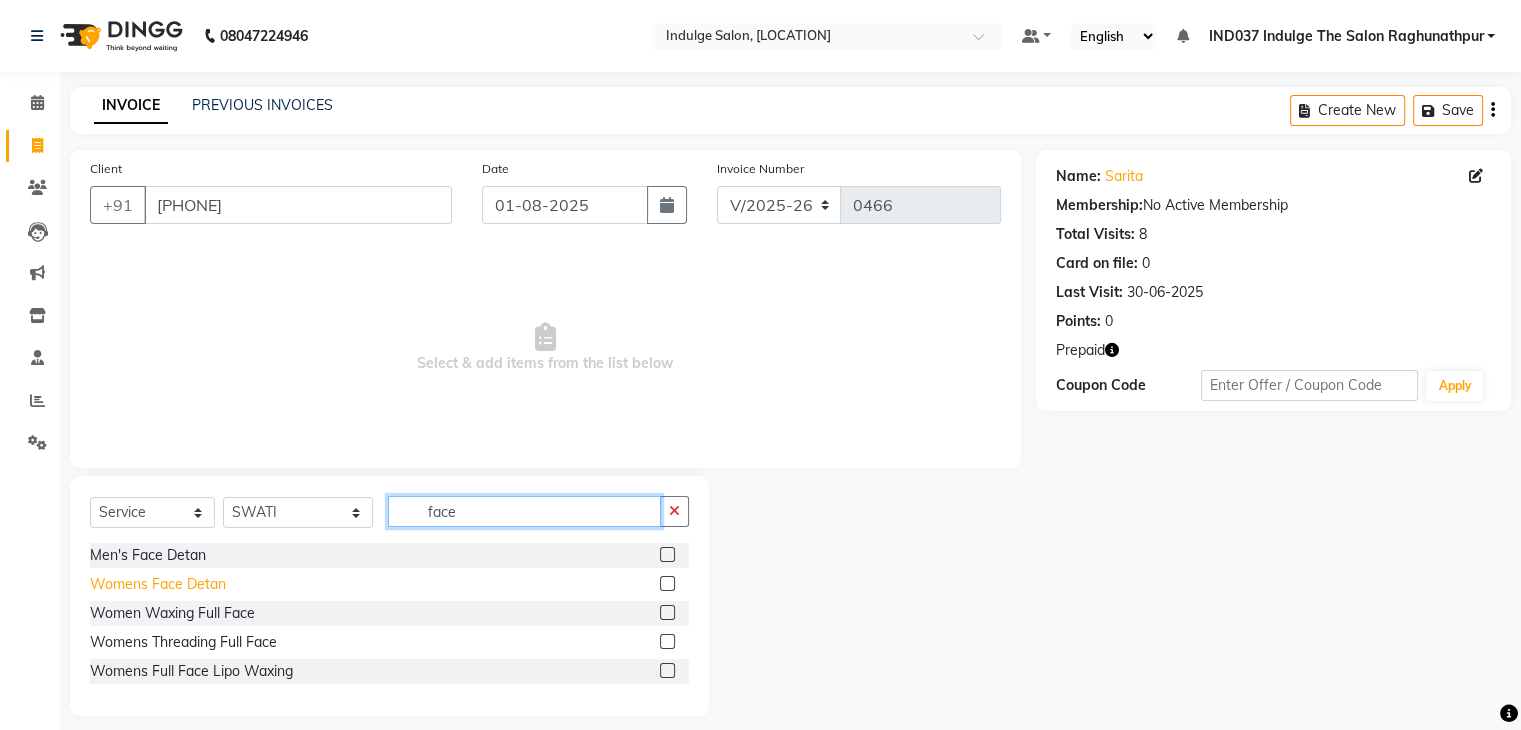 type on "face" 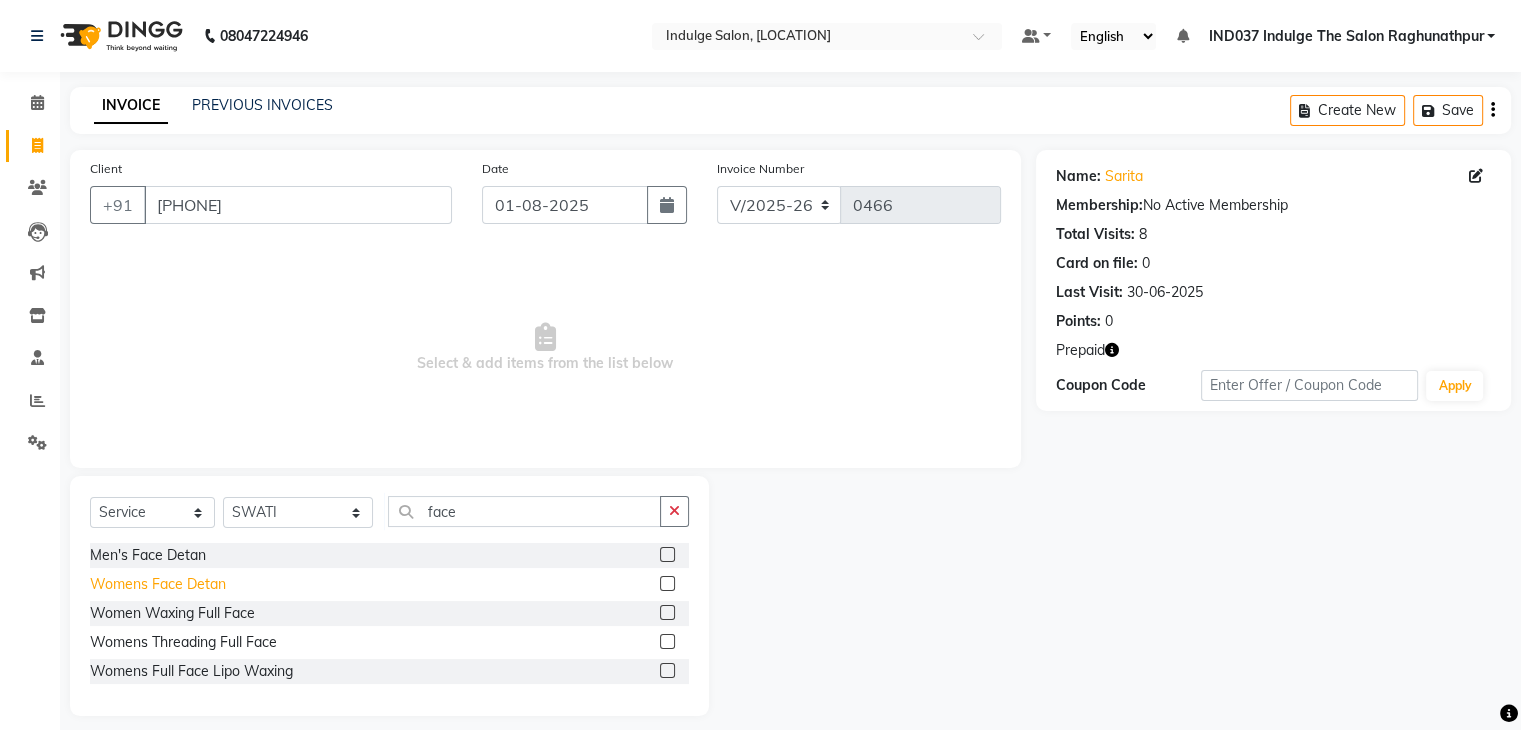 click on "Womens Face Detan" 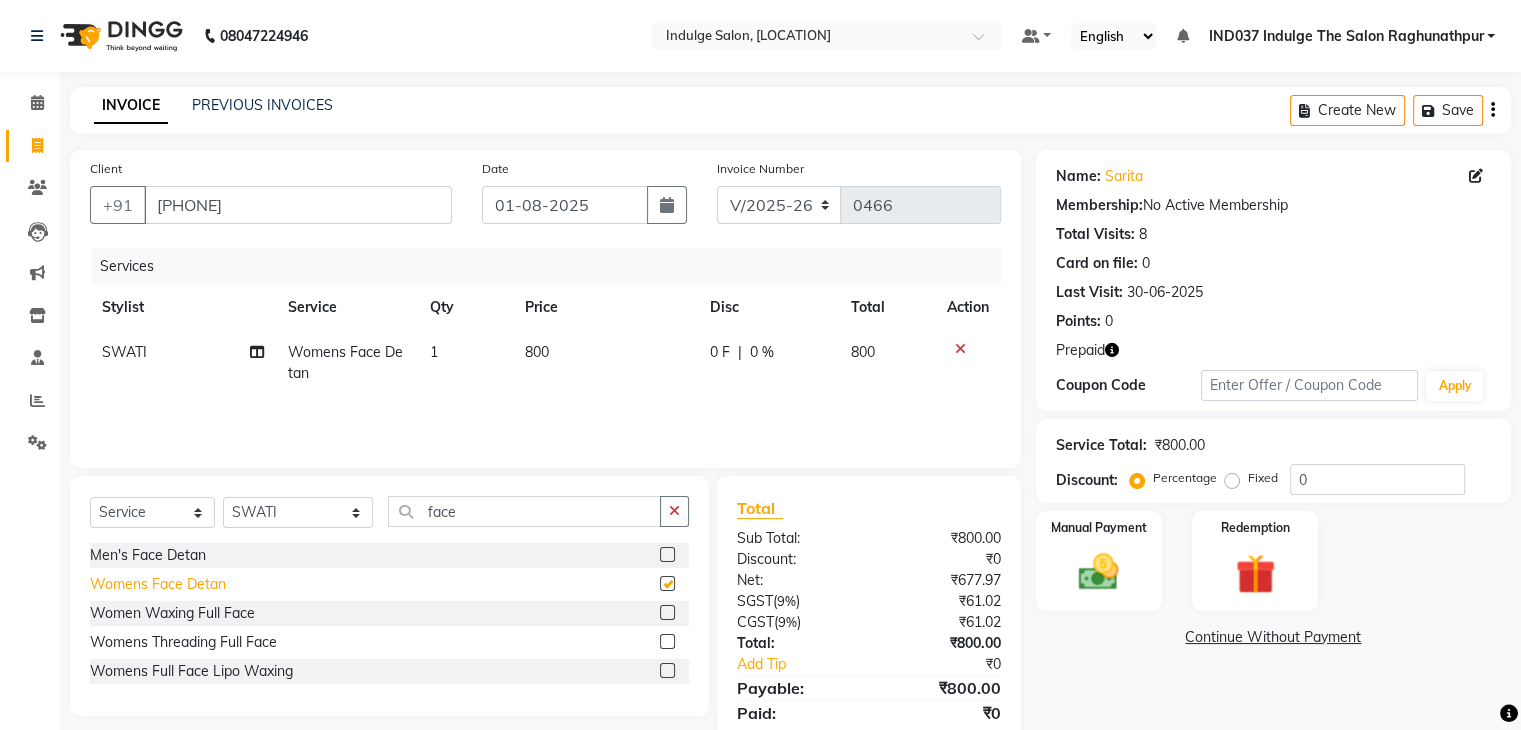 checkbox on "false" 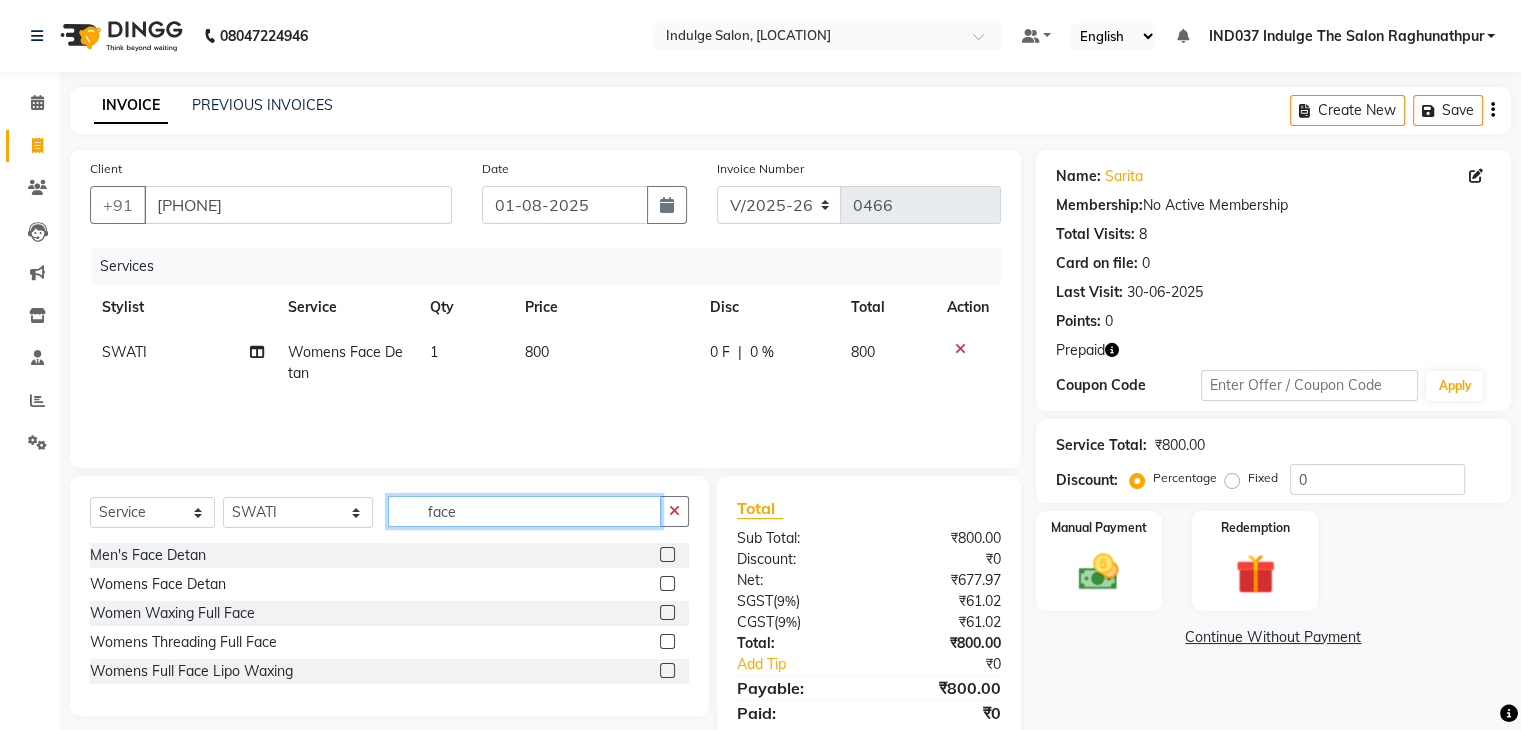 click on "face" 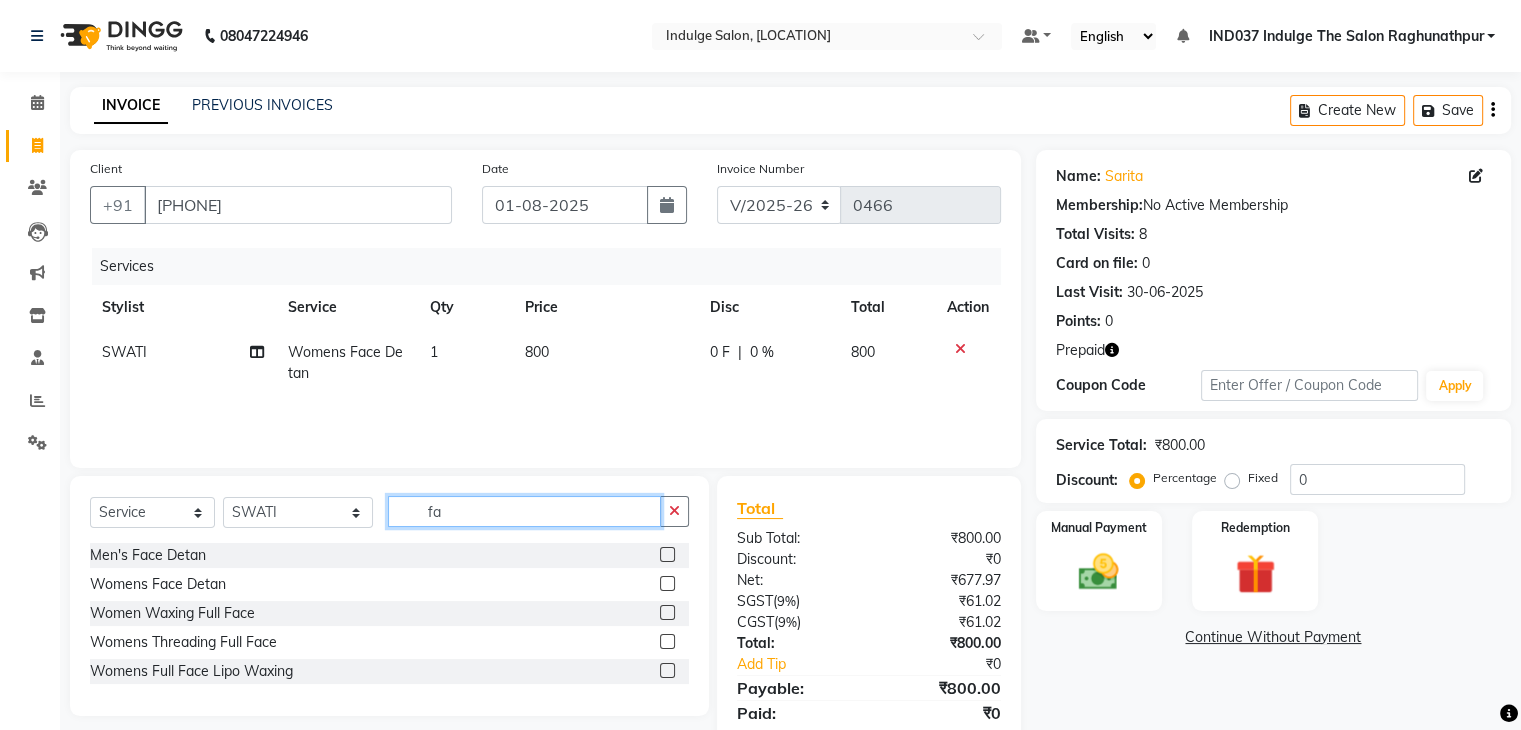 type on "f" 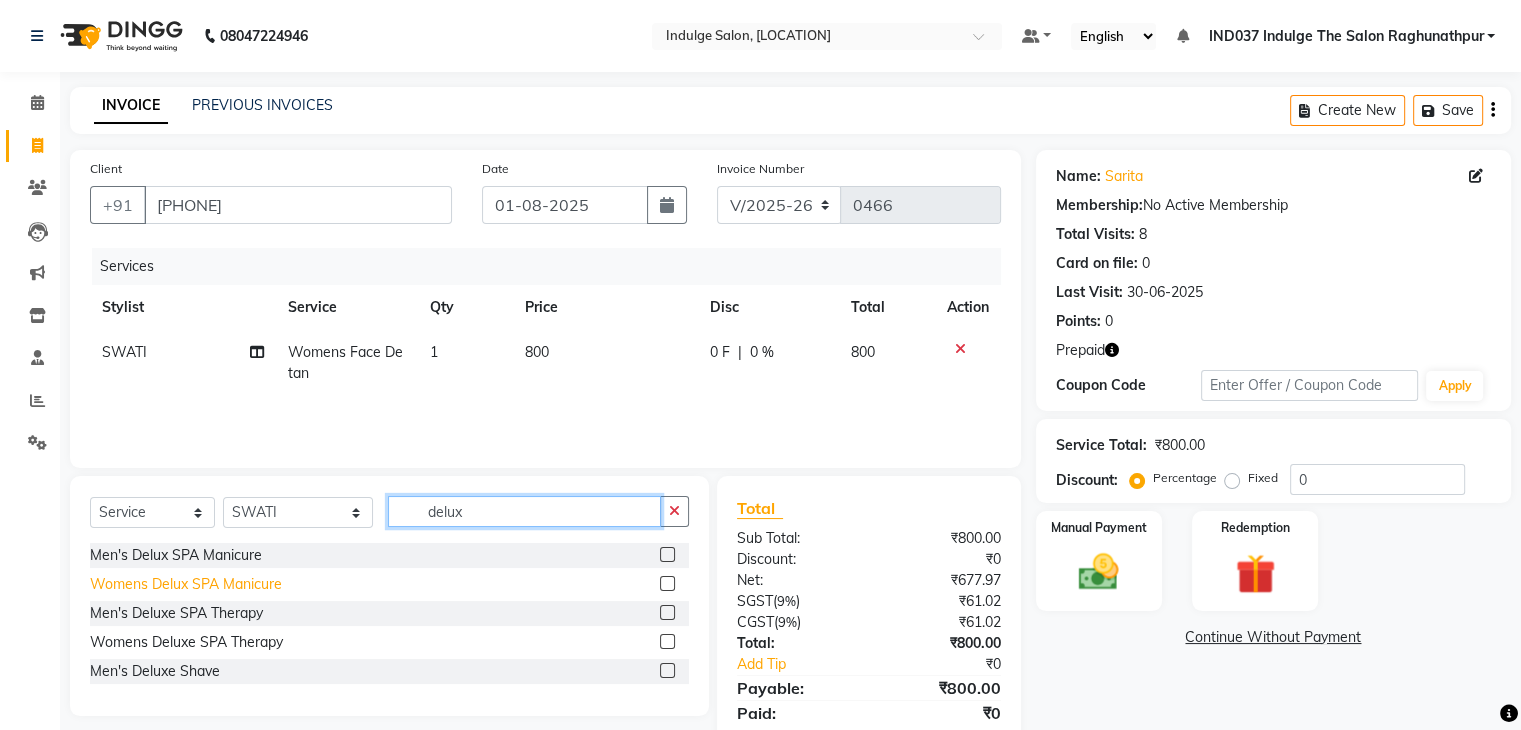 scroll, scrollTop: 71, scrollLeft: 0, axis: vertical 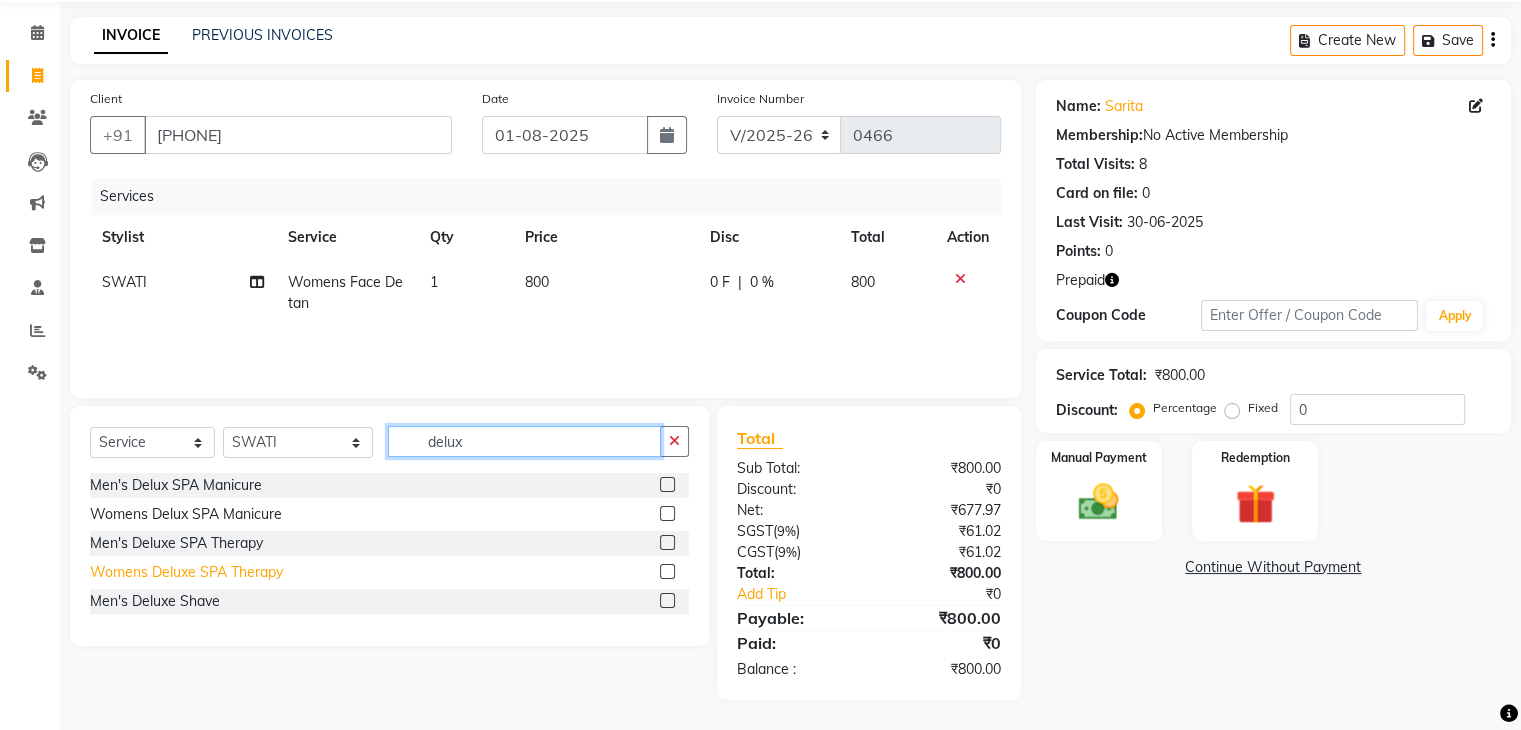 type on "delux" 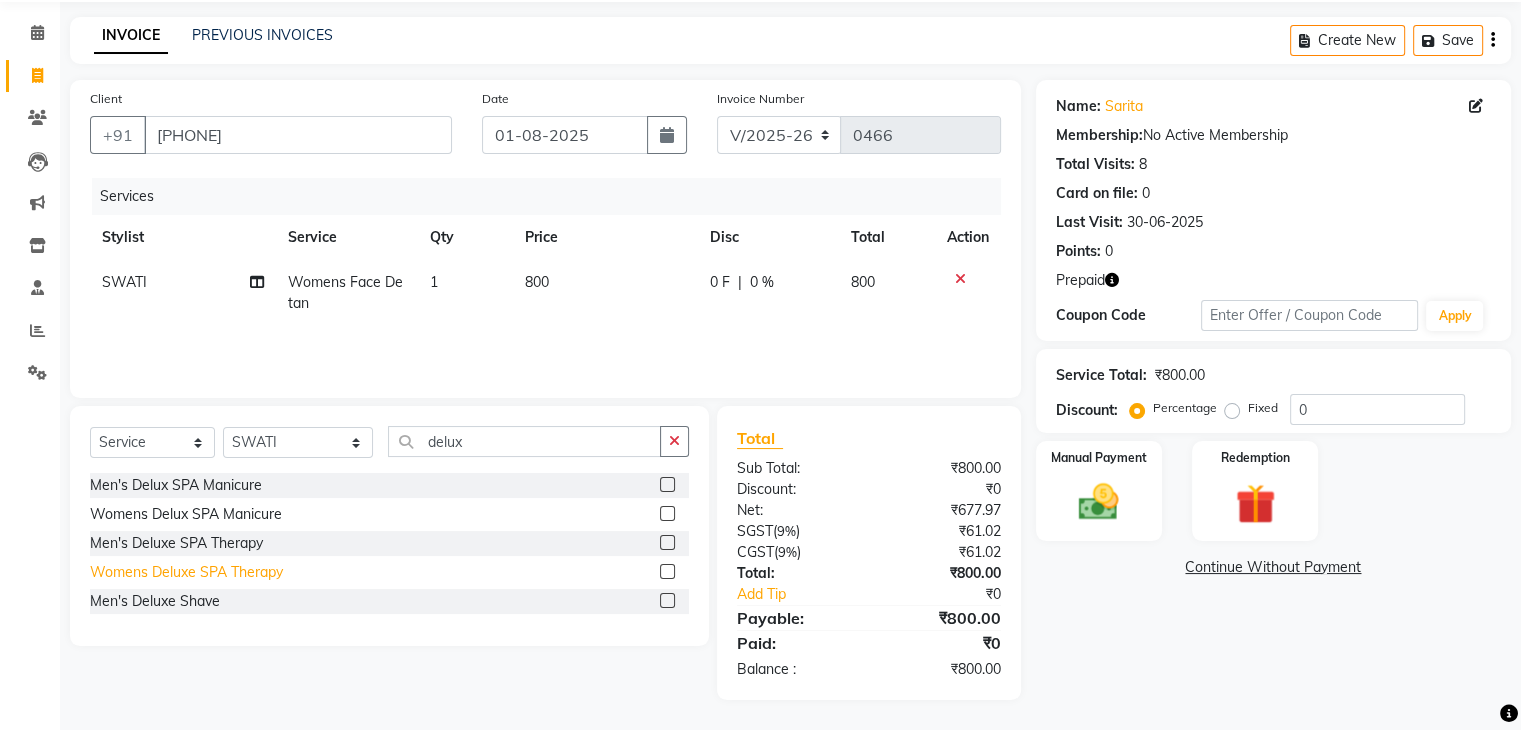 click on "Womens Deluxe SPA Therapy" 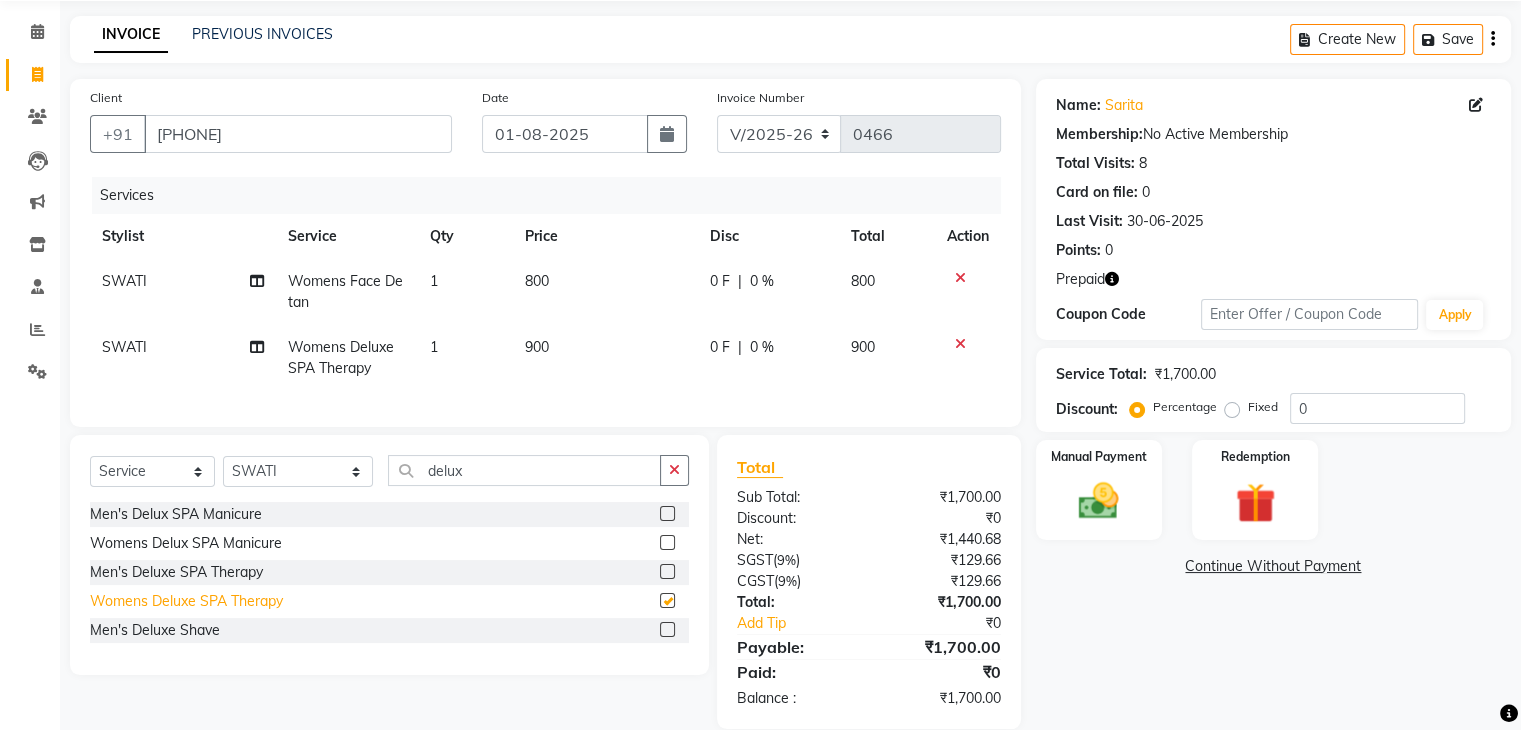 checkbox on "false" 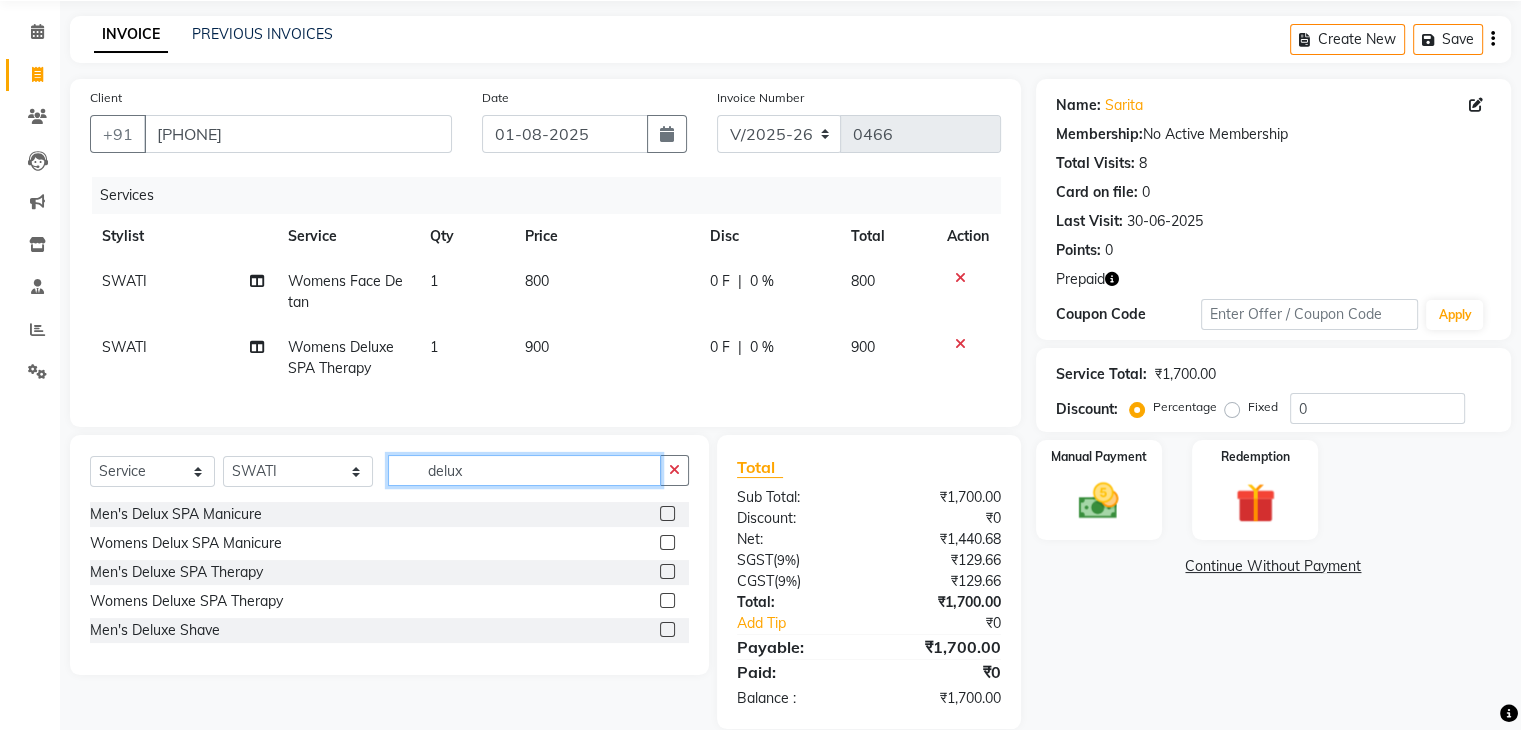 click on "delux" 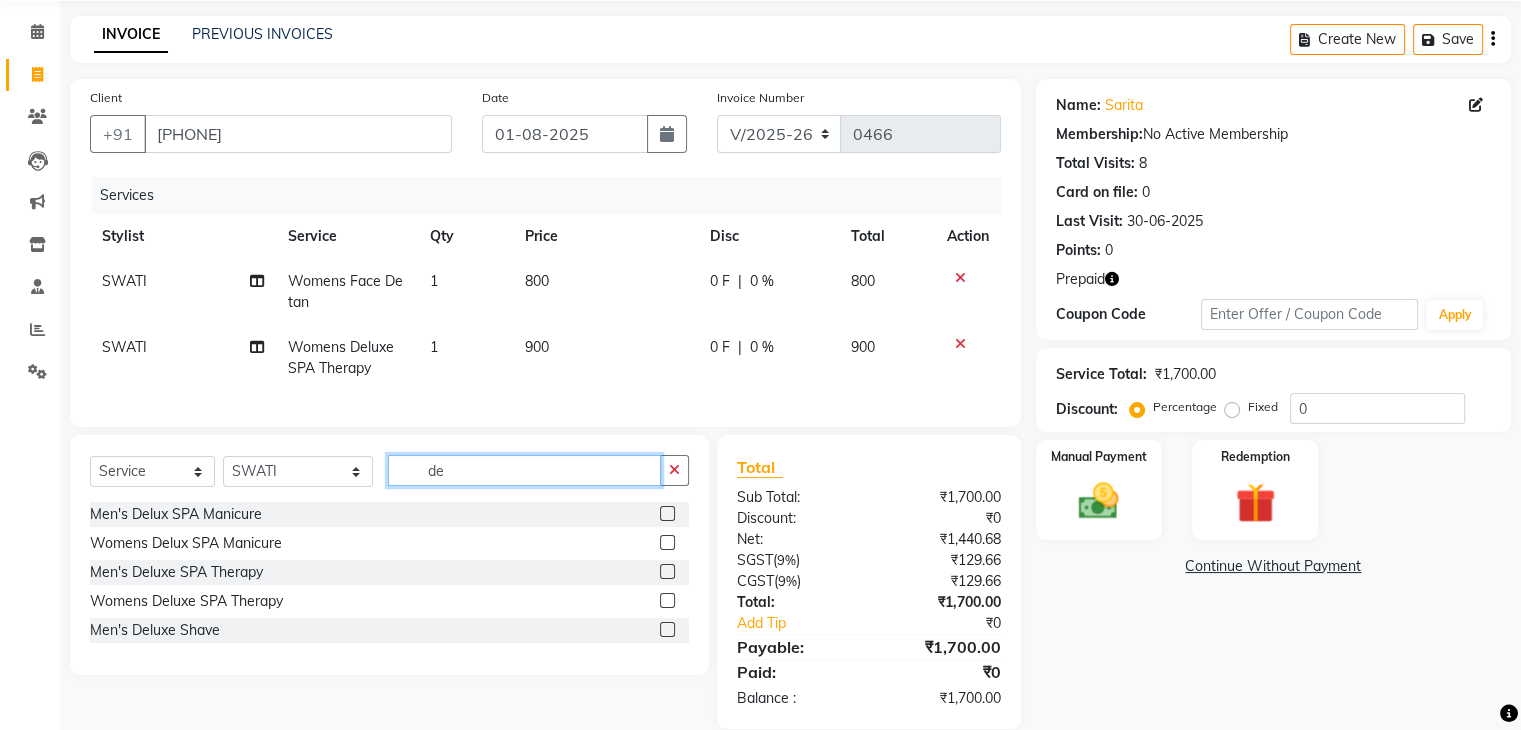 type on "d" 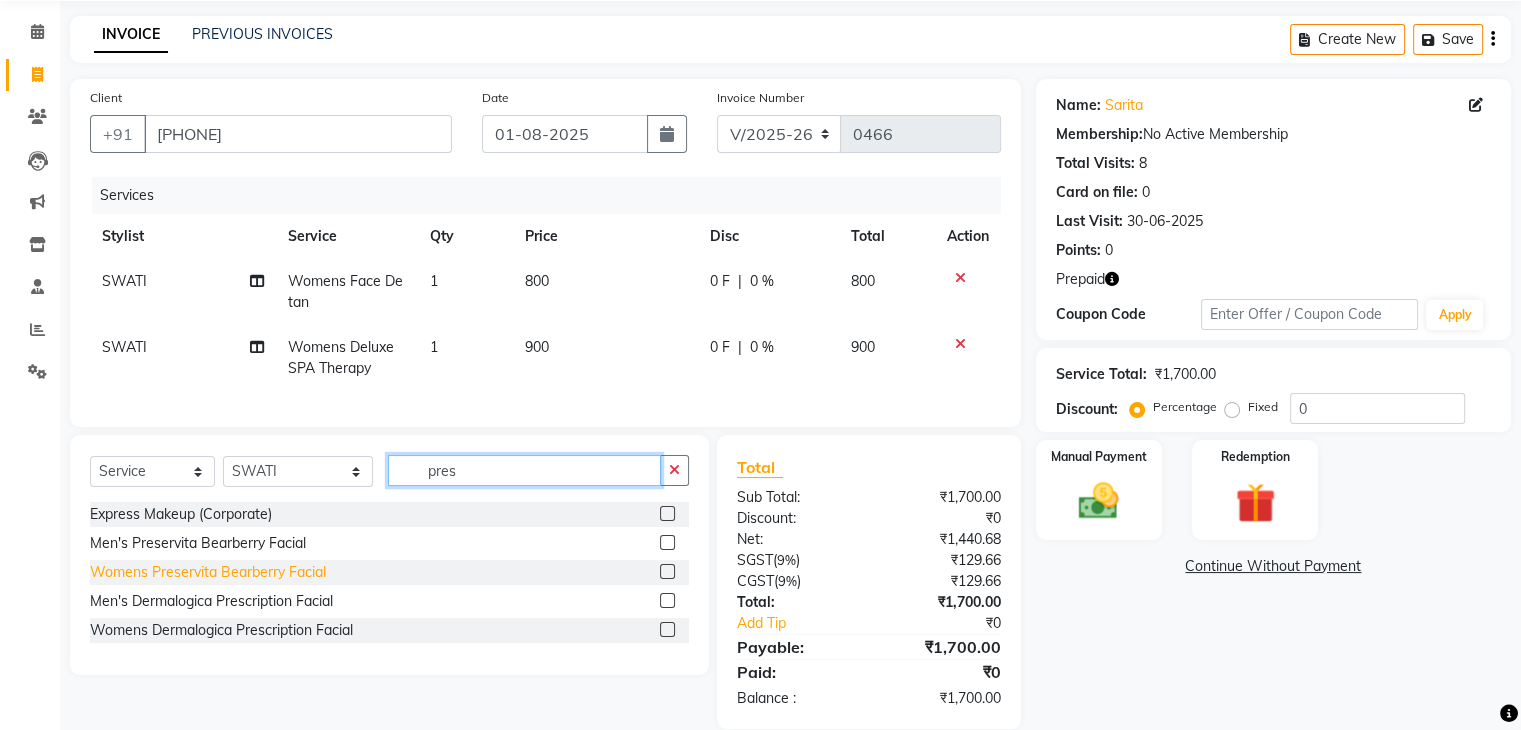 type on "pres" 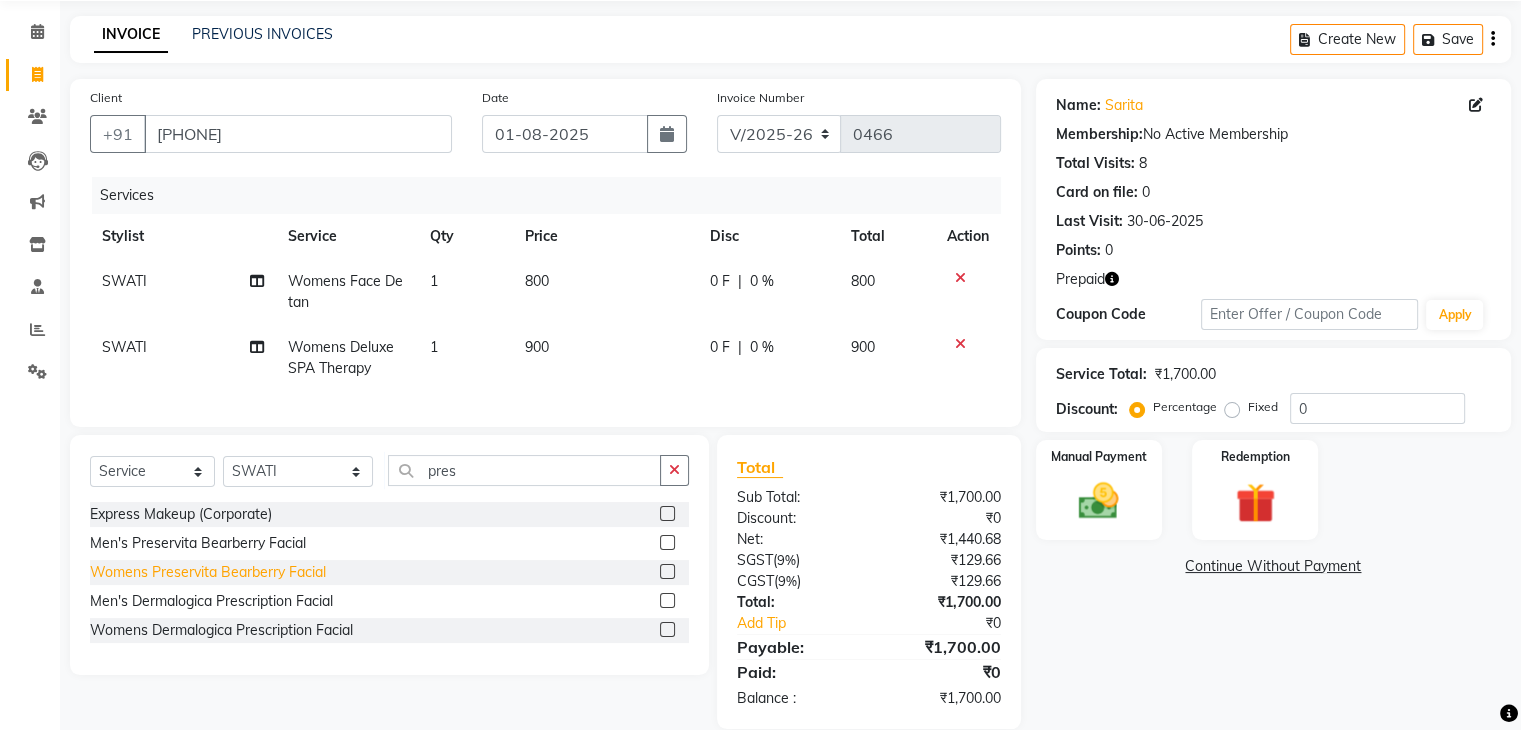 click on "Womens Preservita Bearberry Facial" 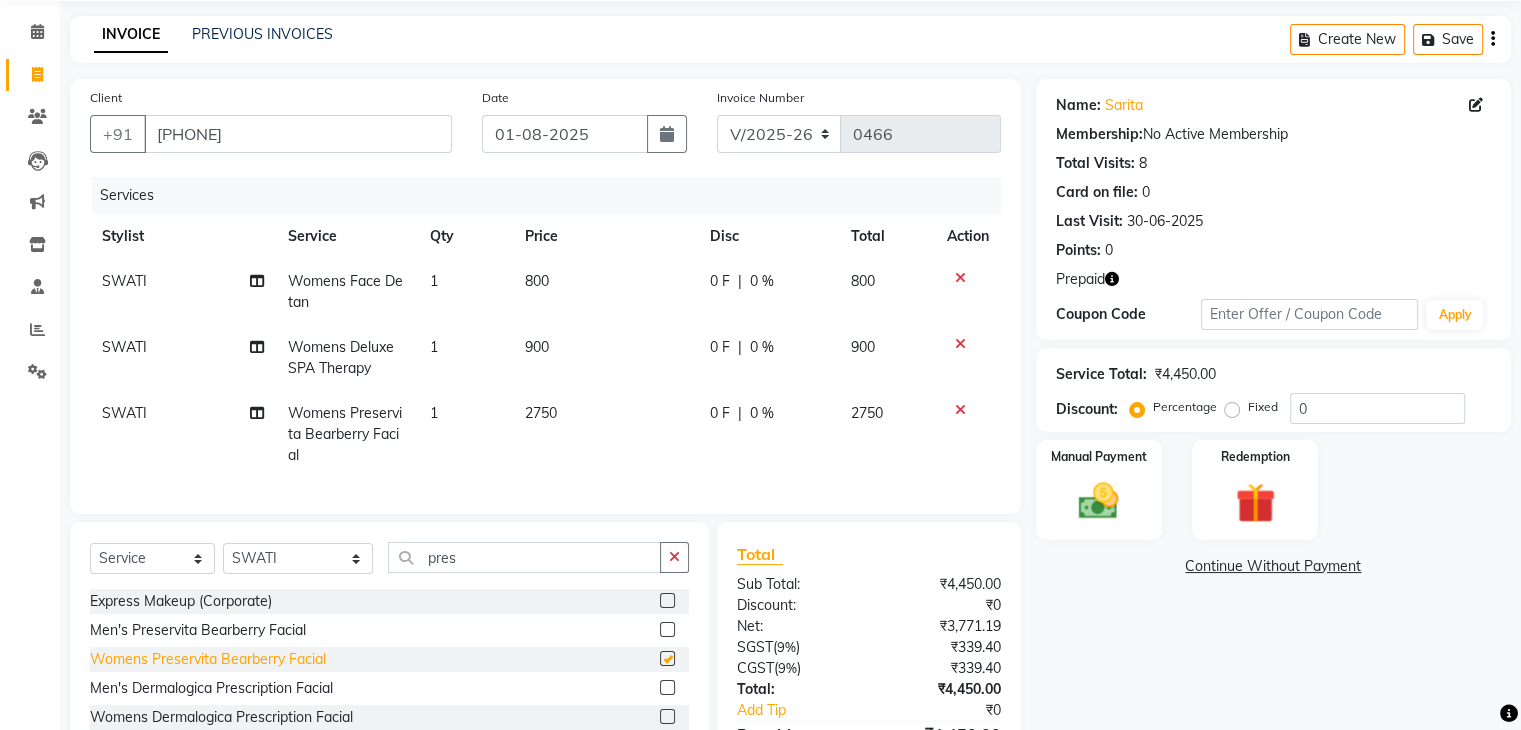 checkbox on "false" 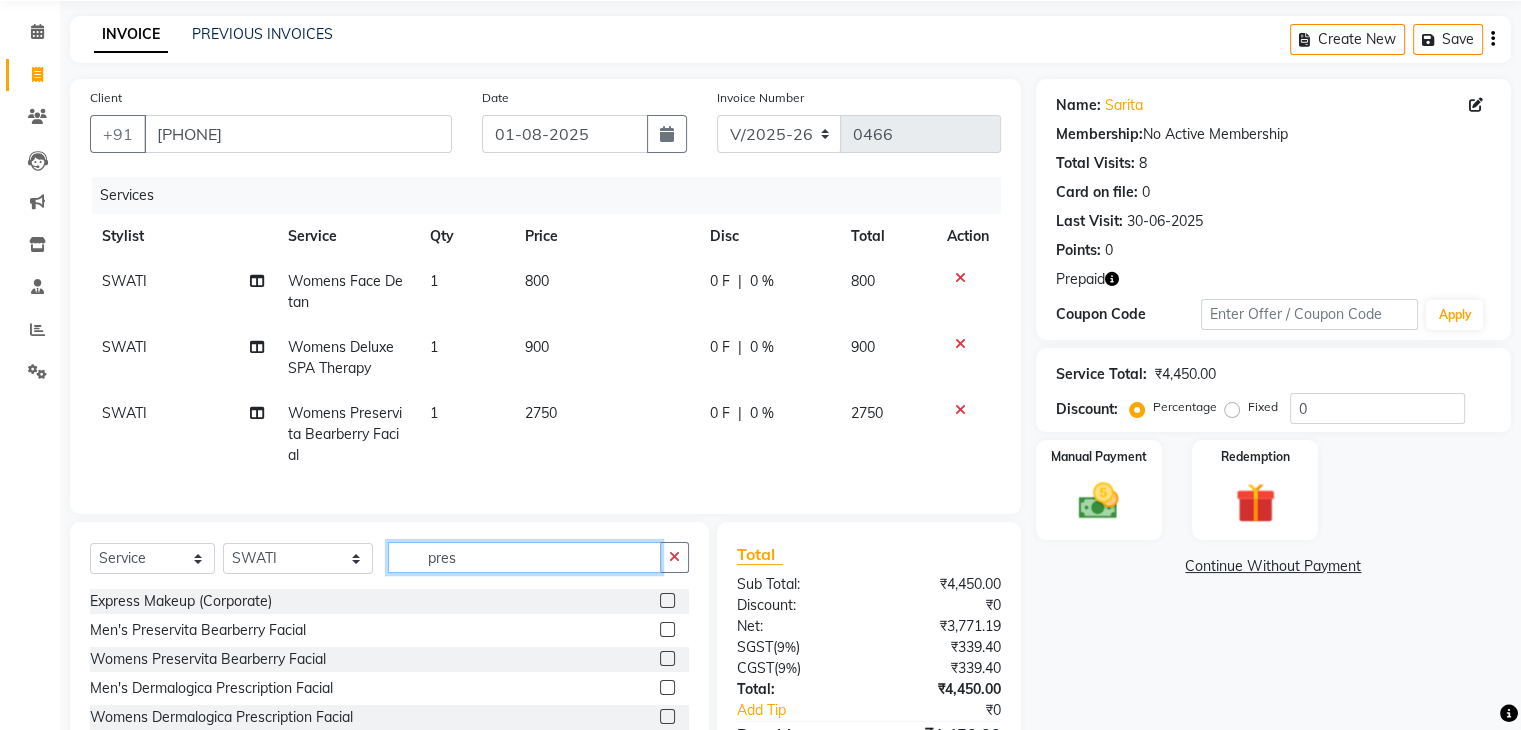 click on "pres" 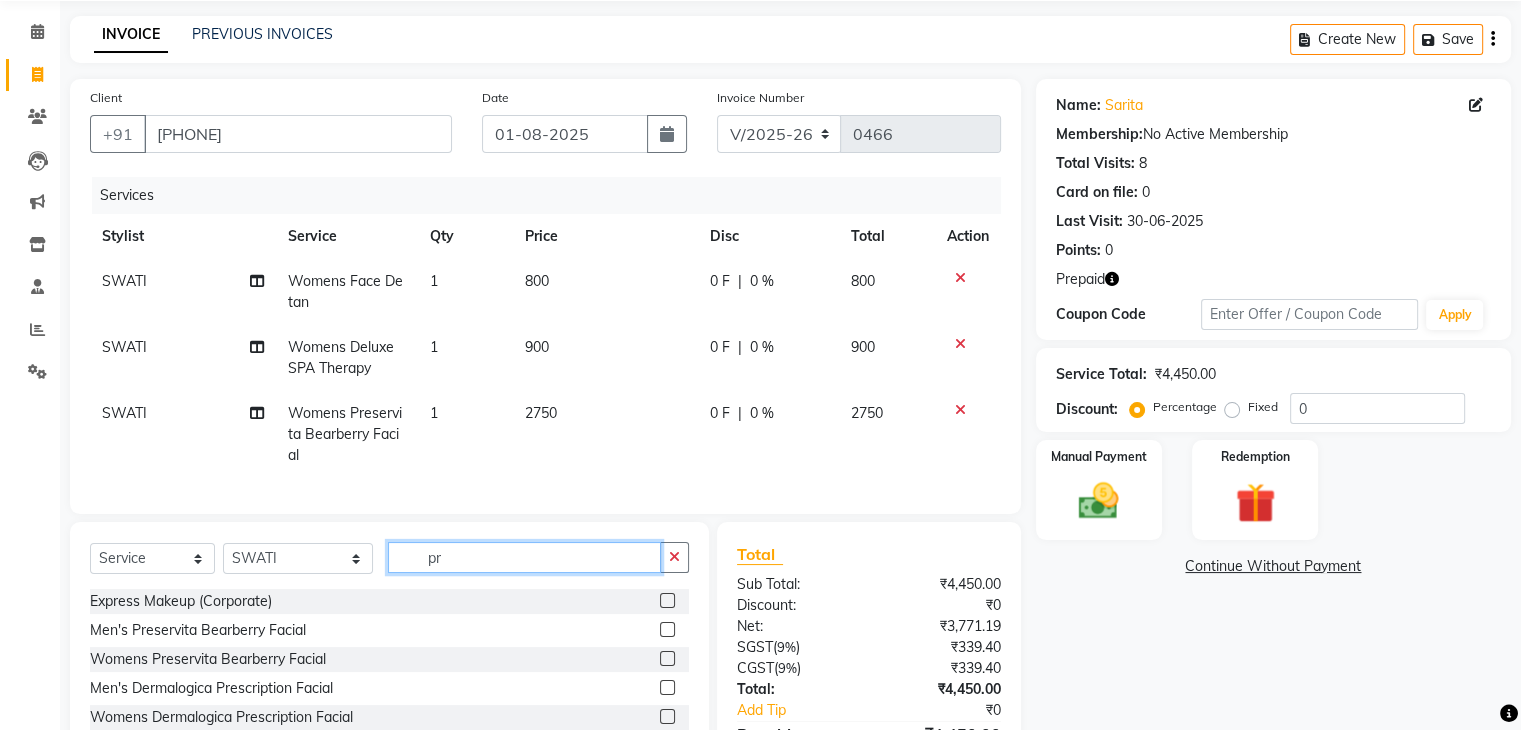 type on "p" 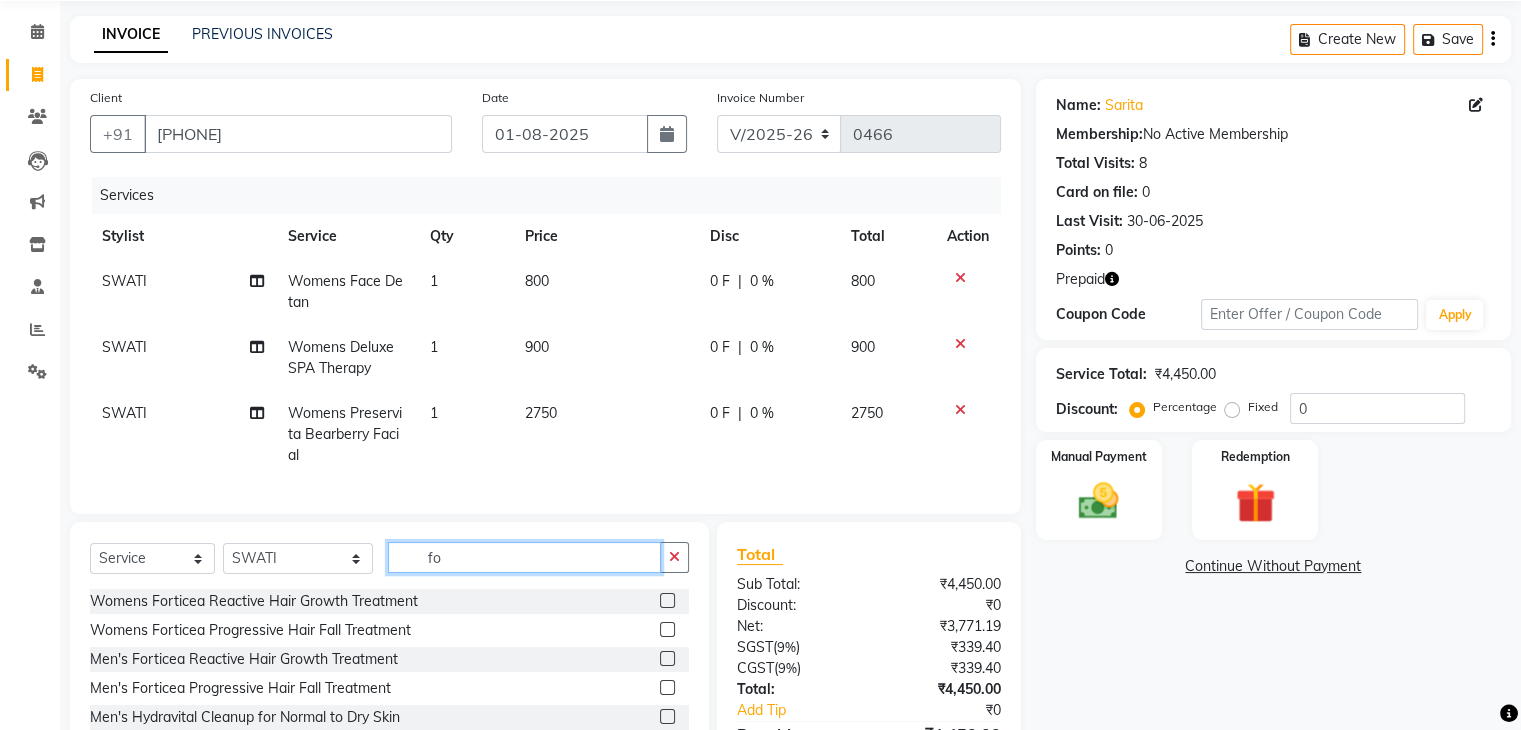 type on "f" 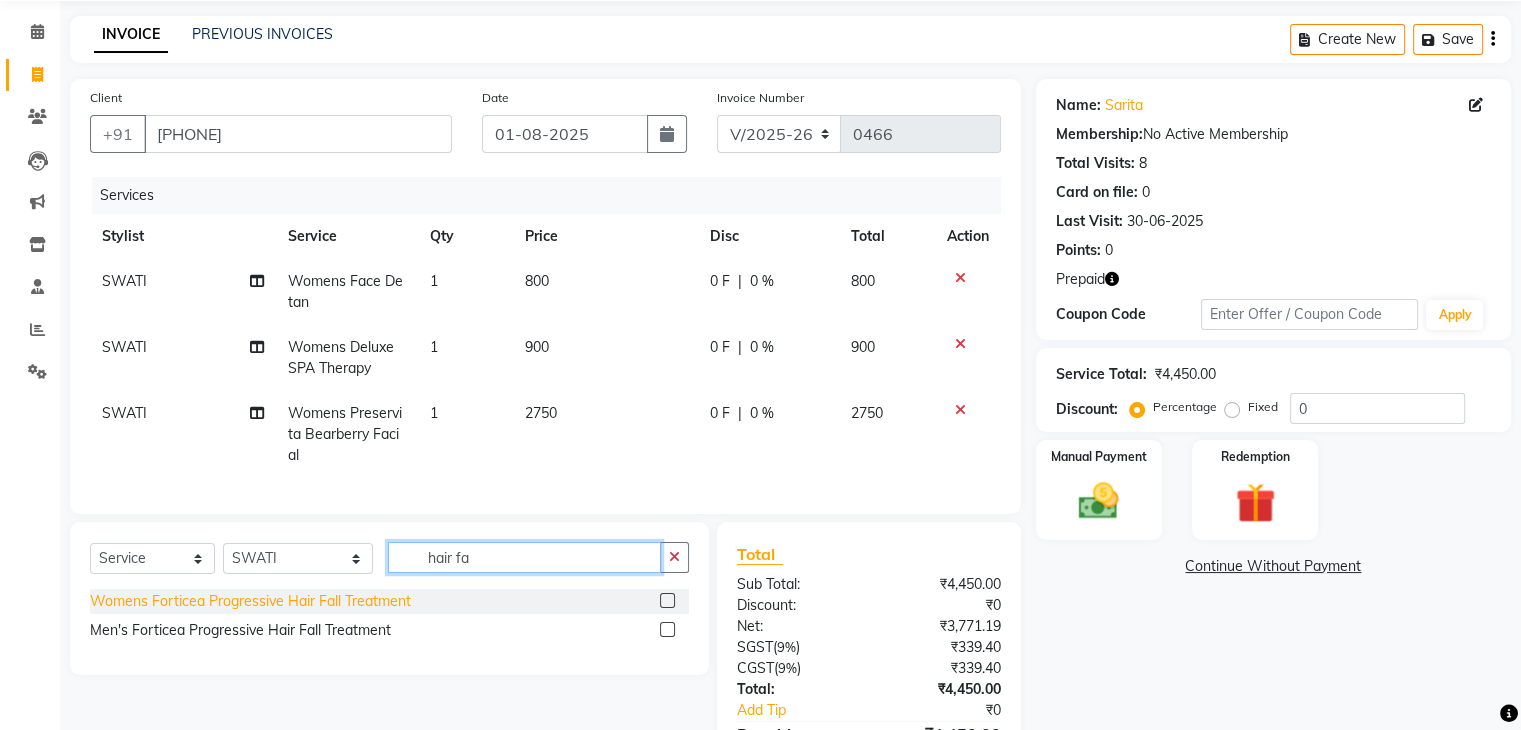 type on "hair fa" 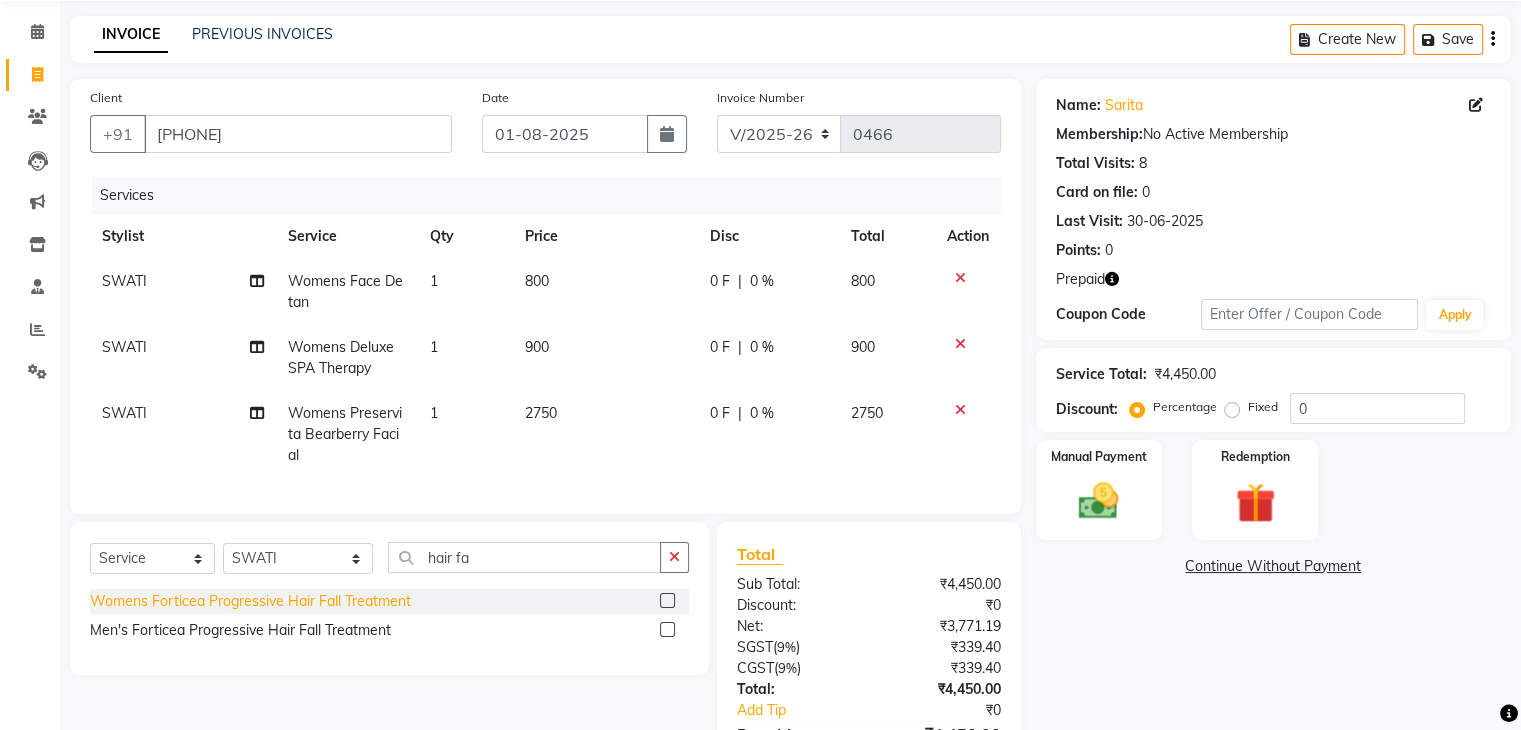 click on "Womens Forticea Progressive Hair Fall Treatment" 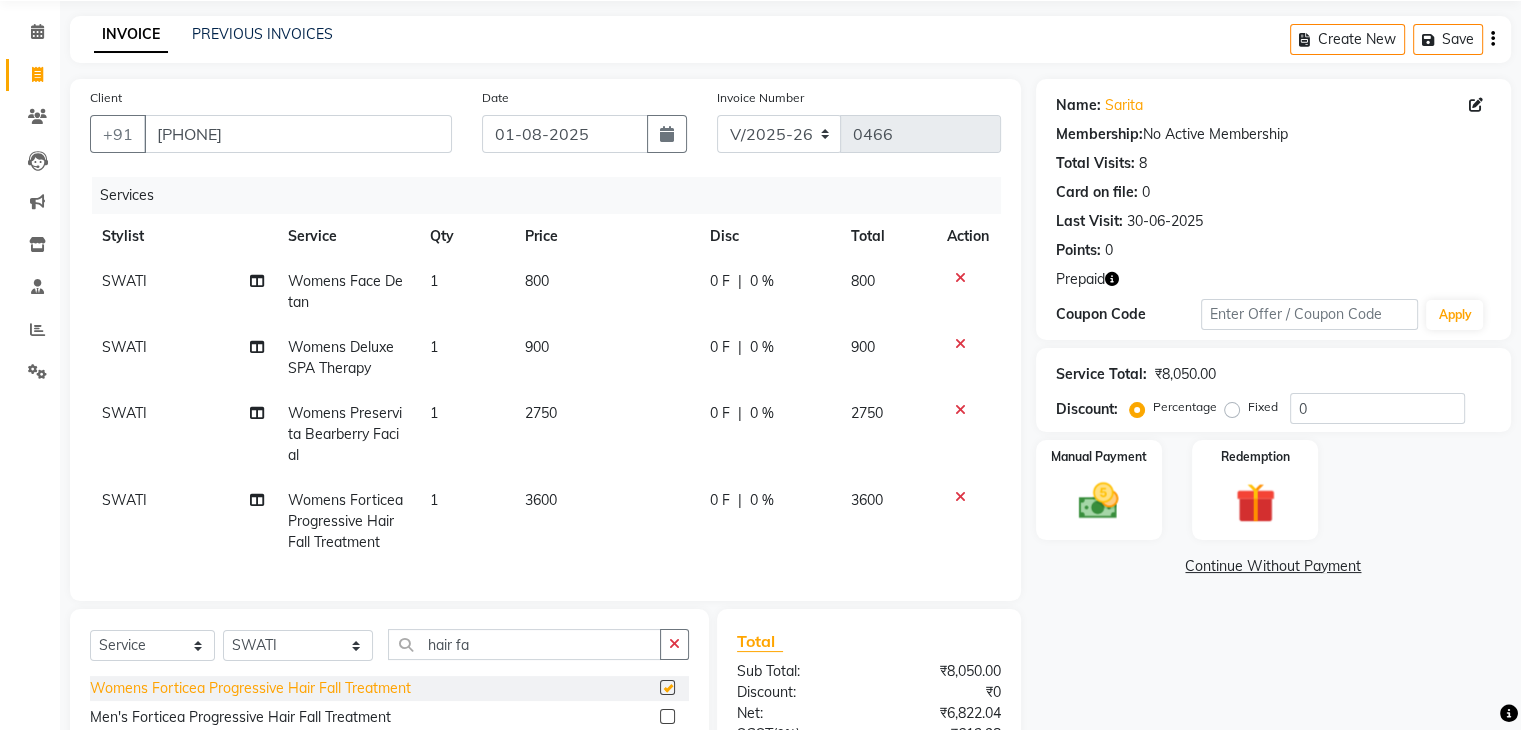 checkbox on "false" 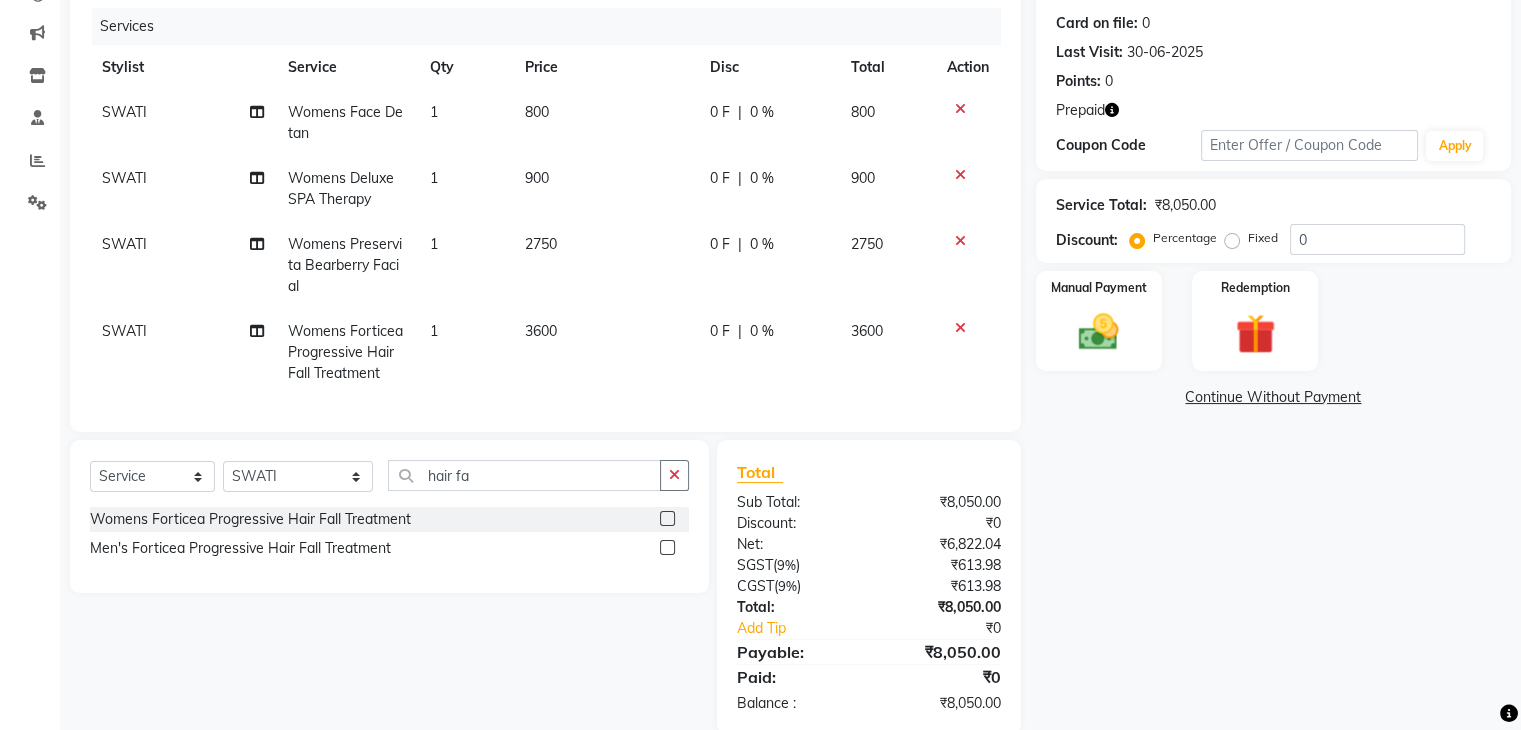 scroll, scrollTop: 241, scrollLeft: 0, axis: vertical 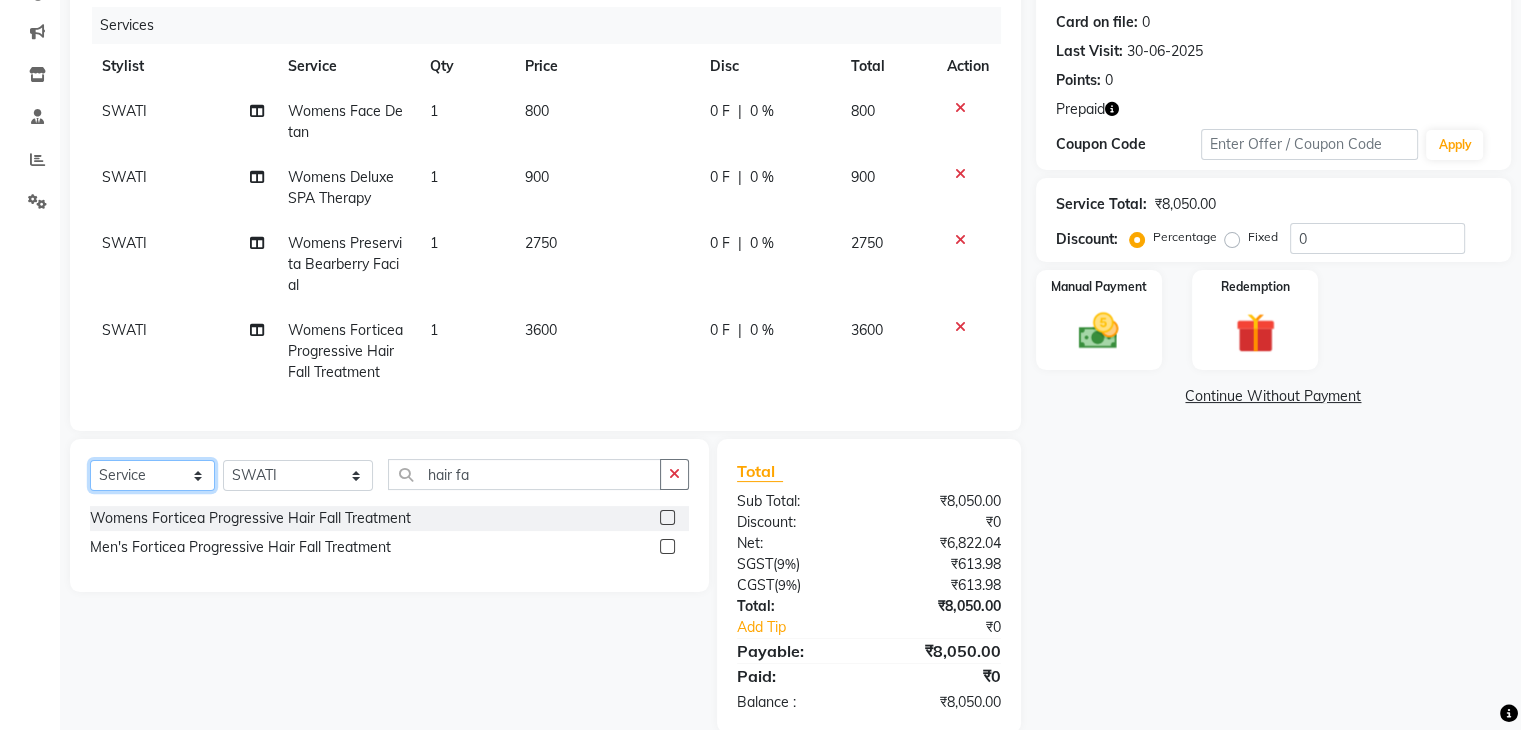 click on "Select  Service  Product  Membership  Package Voucher Prepaid Gift Card" 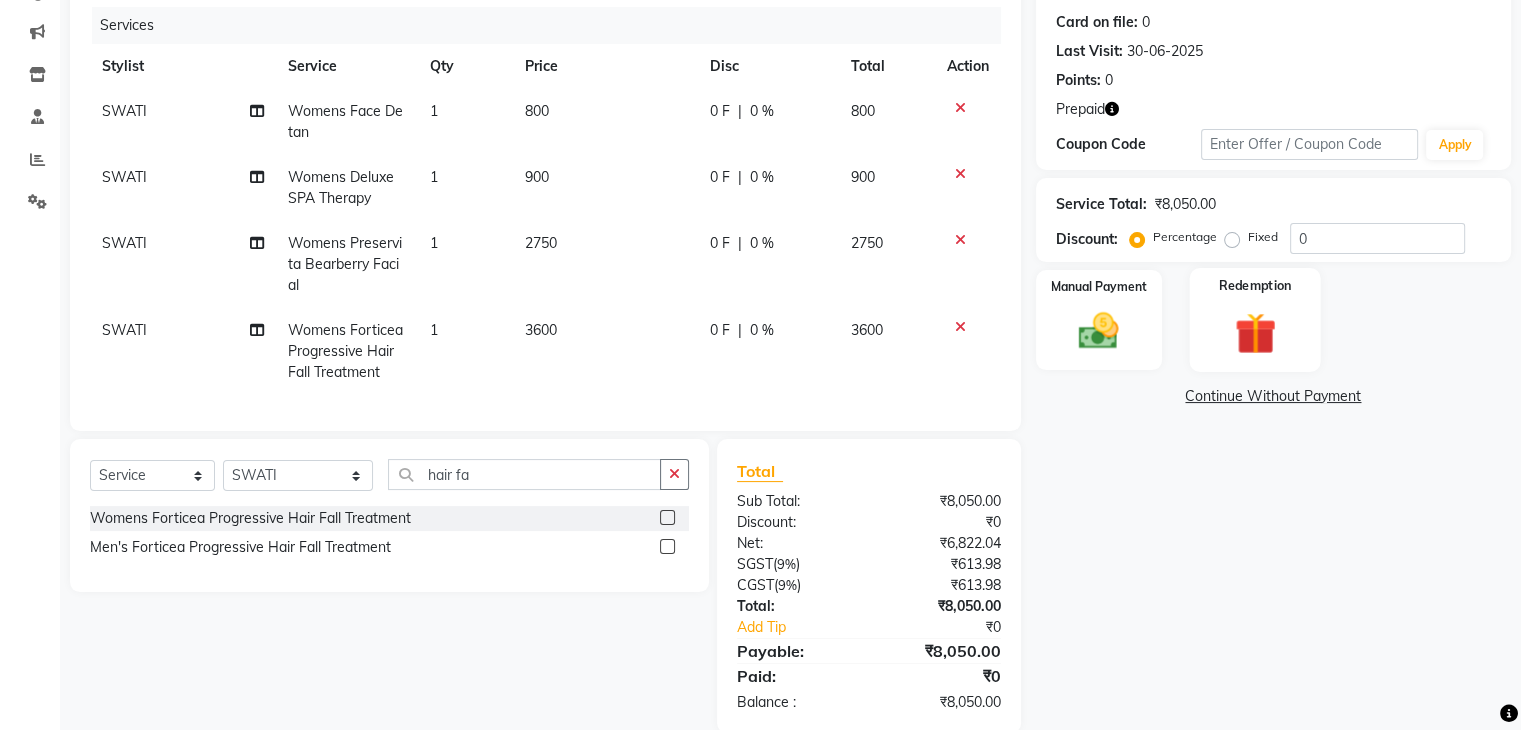 click 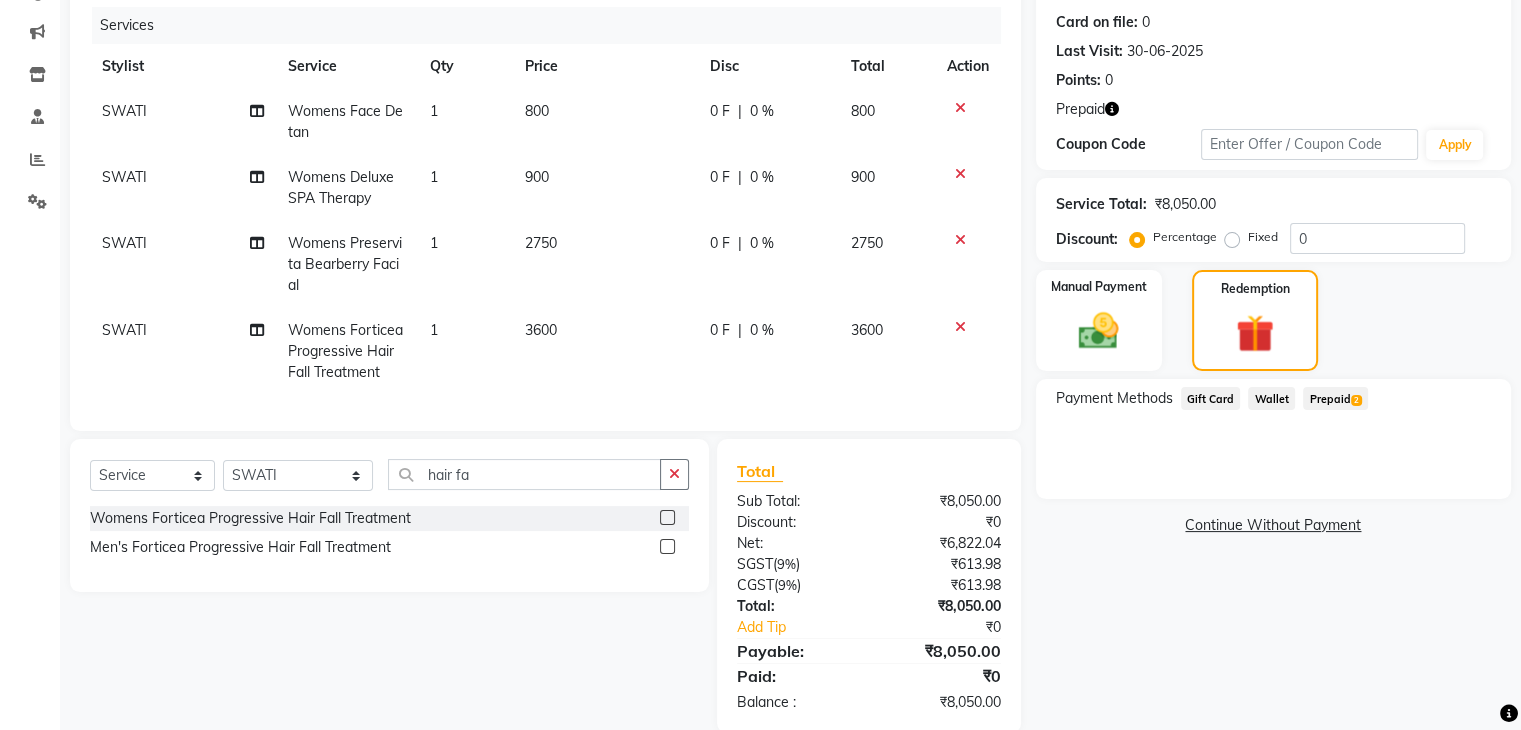click on "Prepaid  2" 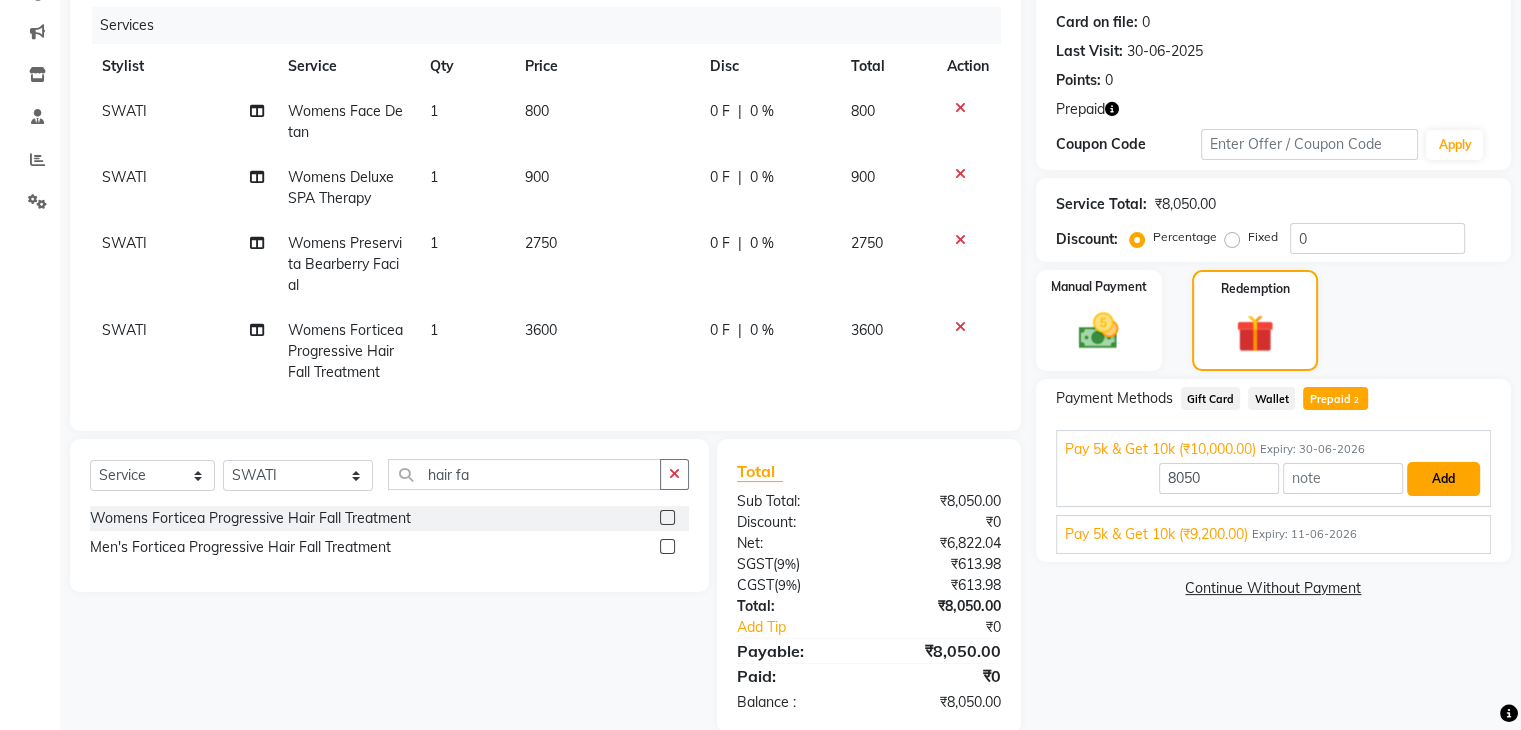 click on "Add" at bounding box center (1443, 479) 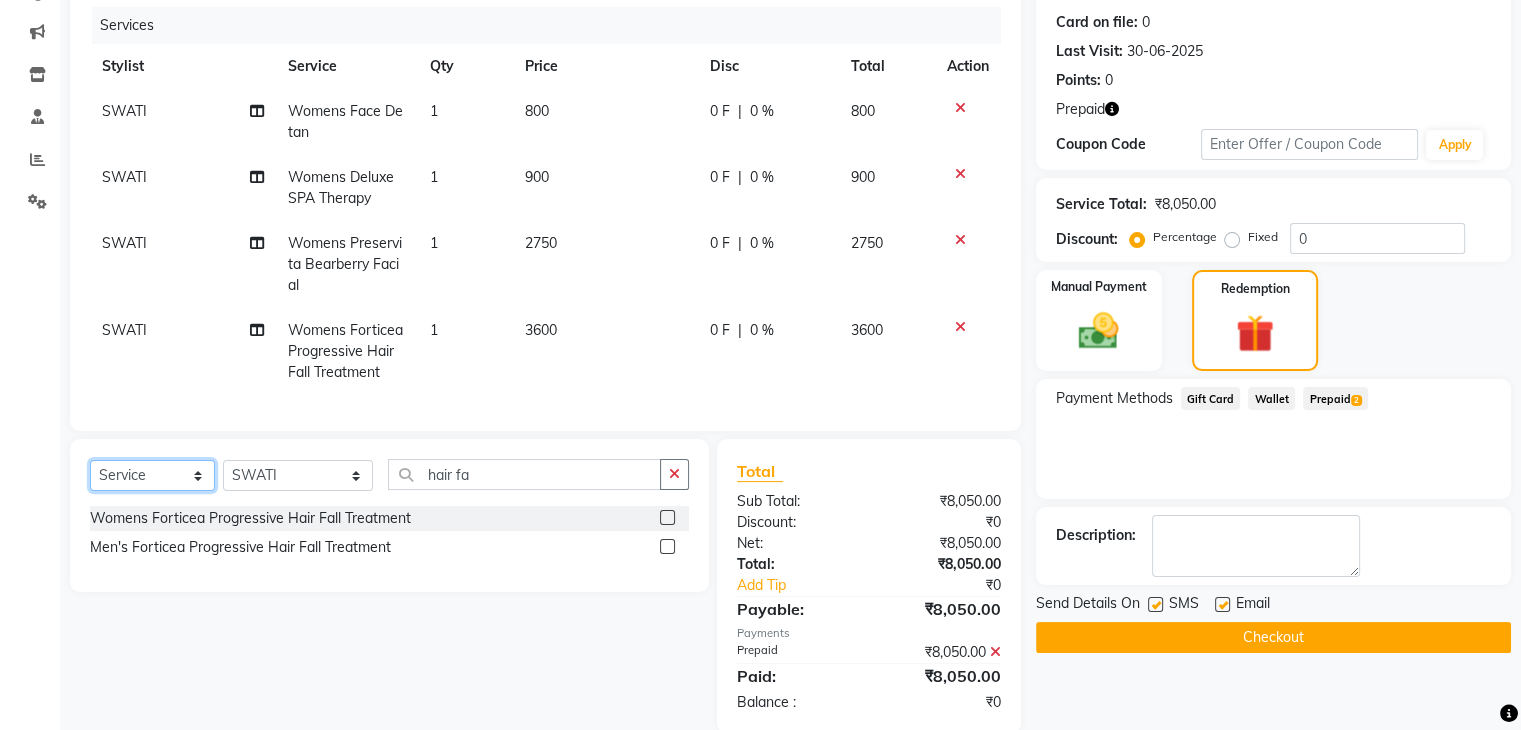 drag, startPoint x: 171, startPoint y: 483, endPoint x: 119, endPoint y: 615, distance: 141.87318 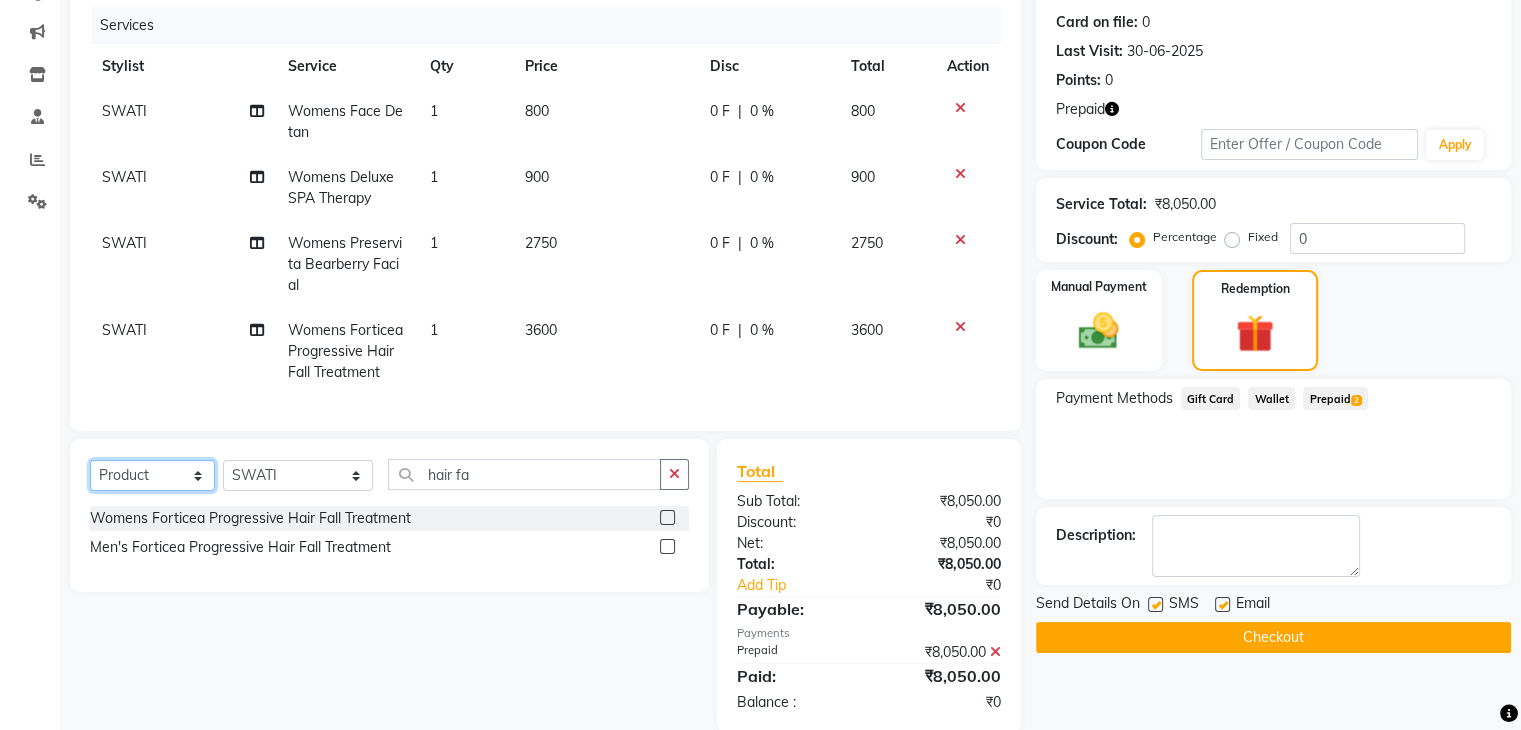 click on "Select  Service  Product  Membership  Package Voucher Prepaid Gift Card" 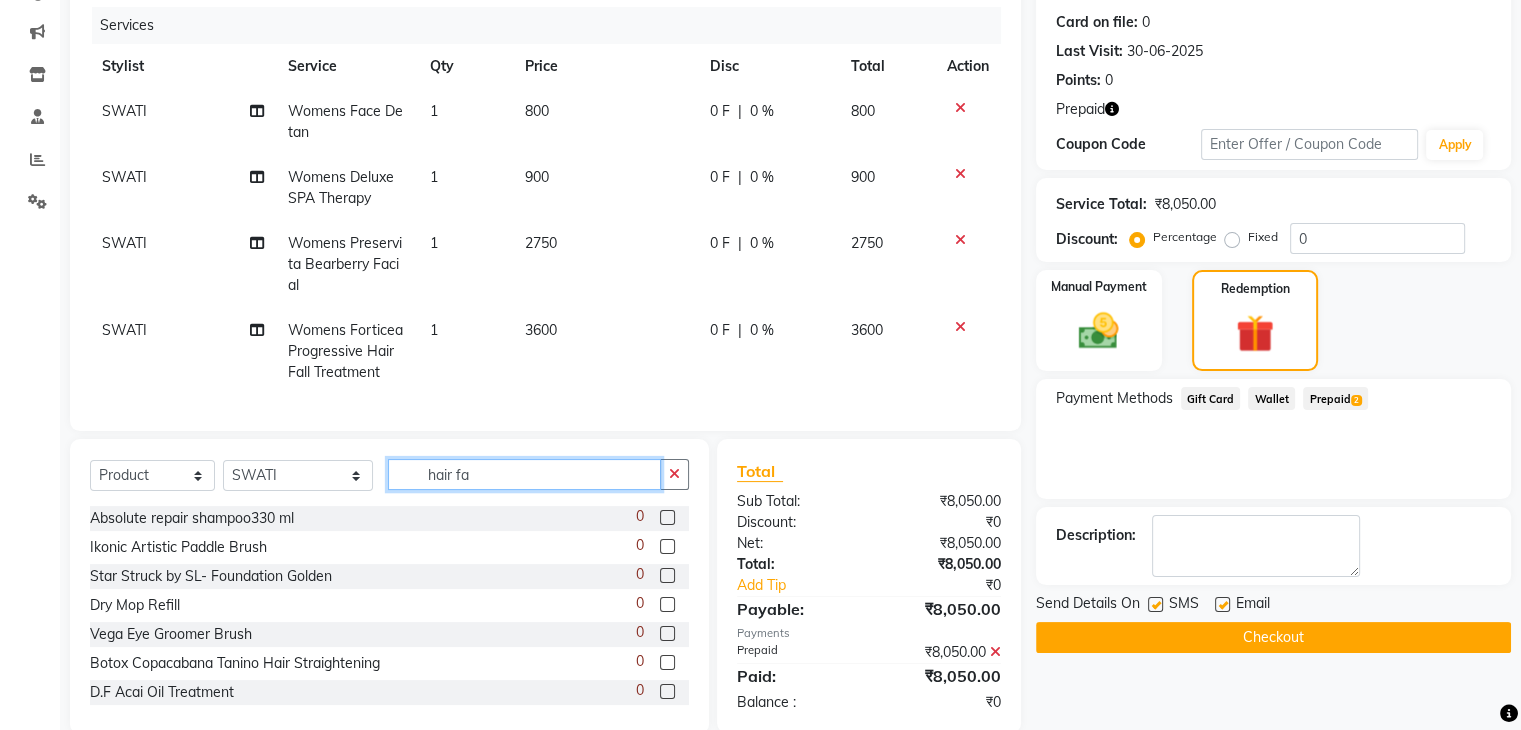 click on "hair fa" 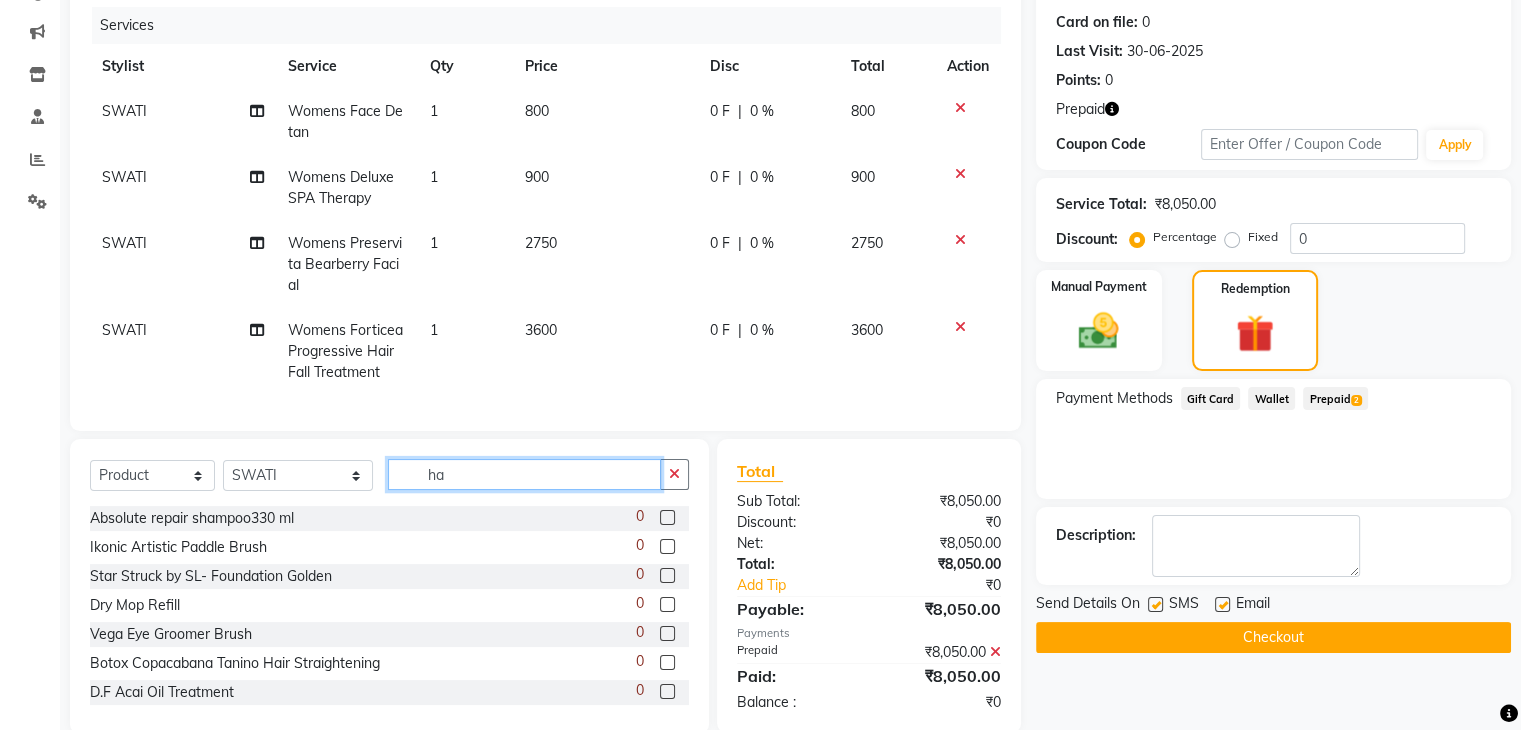 type on "h" 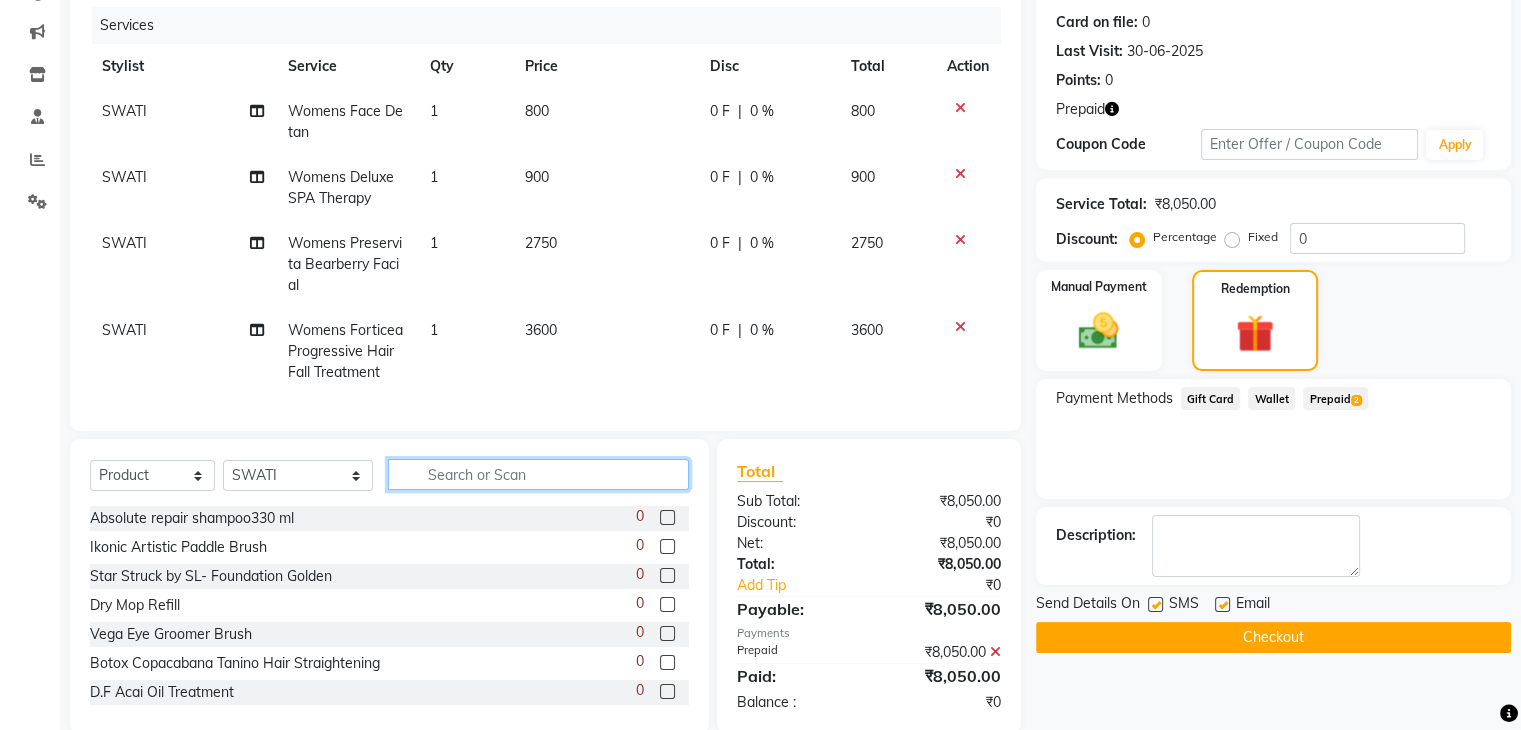 type 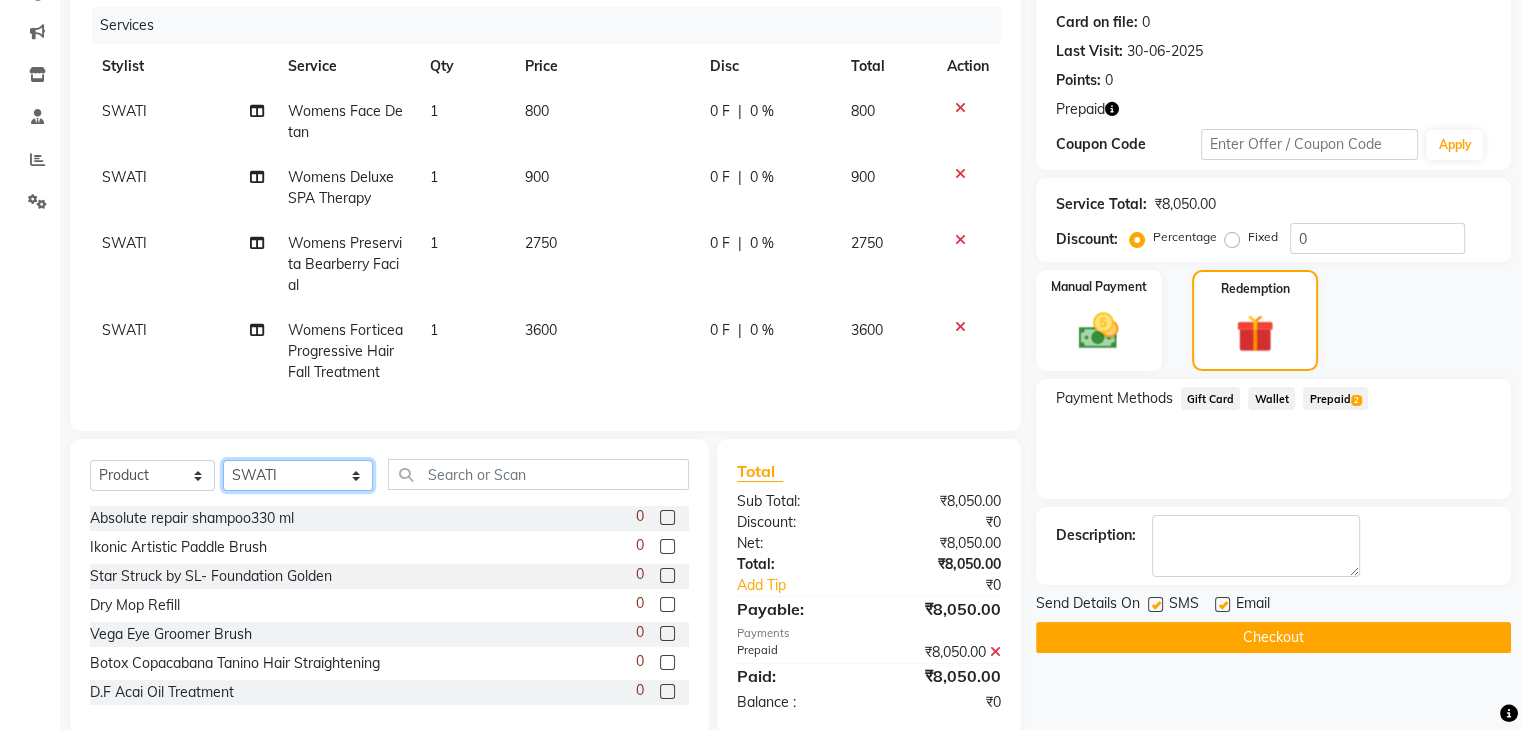 drag, startPoint x: 328, startPoint y: 485, endPoint x: 273, endPoint y: 282, distance: 210.3188 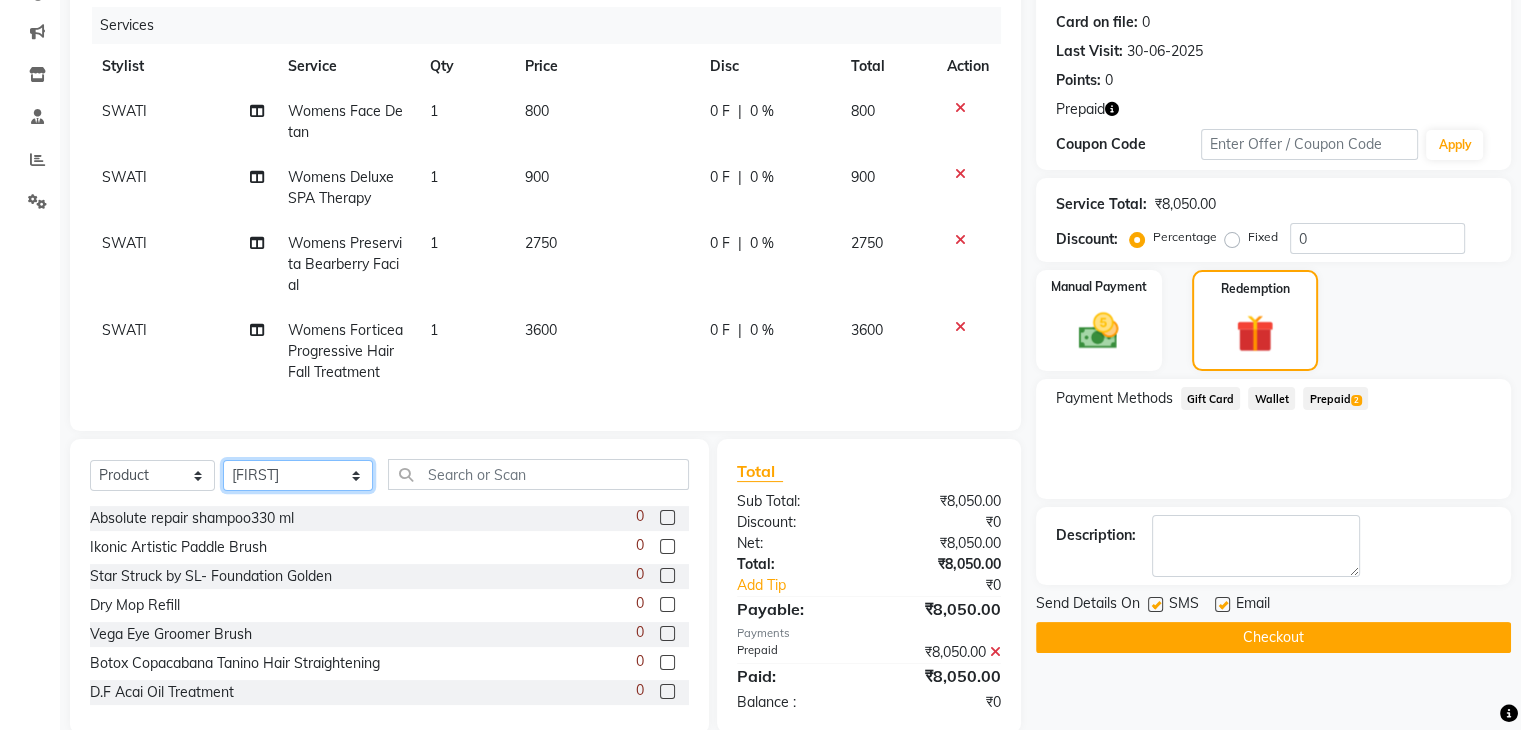 click on "Select Stylist Amir Ethan Happy IND037 Indulge The Salon Raghunathpur kartikey Nazia partha Rehan Roshan Sameer  shivangi  SWATI" 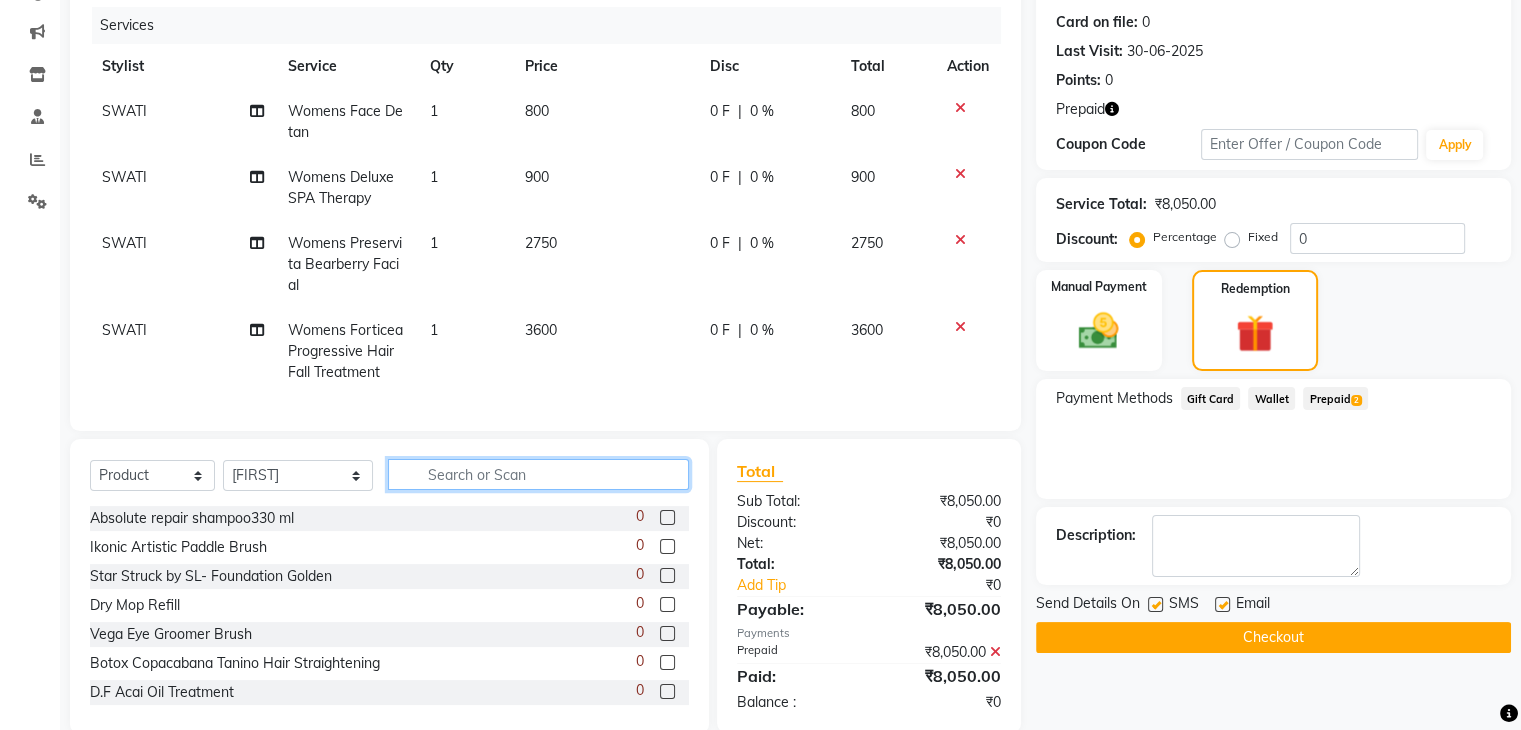click 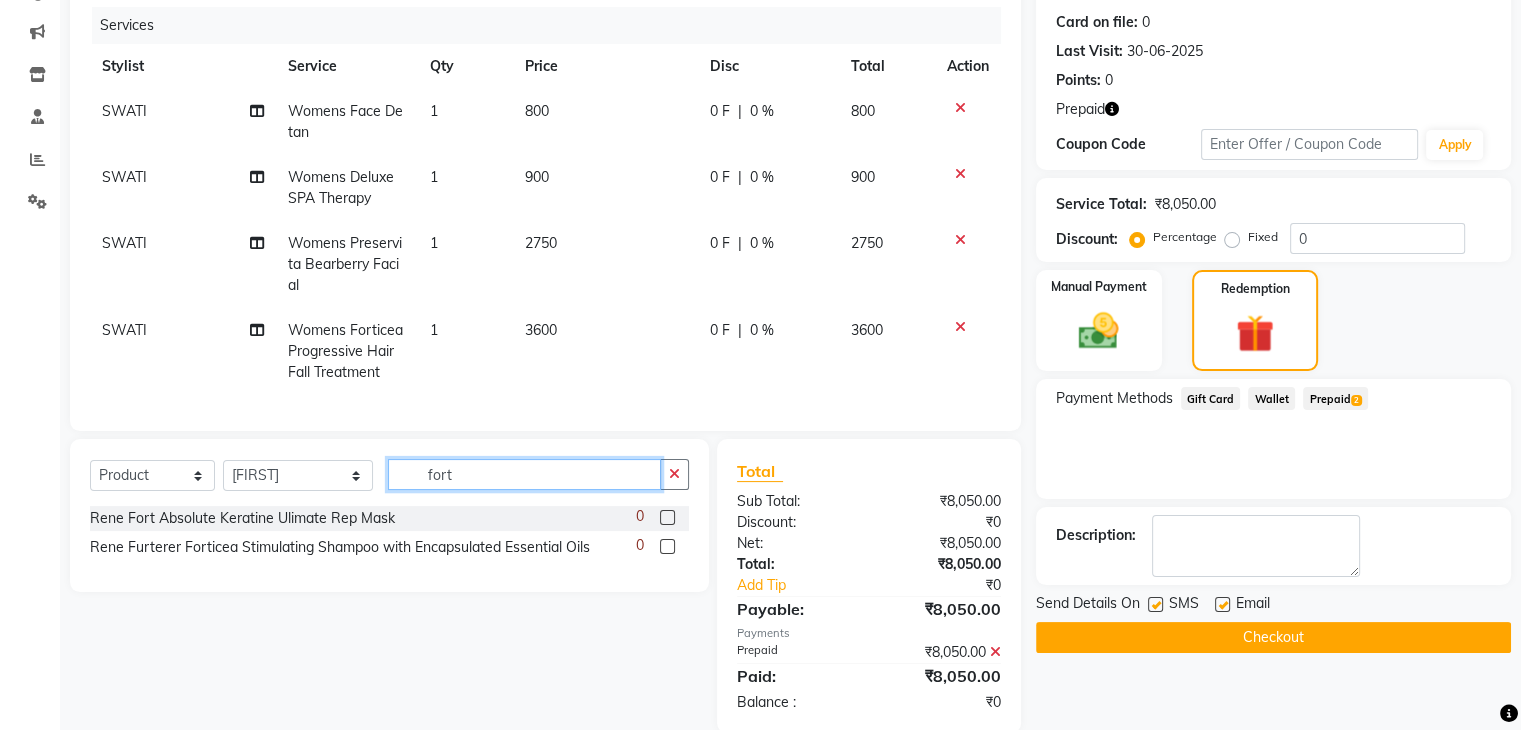 click on "fort" 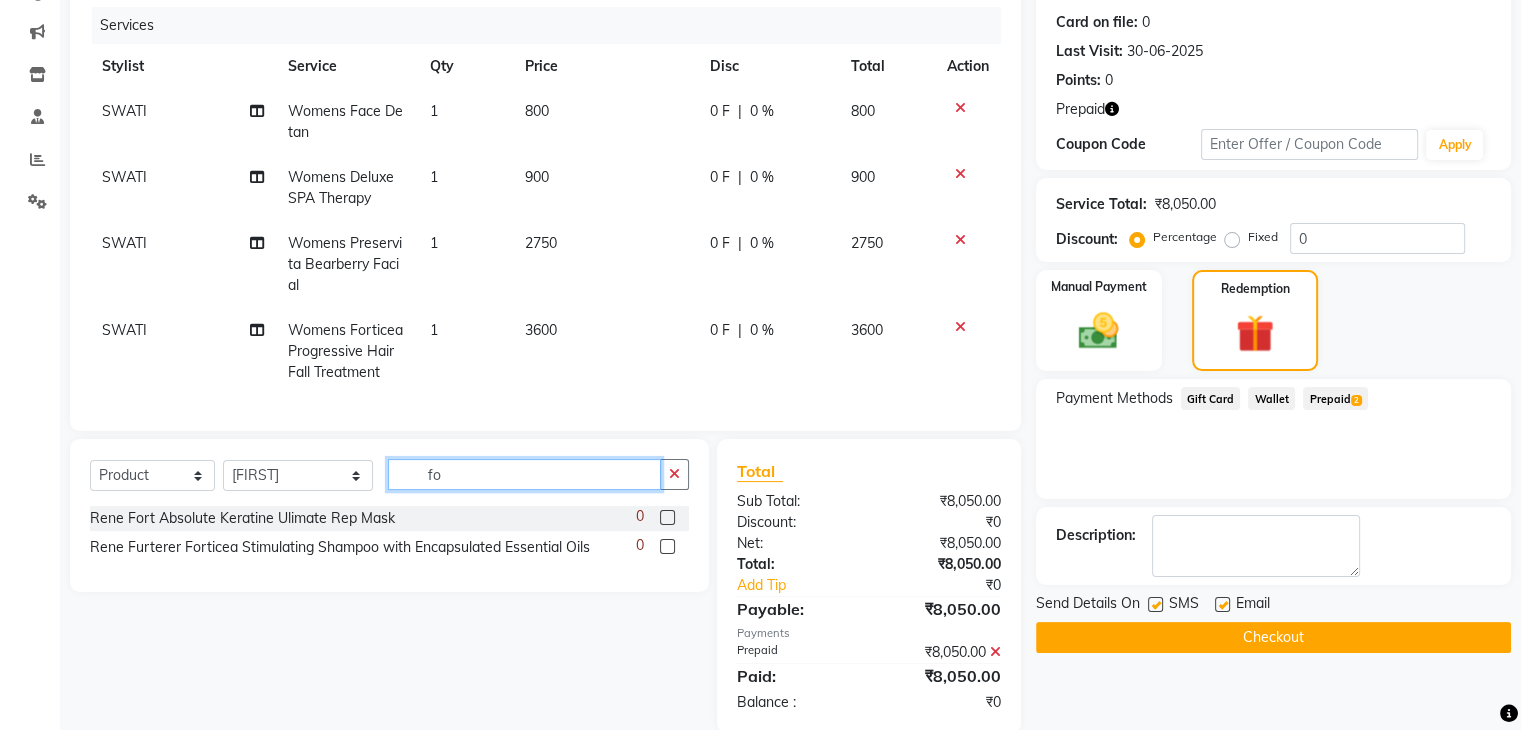 type on "f" 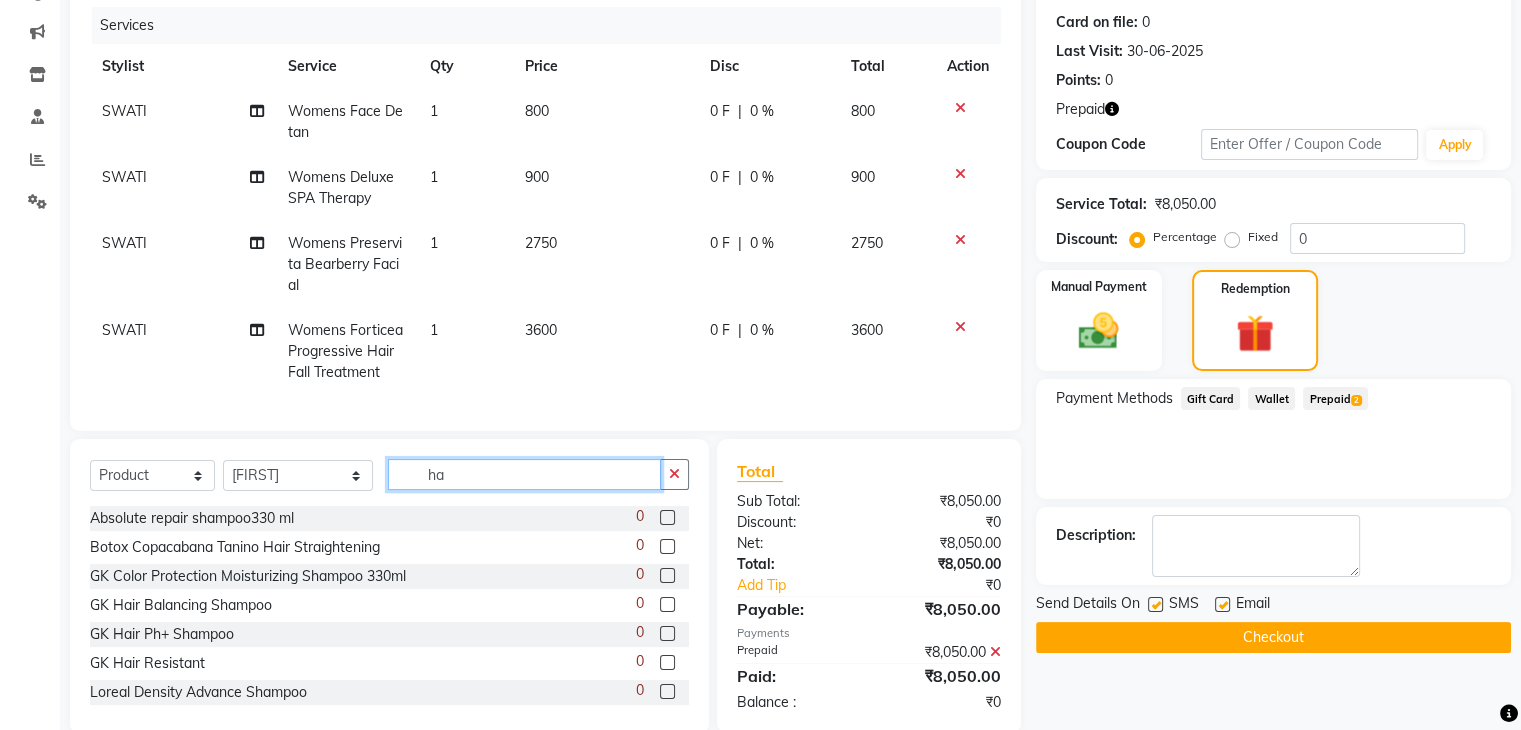 type on "h" 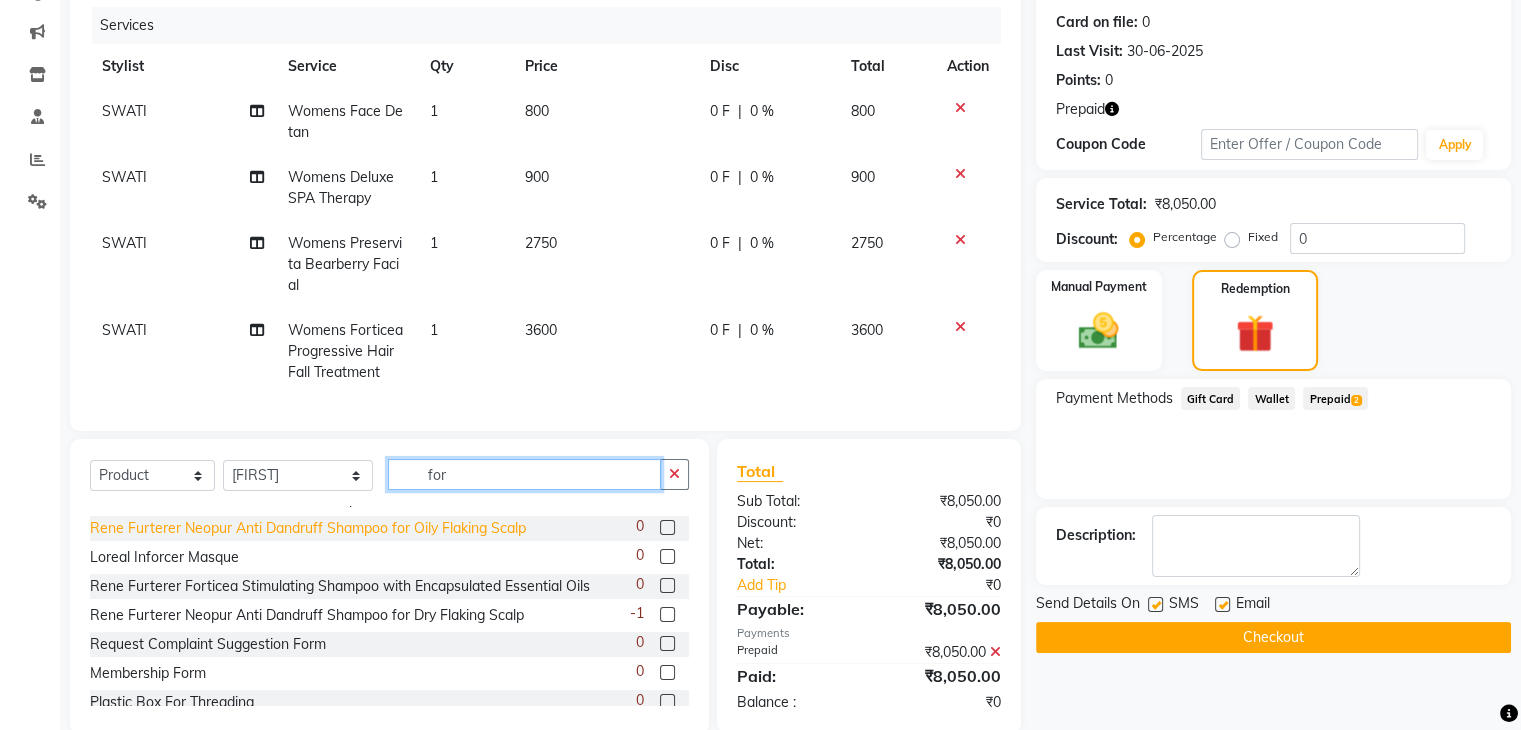 scroll, scrollTop: 60, scrollLeft: 0, axis: vertical 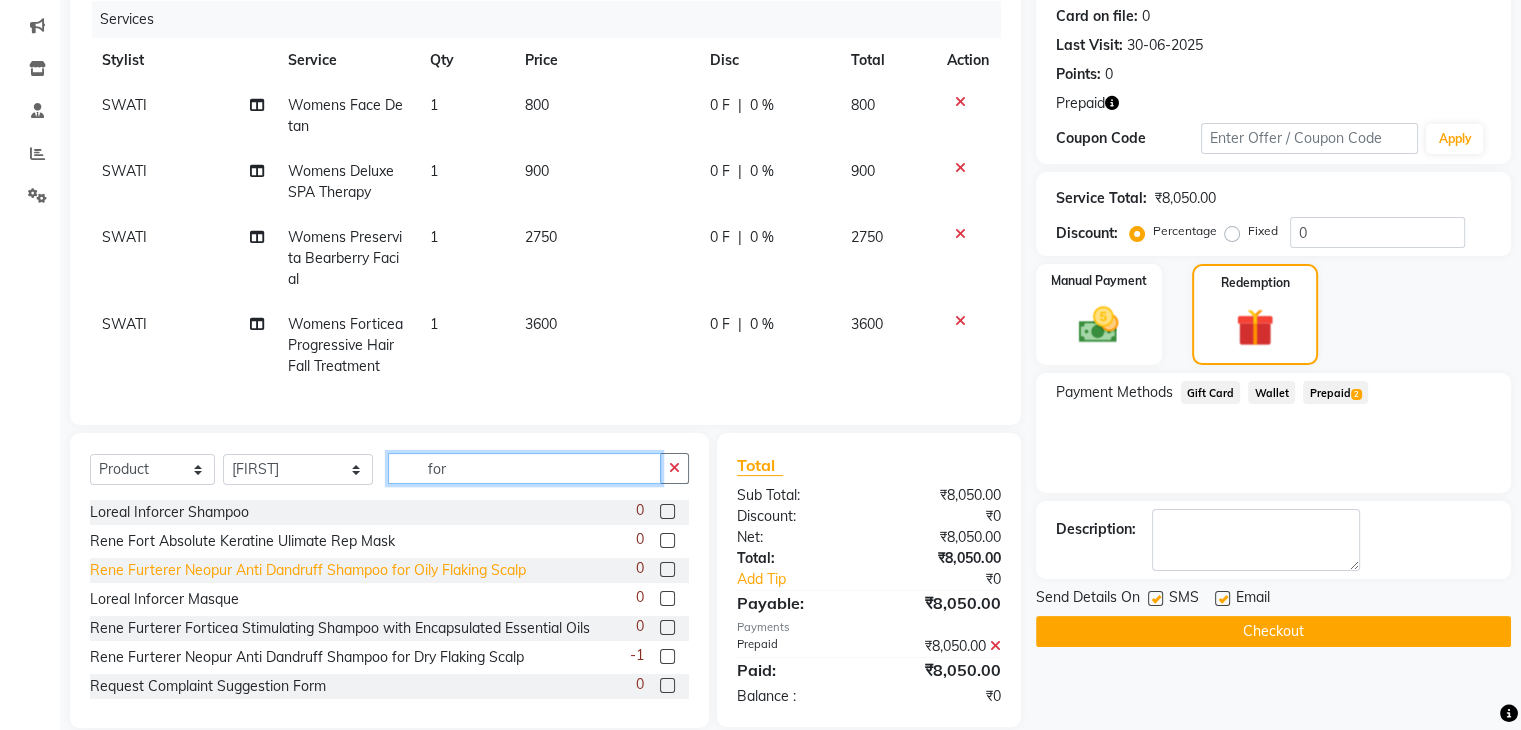 type on "for" 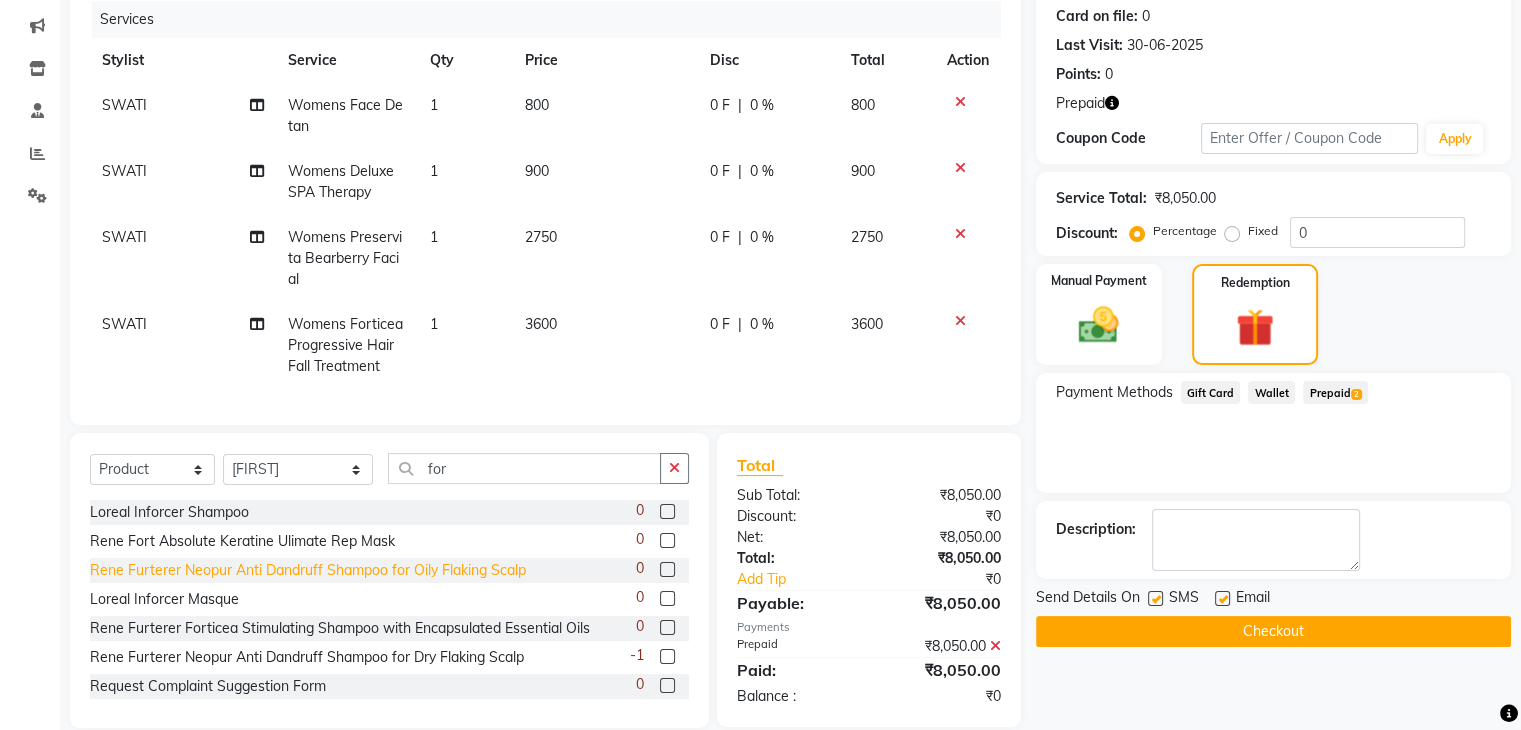 click on "Rene Furterer Neopur Anti Dandruff Shampoo for Oily Flaking Scalp" 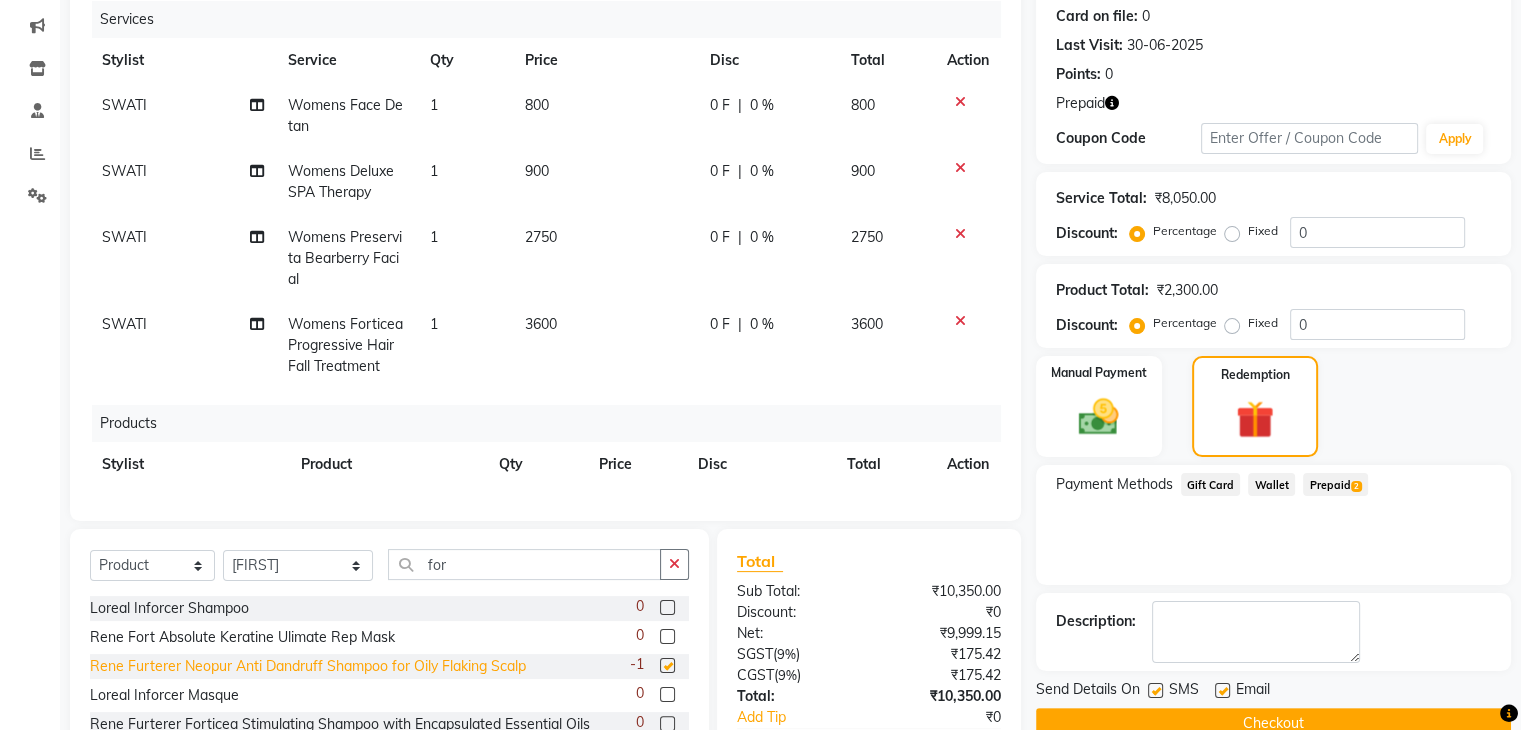 checkbox on "false" 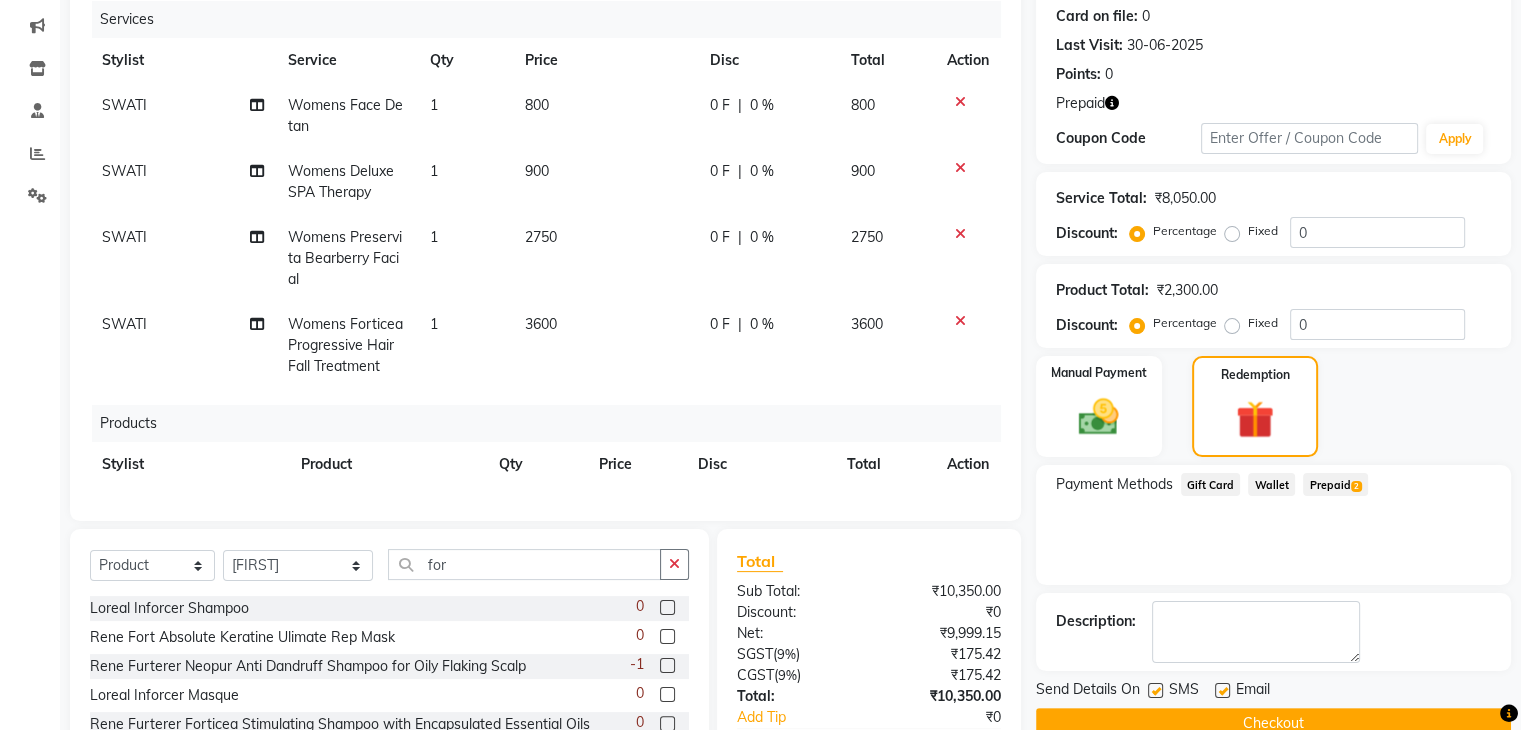 scroll, scrollTop: 104, scrollLeft: 0, axis: vertical 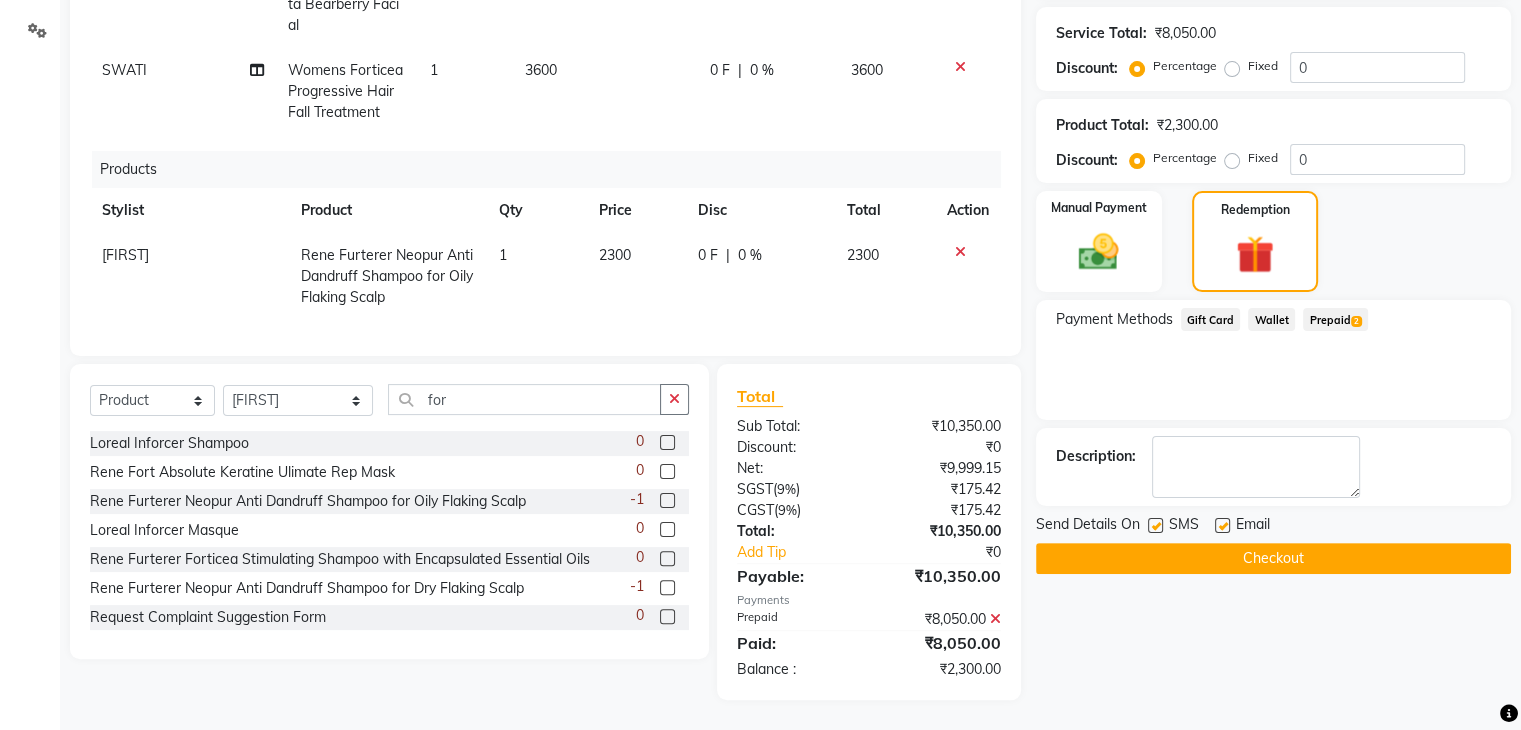 click 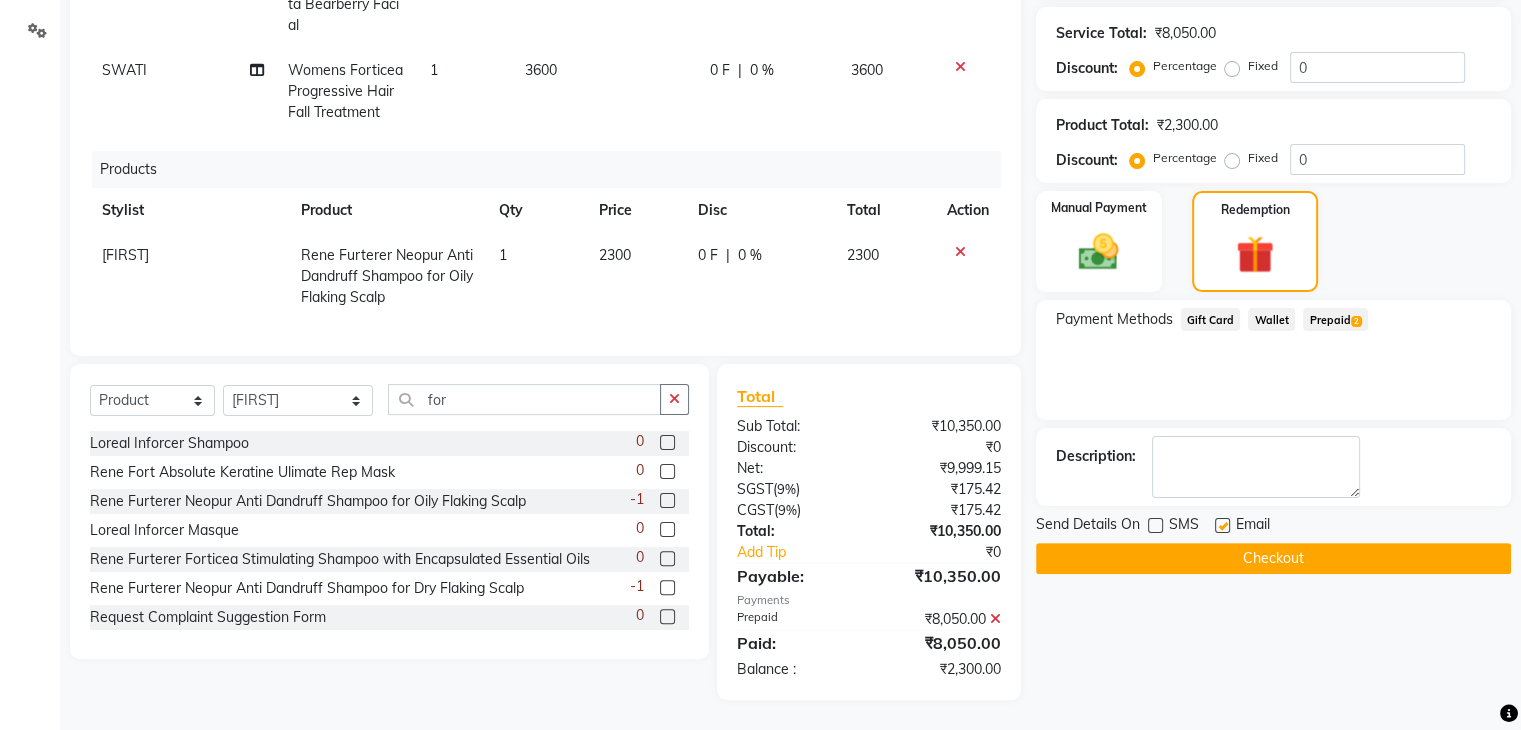 click 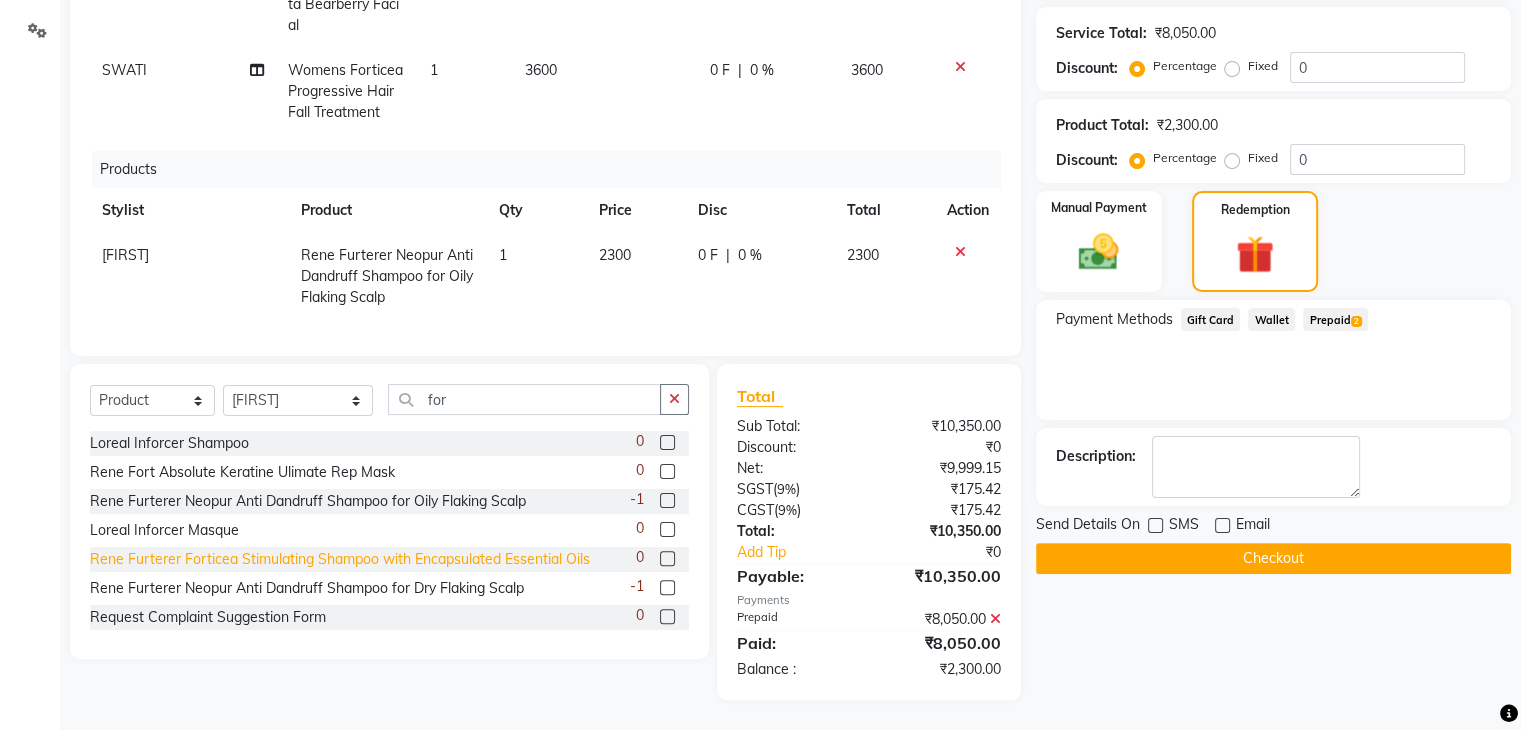 click on "Rene Furterer Forticea Stimulating Shampoo with Encapsulated Essential Oils" 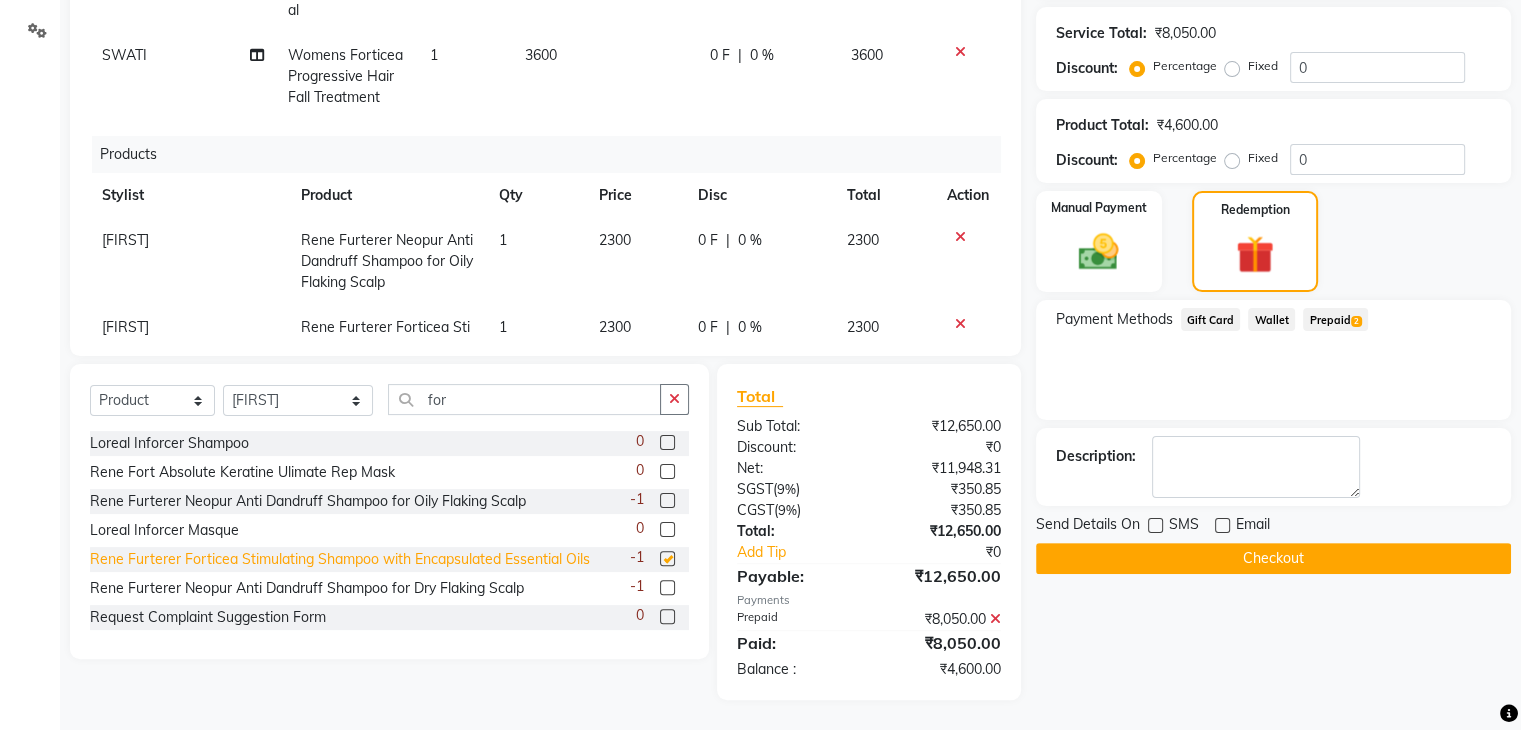 checkbox on "false" 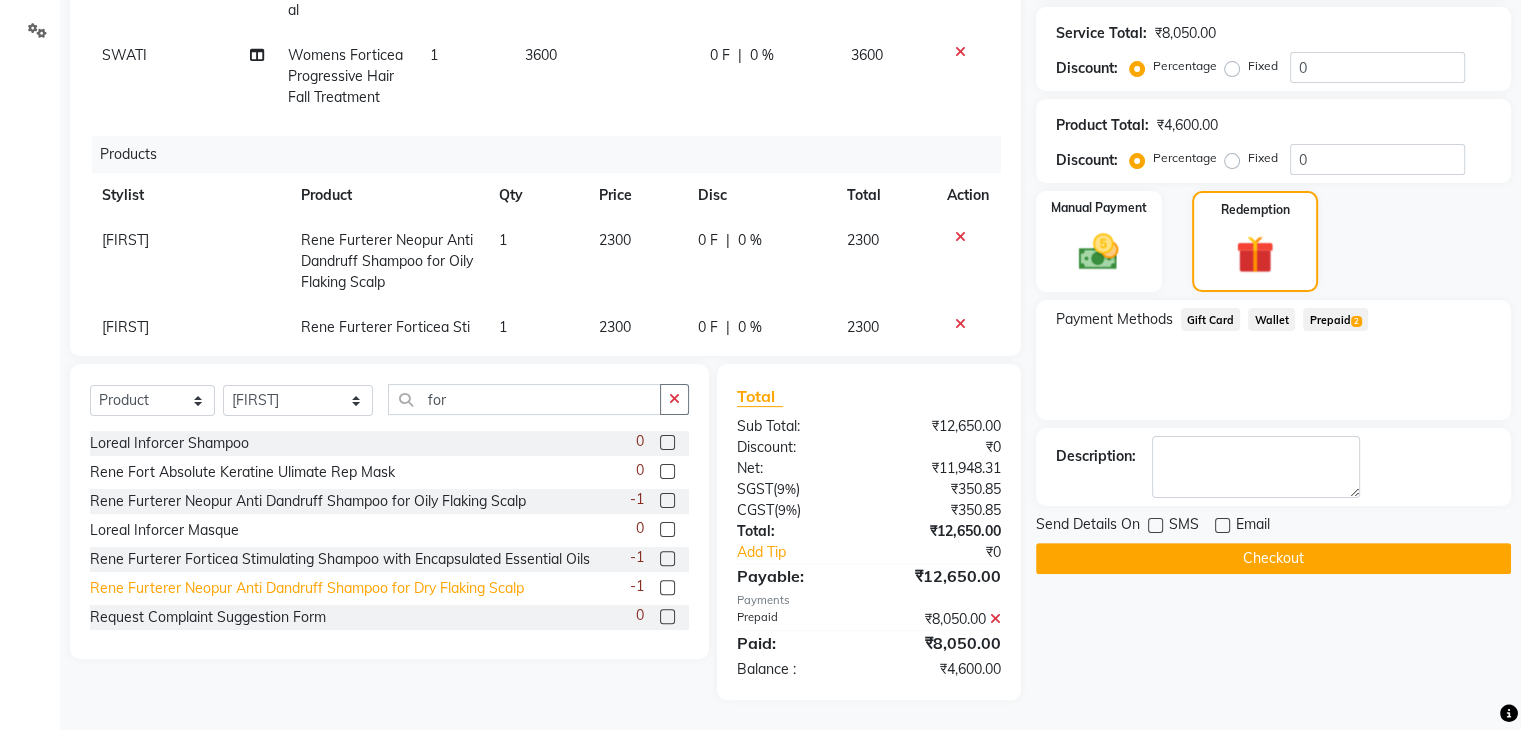 click on "Rene Furterer Neopur Anti Dandruff Shampoo for Dry Flaking Scalp" 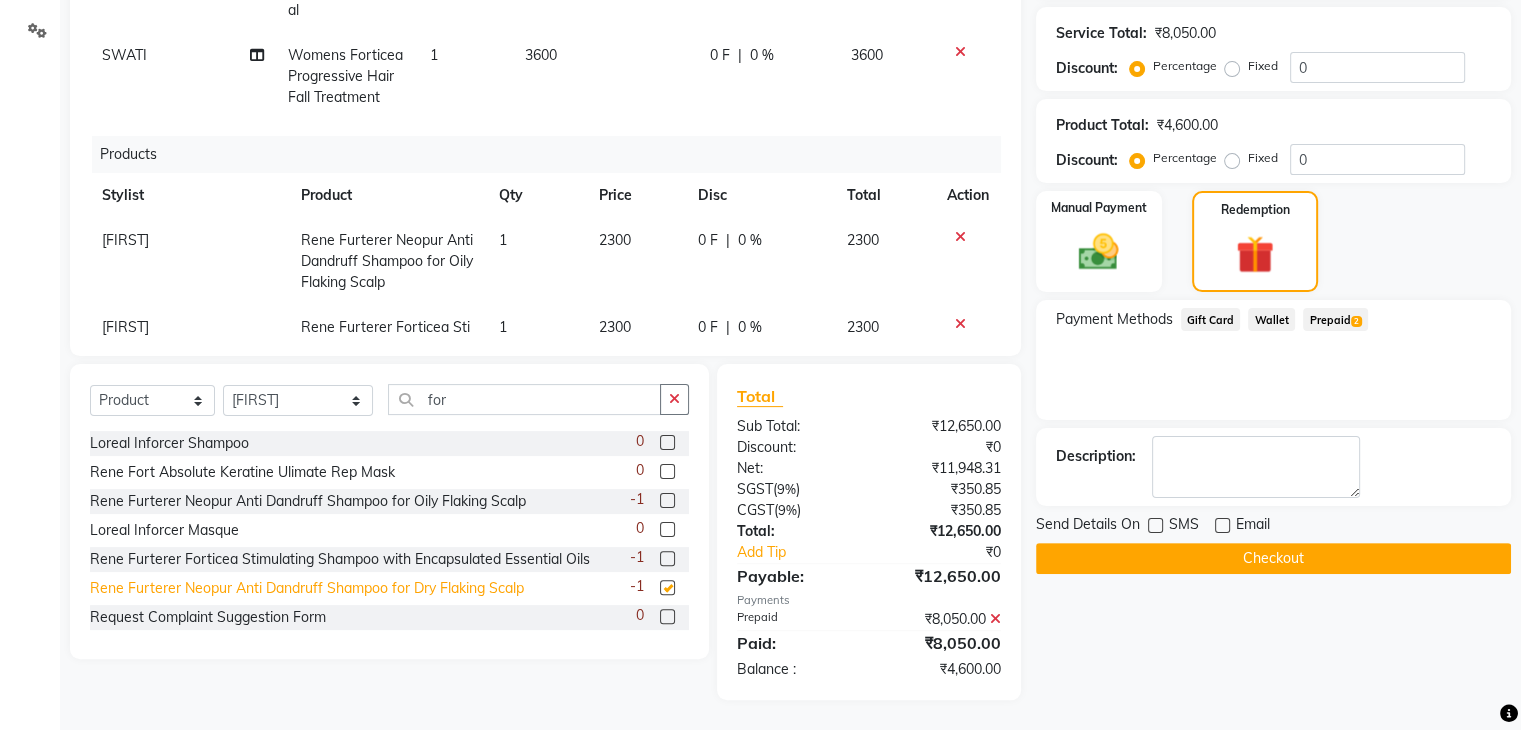 checkbox on "false" 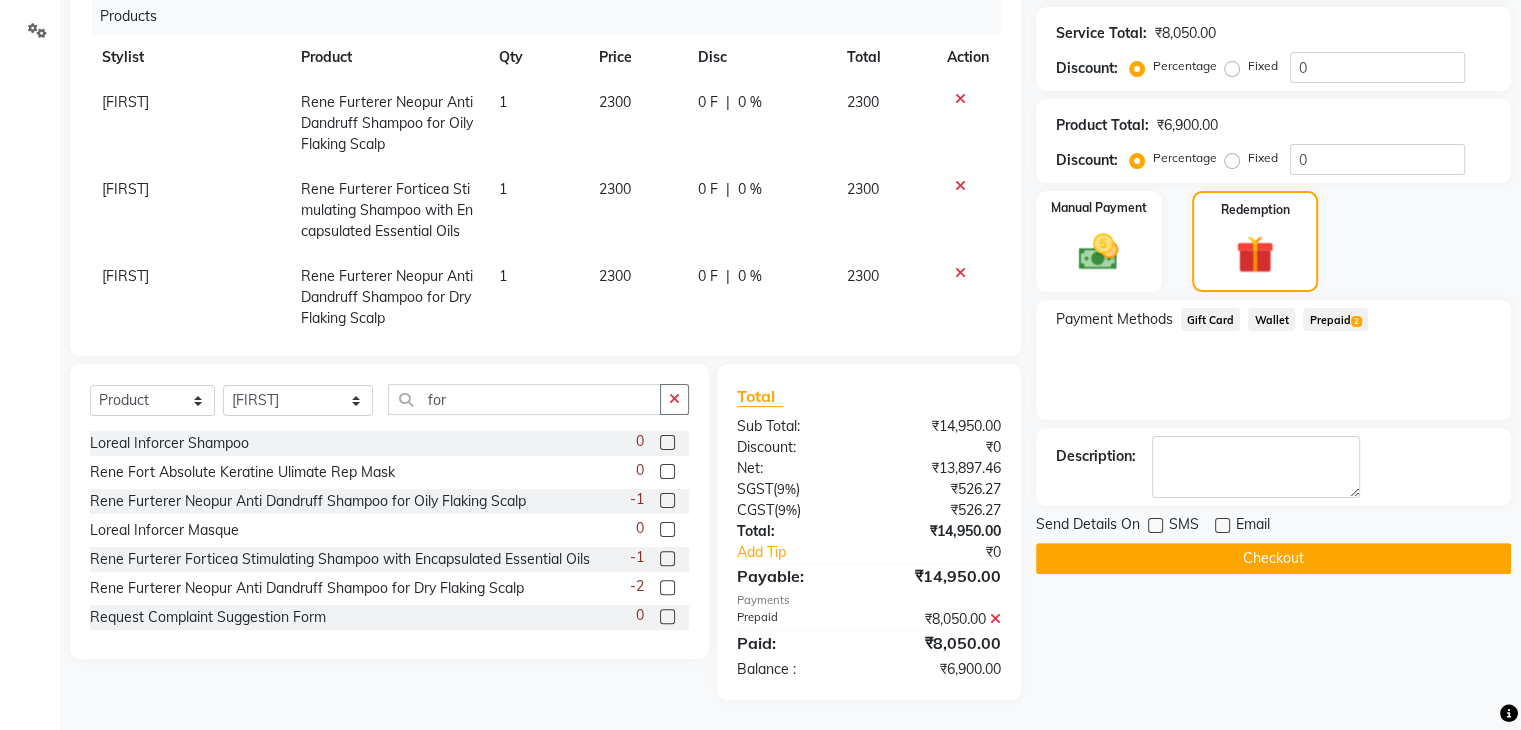 scroll, scrollTop: 230, scrollLeft: 0, axis: vertical 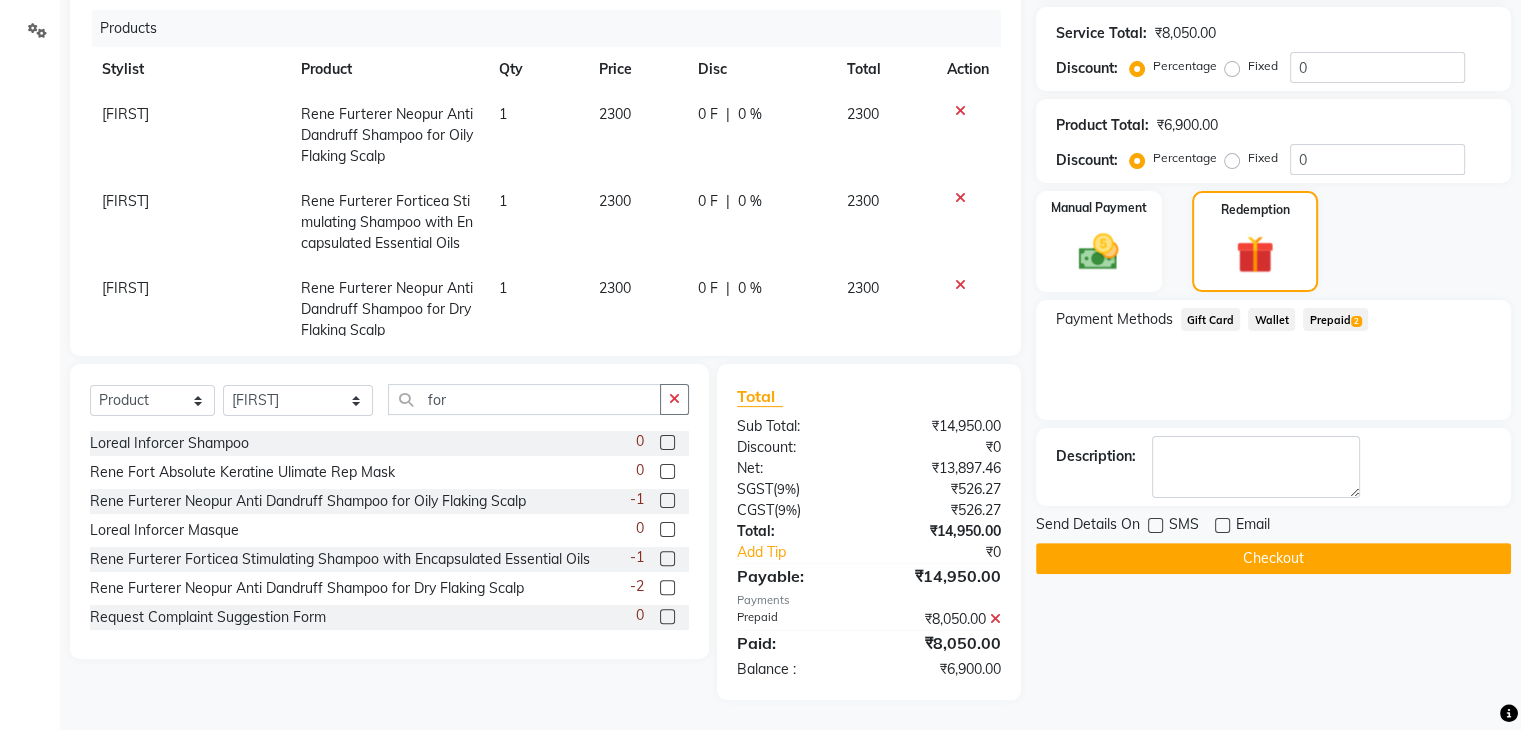 click 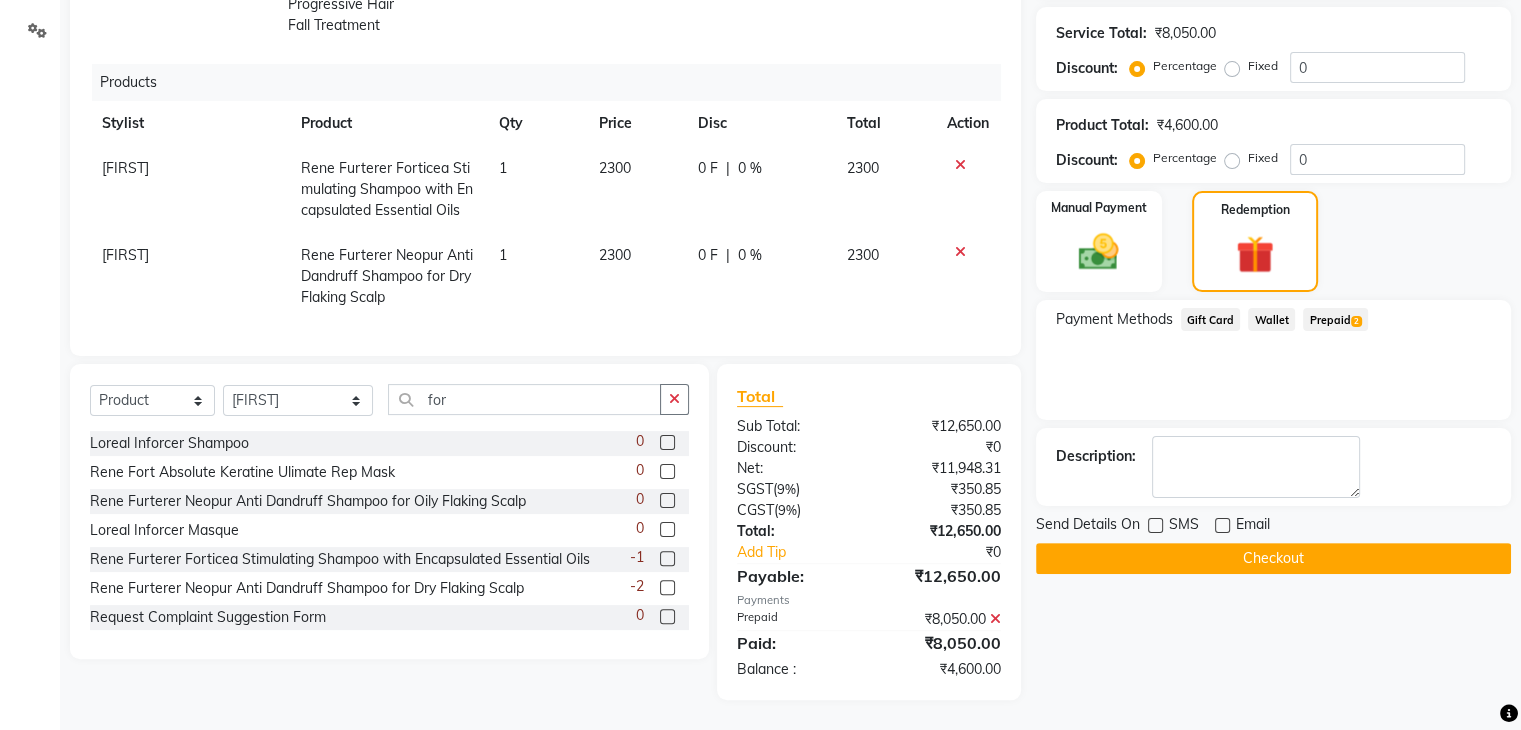 click 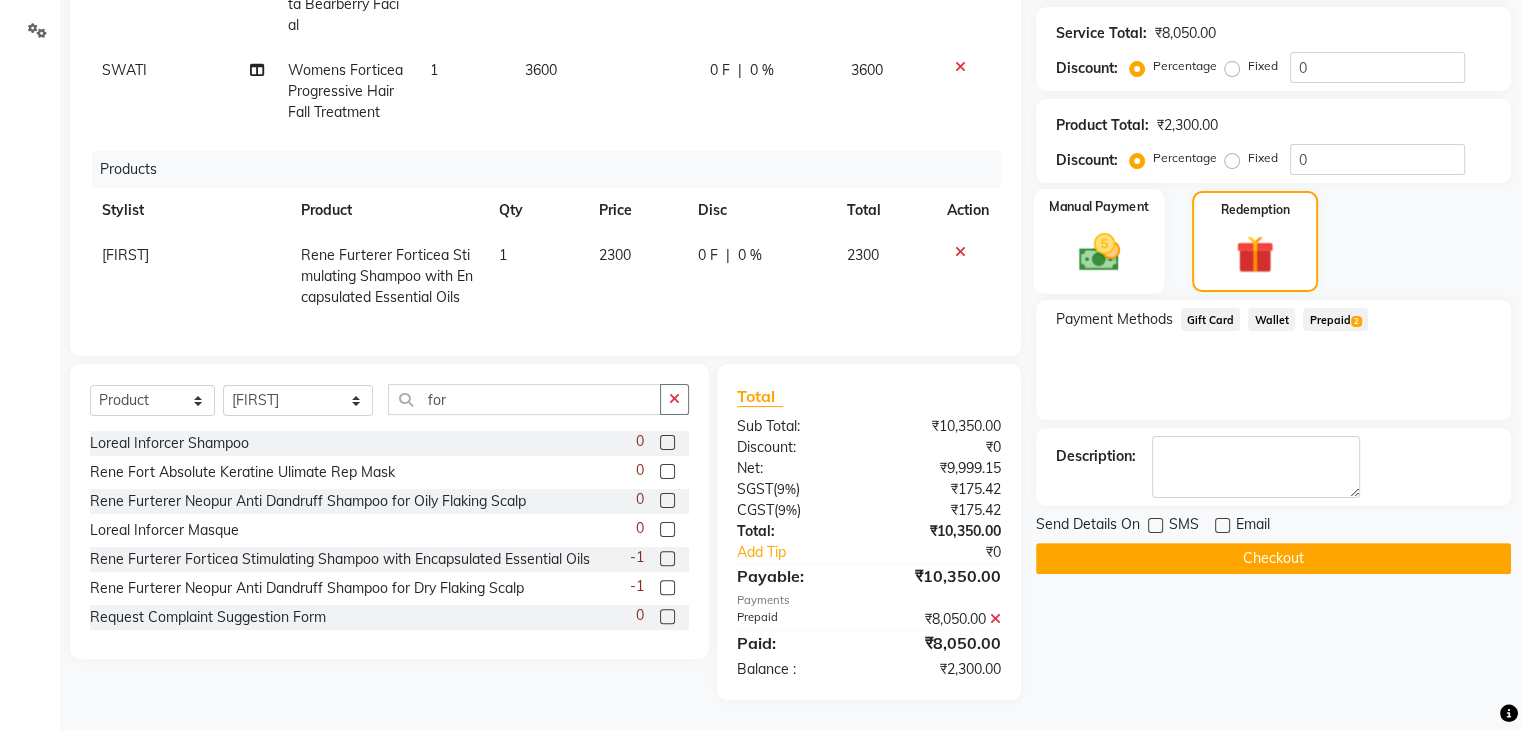 click on "Manual Payment" 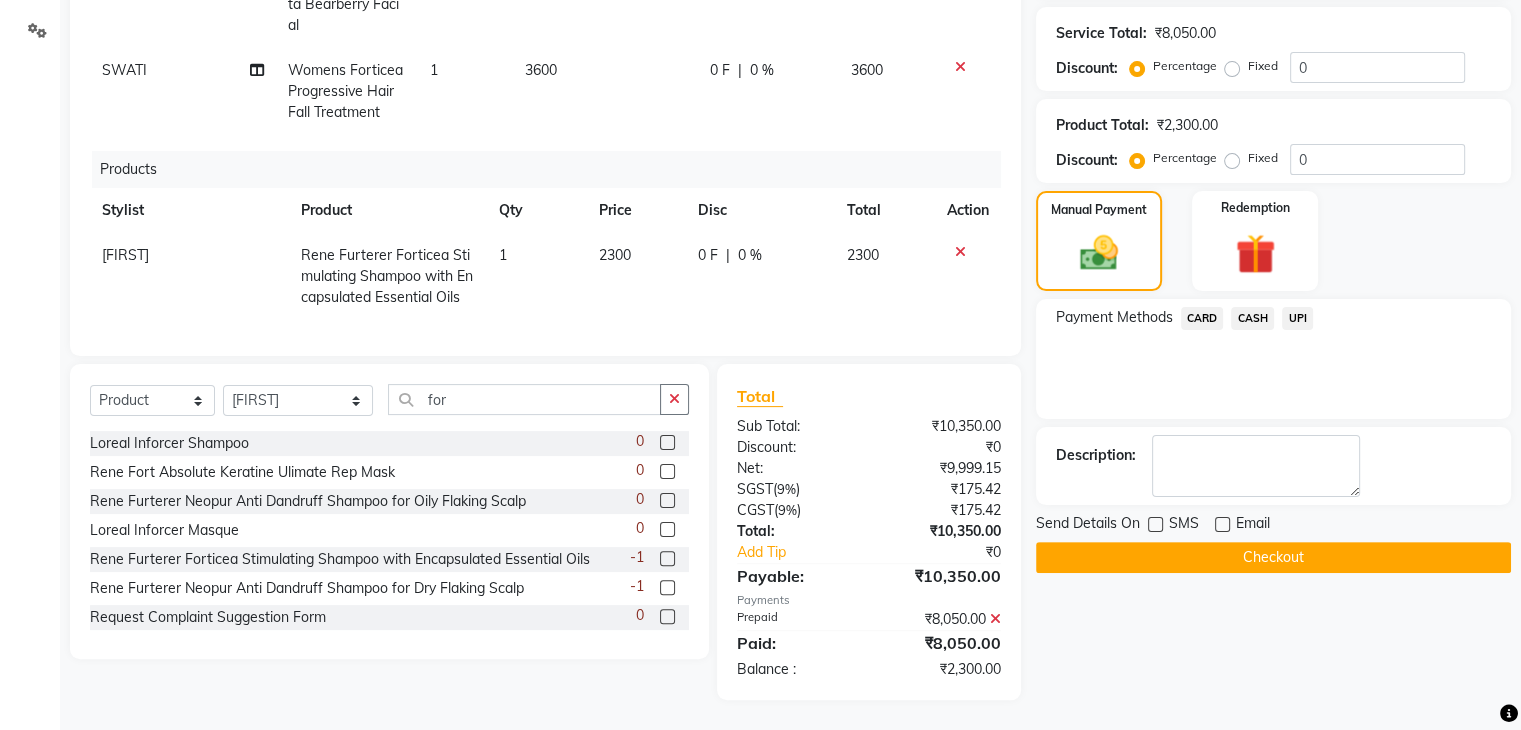 click on "UPI" 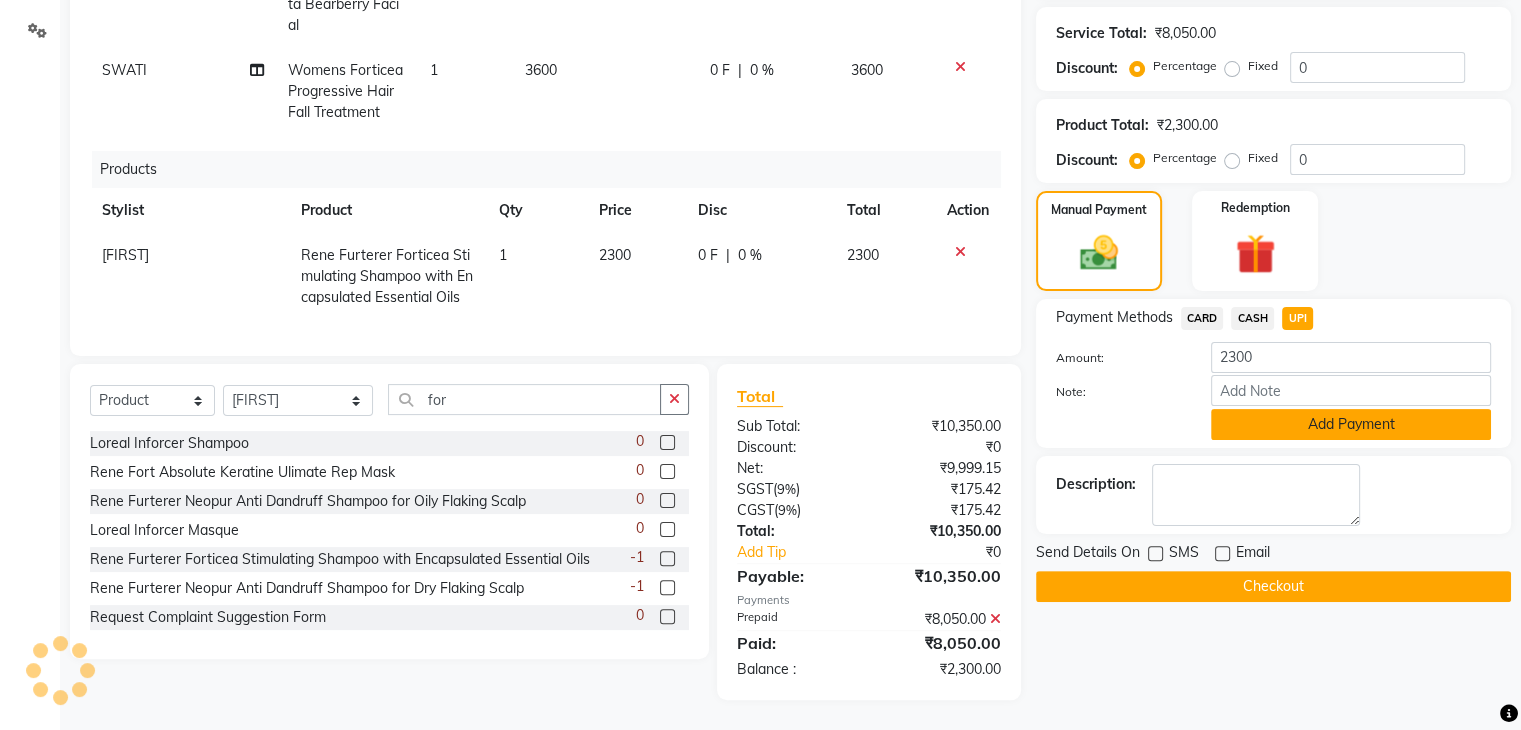 click on "Add Payment" 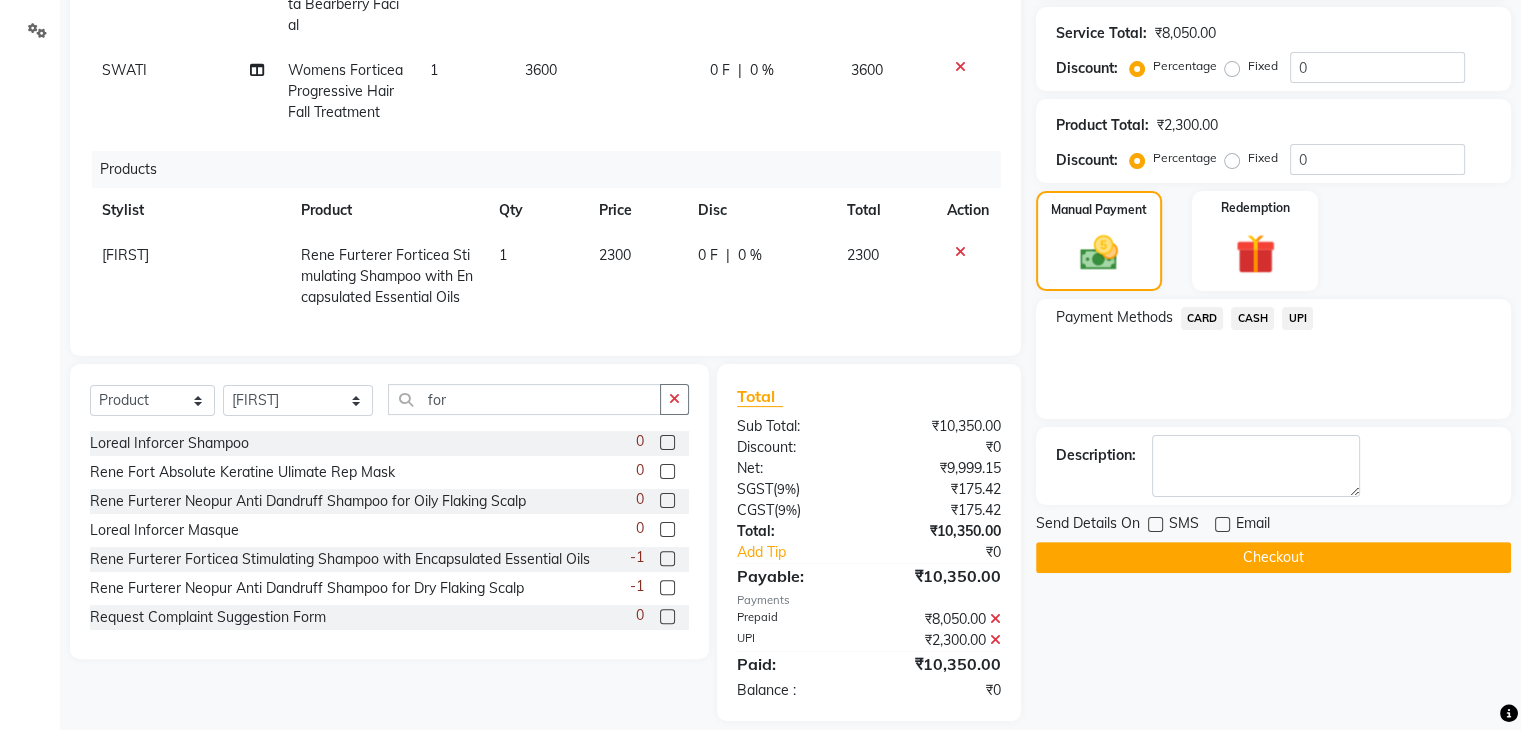 scroll, scrollTop: 433, scrollLeft: 0, axis: vertical 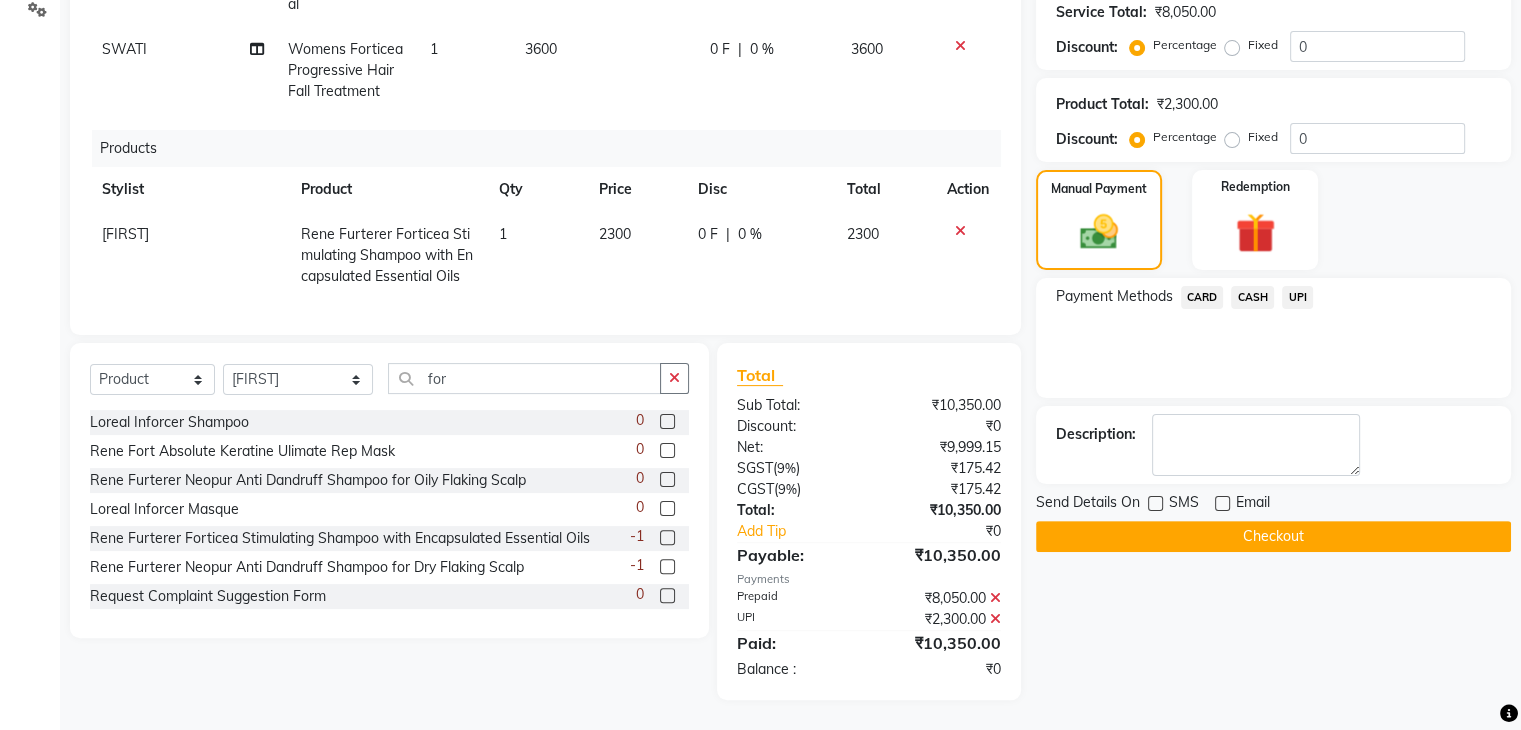click on "Checkout" 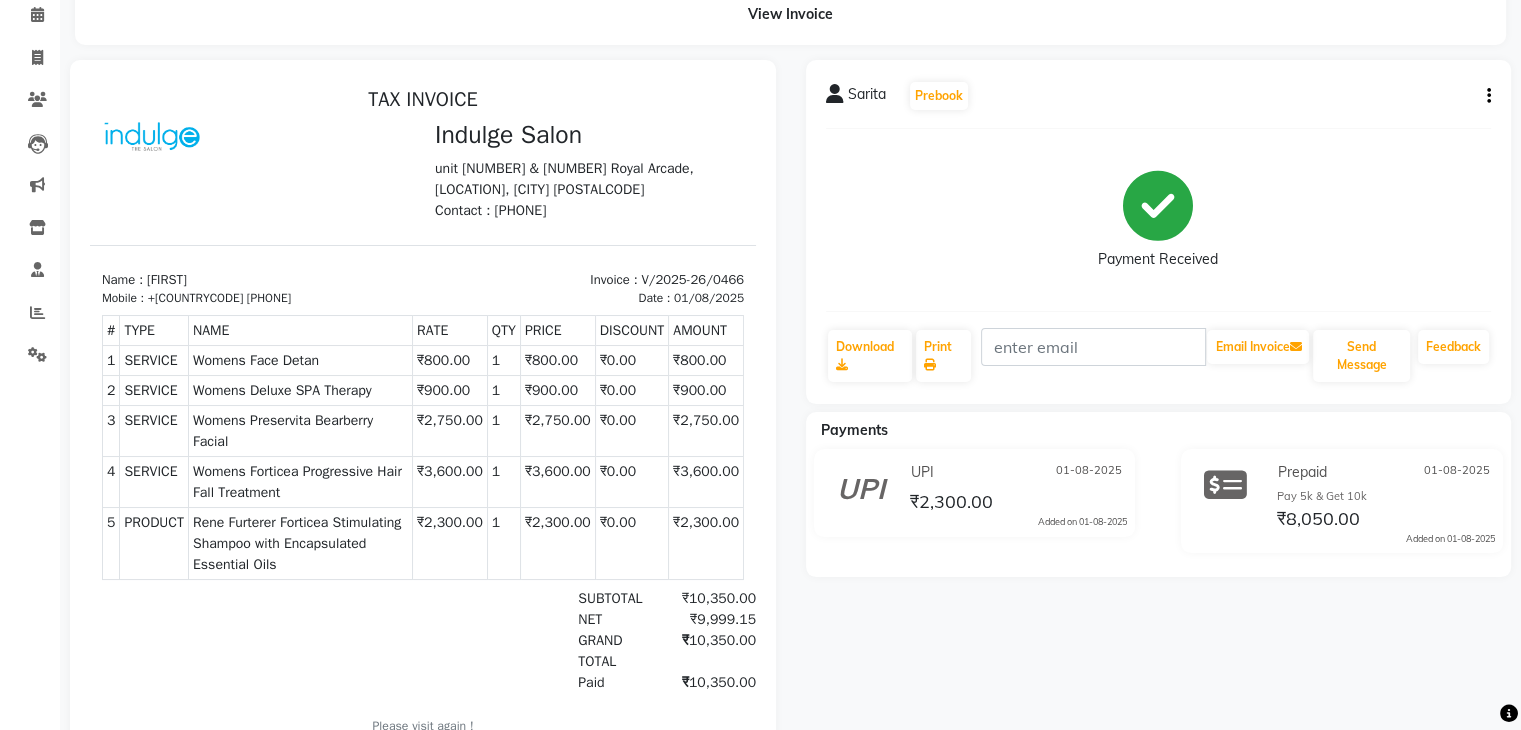 scroll, scrollTop: 87, scrollLeft: 0, axis: vertical 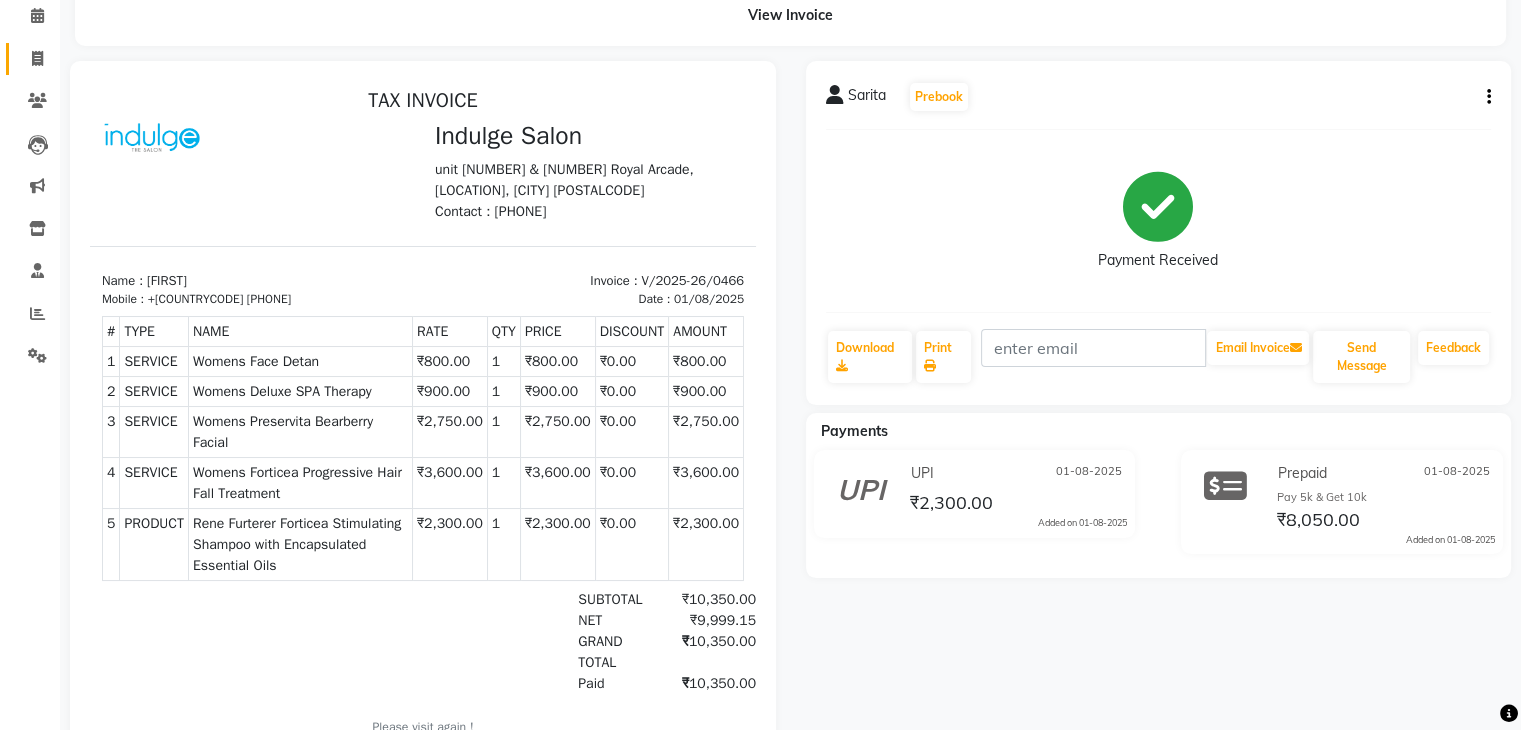click on "Invoice" 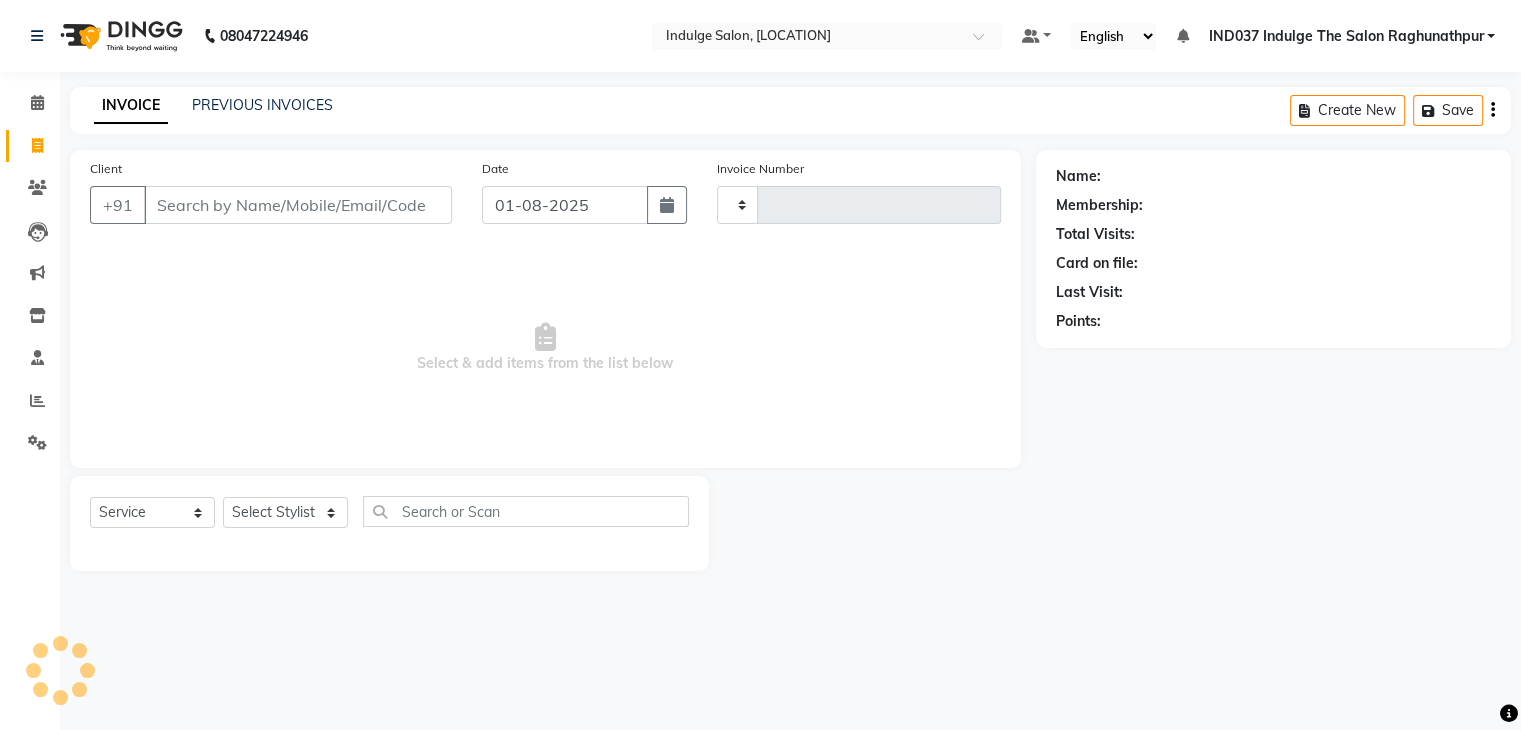 scroll, scrollTop: 0, scrollLeft: 0, axis: both 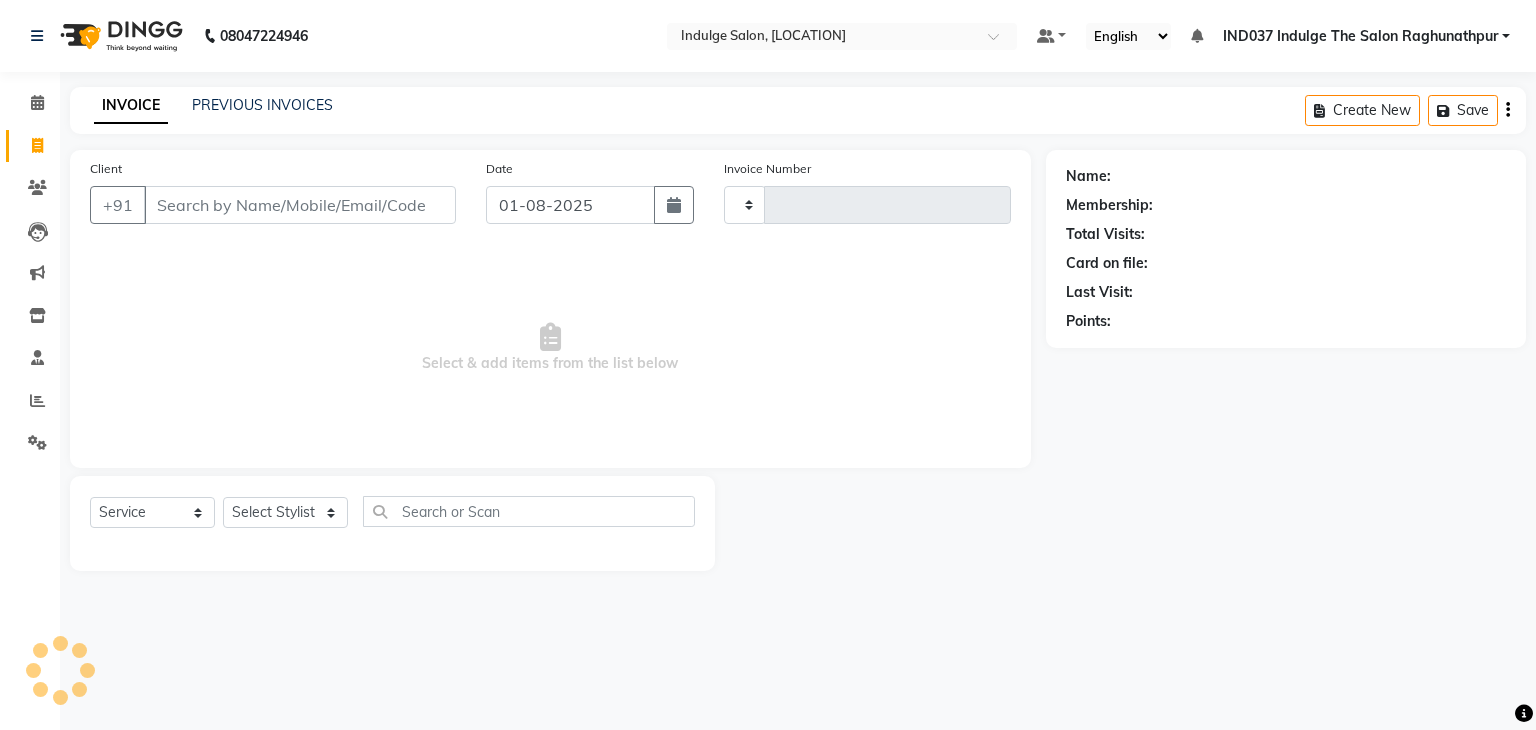 type on "0467" 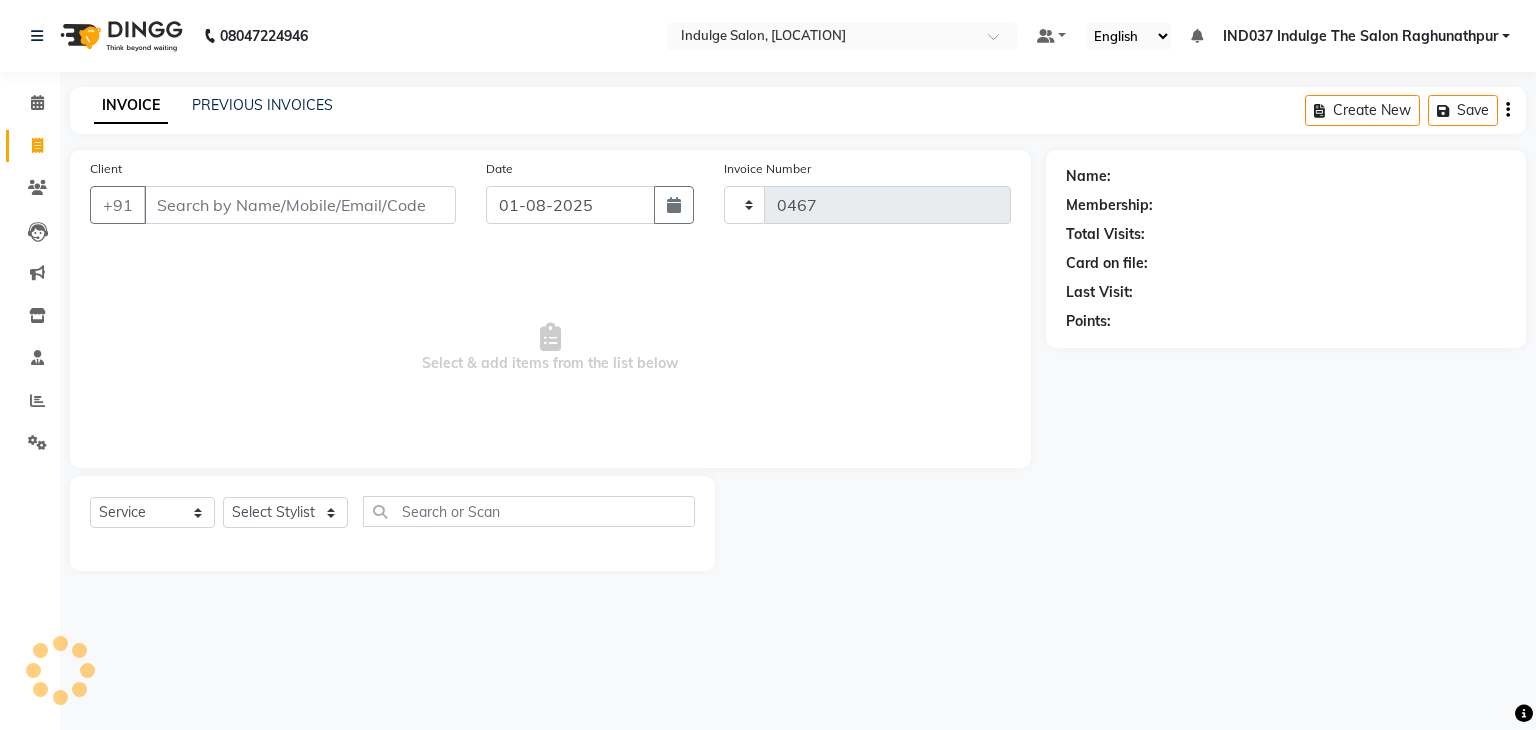 select on "7475" 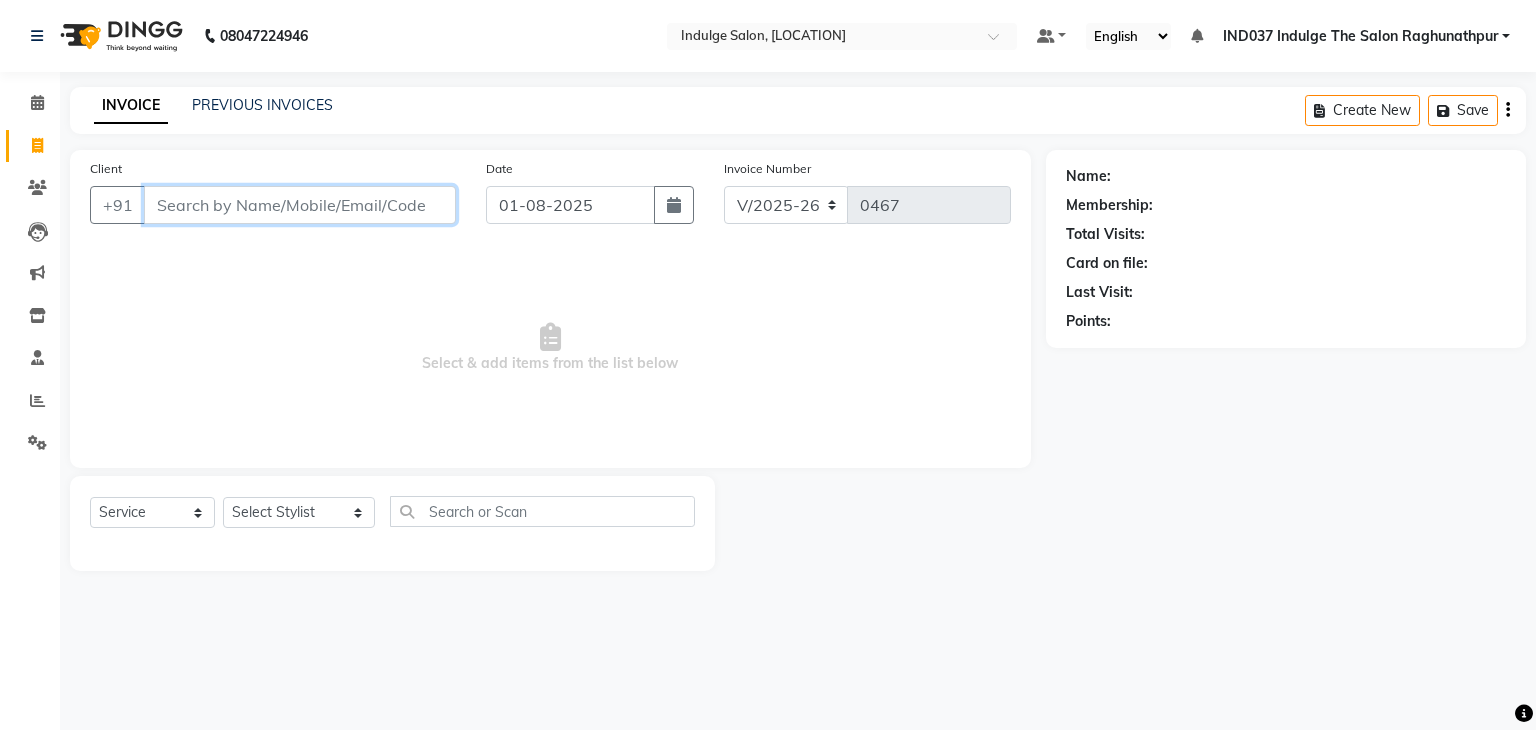 click on "Client" at bounding box center (300, 205) 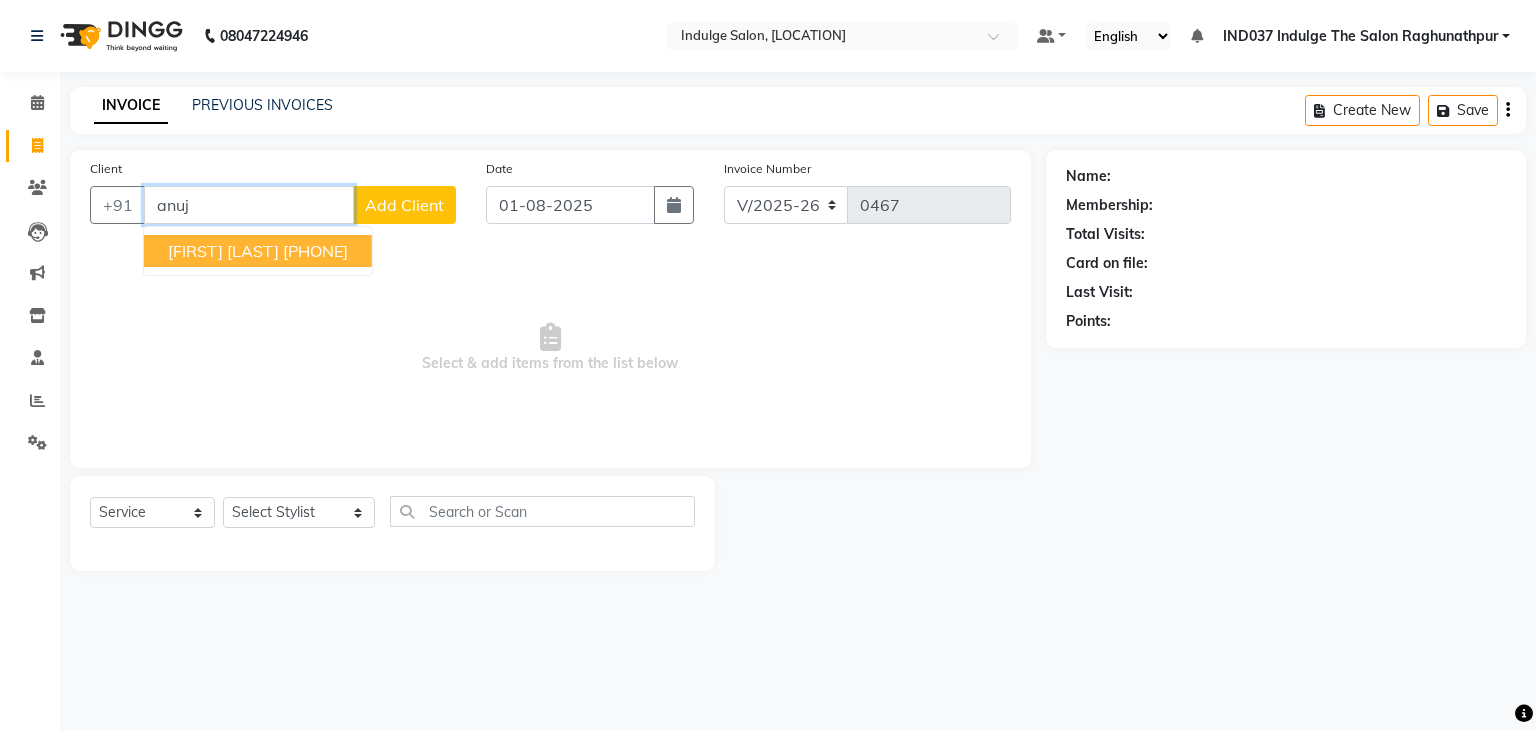 click on "anuj sahu  7795014190" at bounding box center [258, 251] 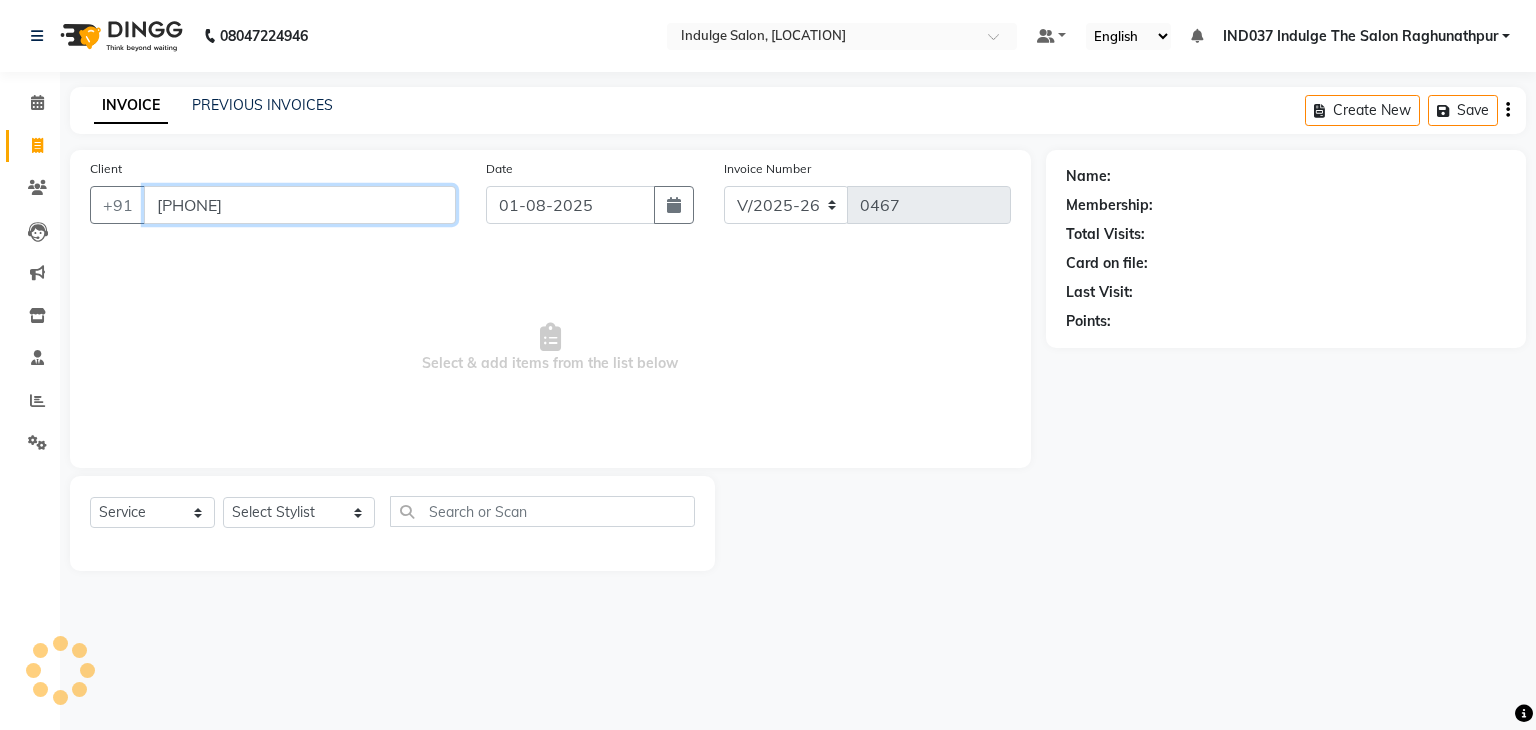 type on "7795014190" 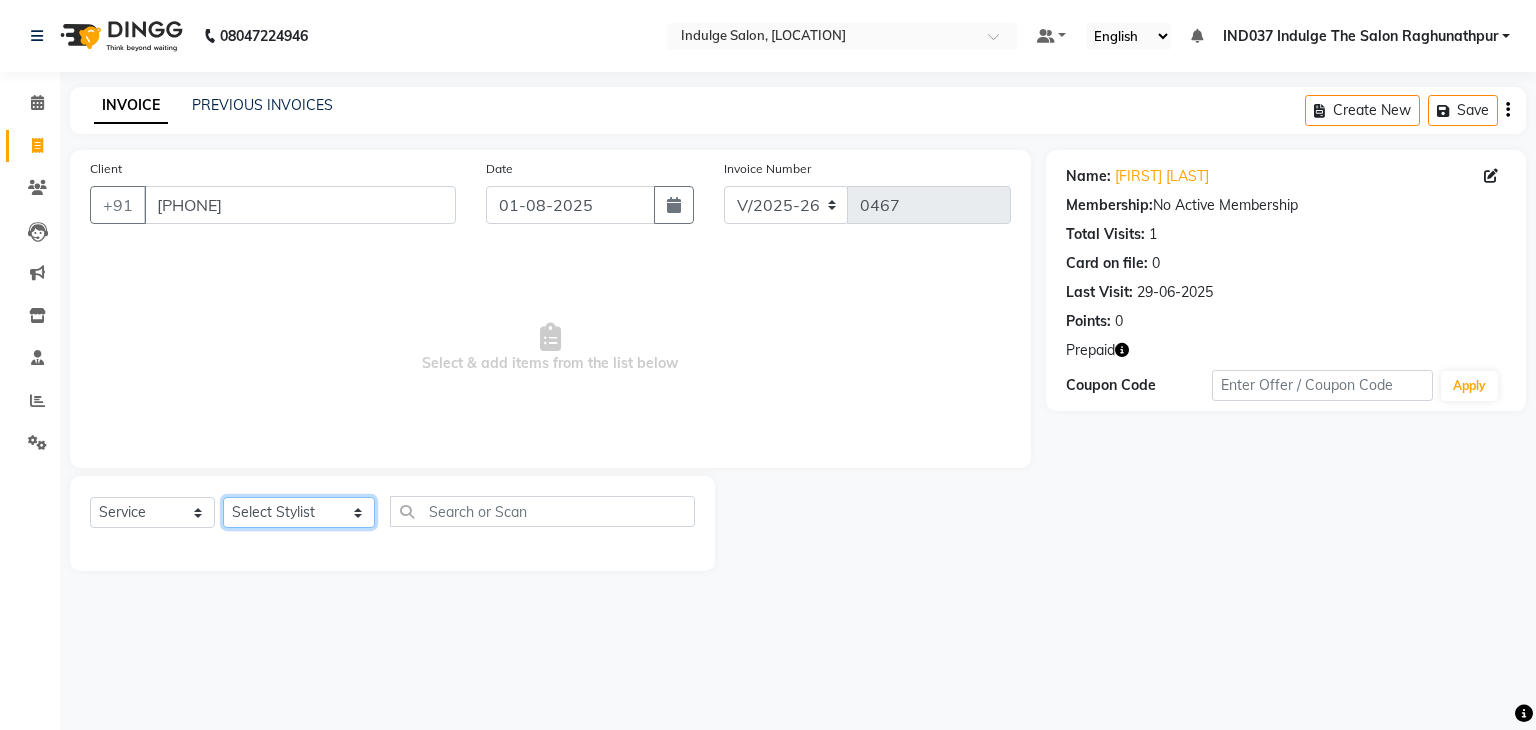 click on "Select Stylist Amir Ethan Happy IND037 Indulge The Salon Raghunathpur kartikey Nazia partha Rehan Roshan Sameer  shivangi  SWATI" 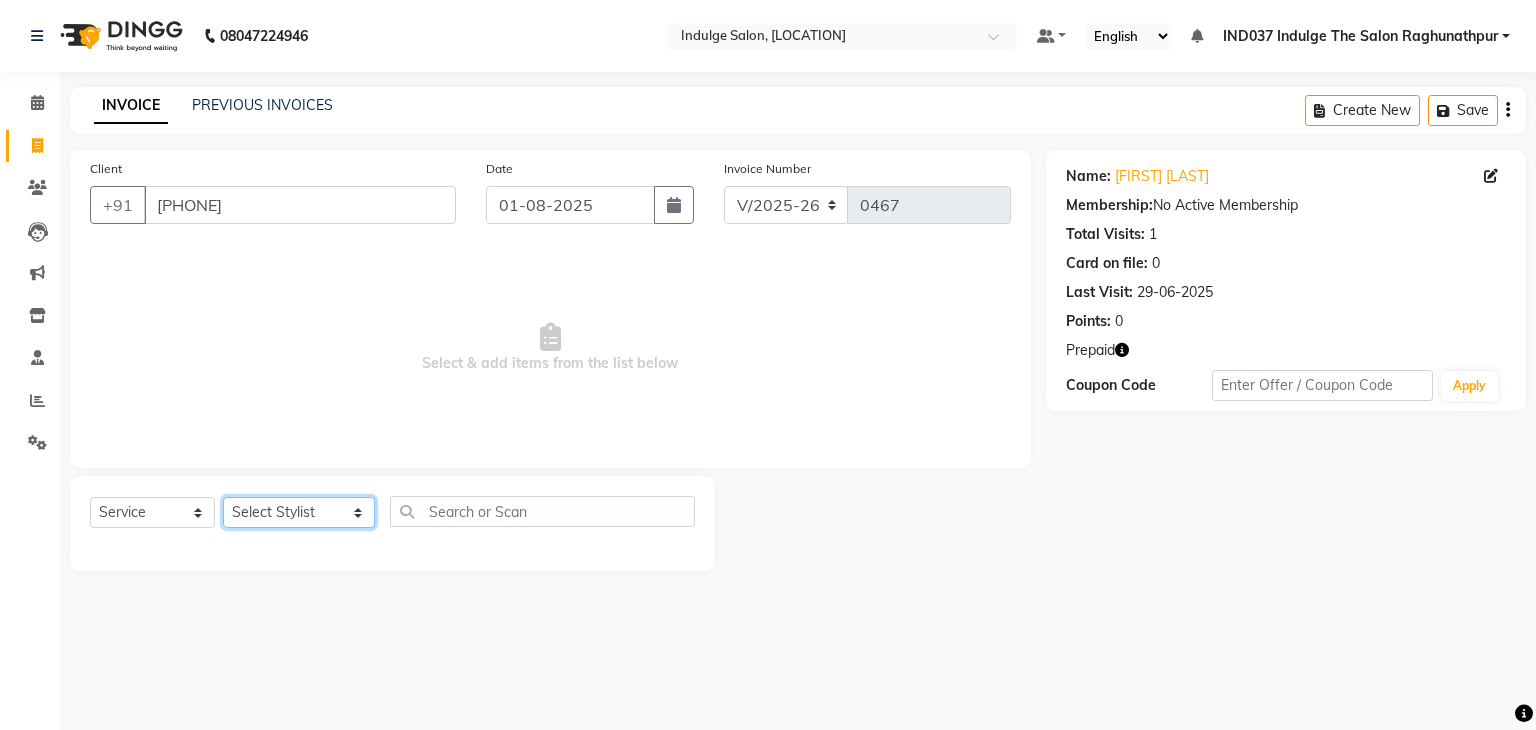 select on "66313" 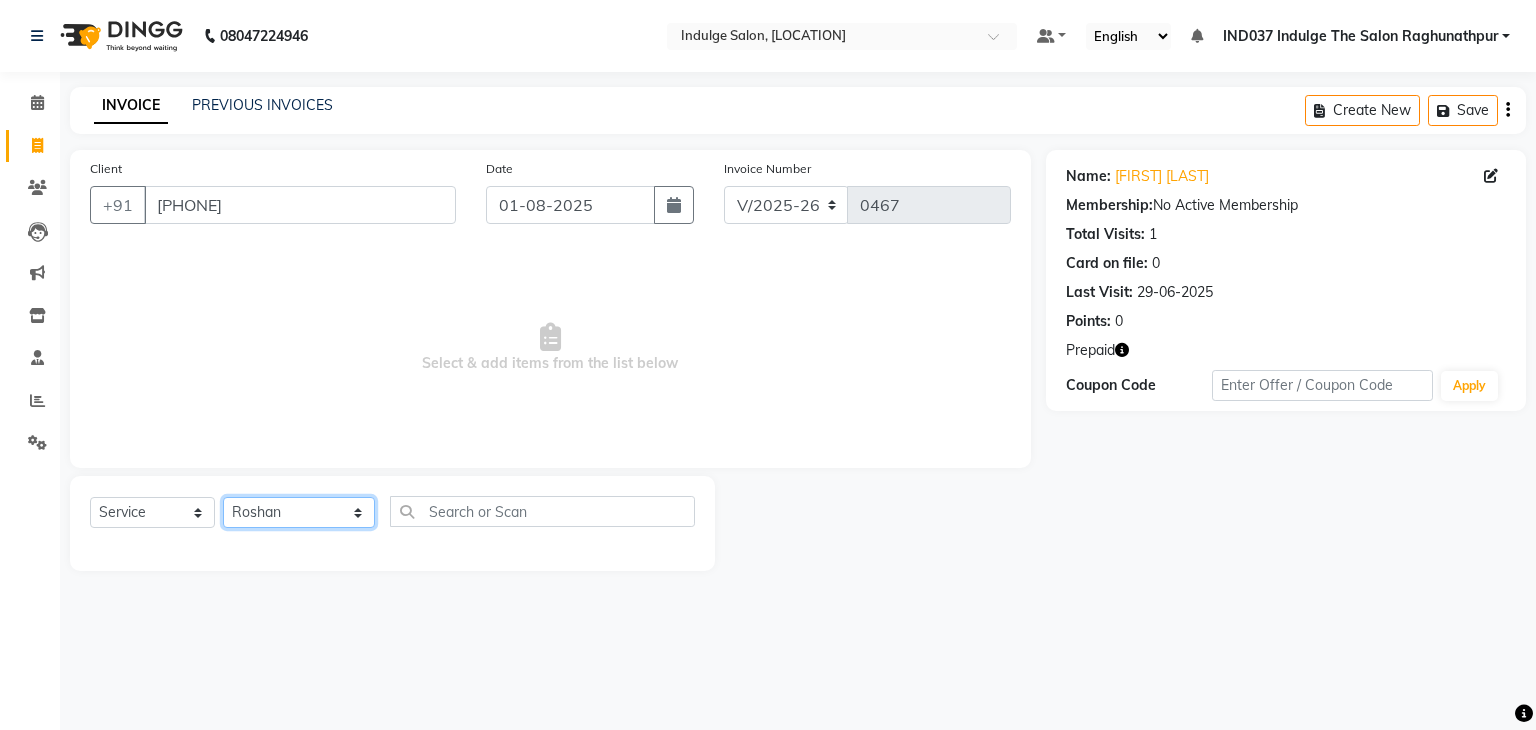 click on "Select Stylist Amir Ethan Happy IND037 Indulge The Salon Raghunathpur kartikey Nazia partha Rehan Roshan Sameer  shivangi  SWATI" 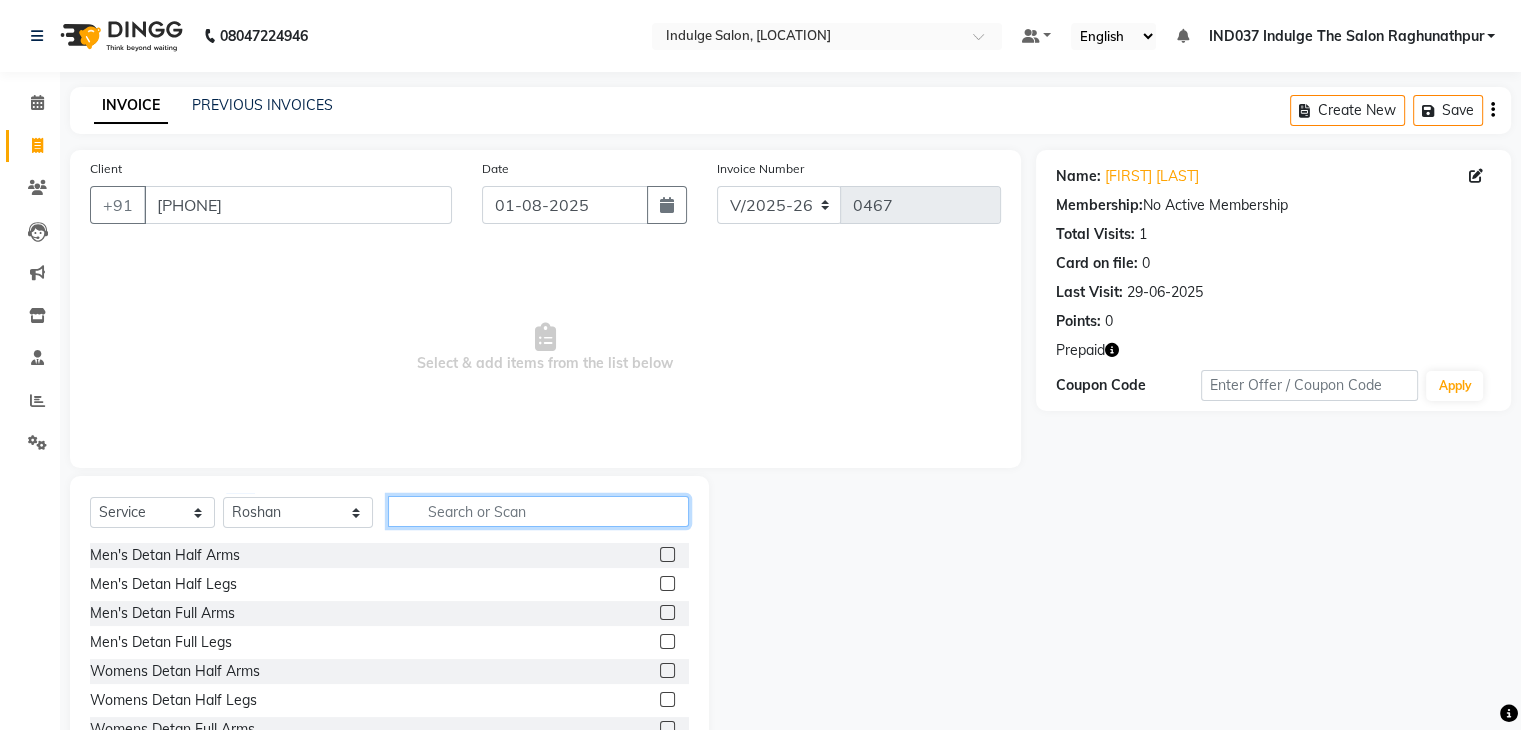 click 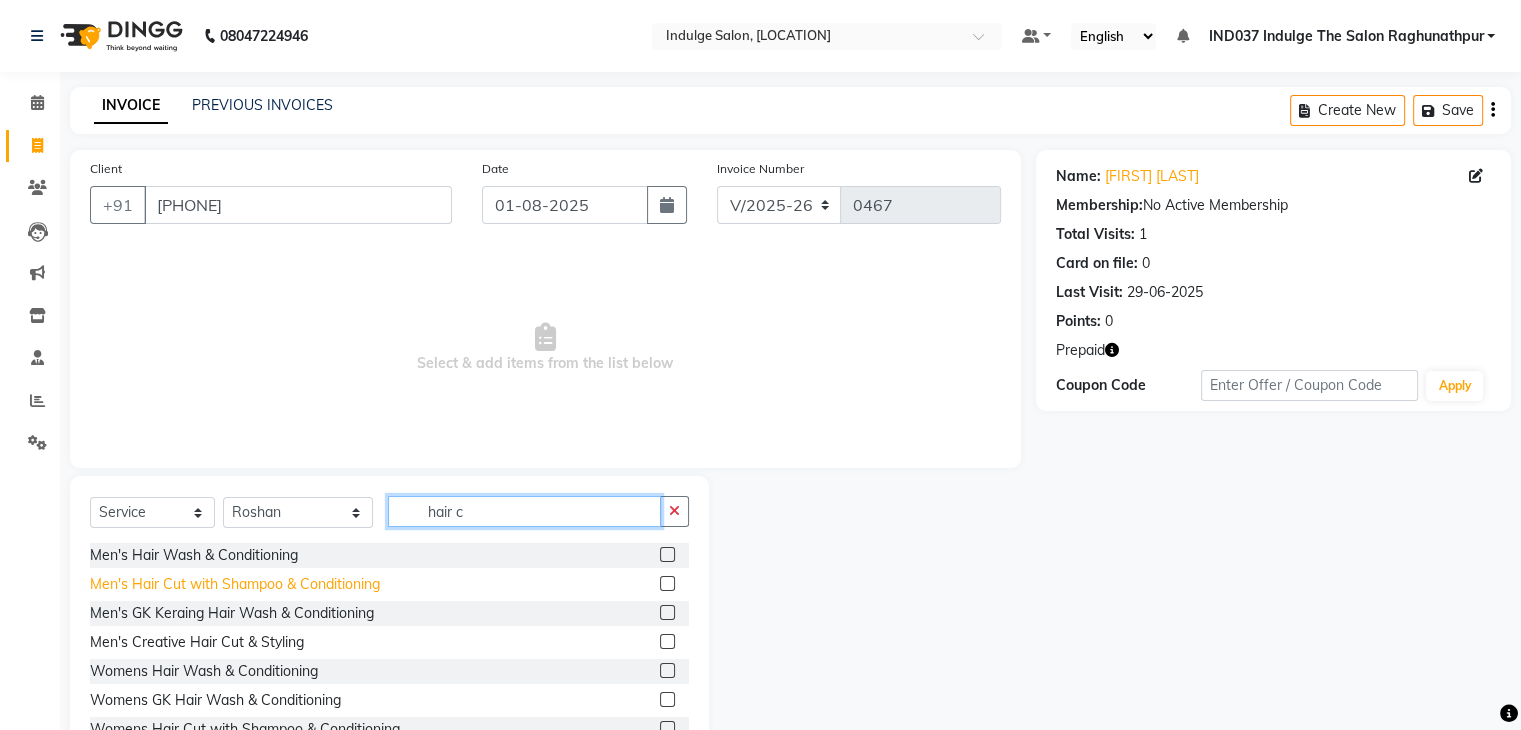 type on "hair c" 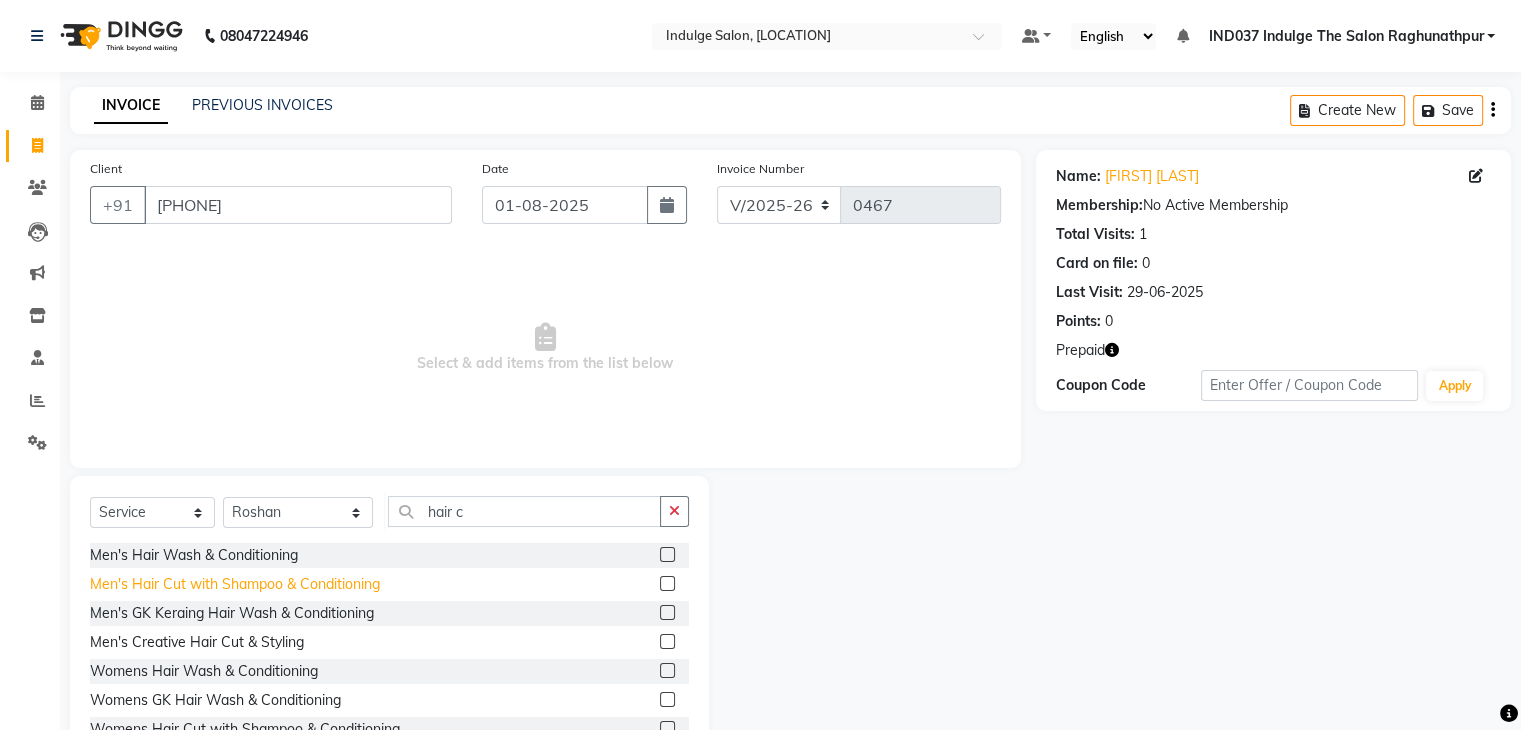 click on "Men's Hair Cut with Shampoo & Conditioning" 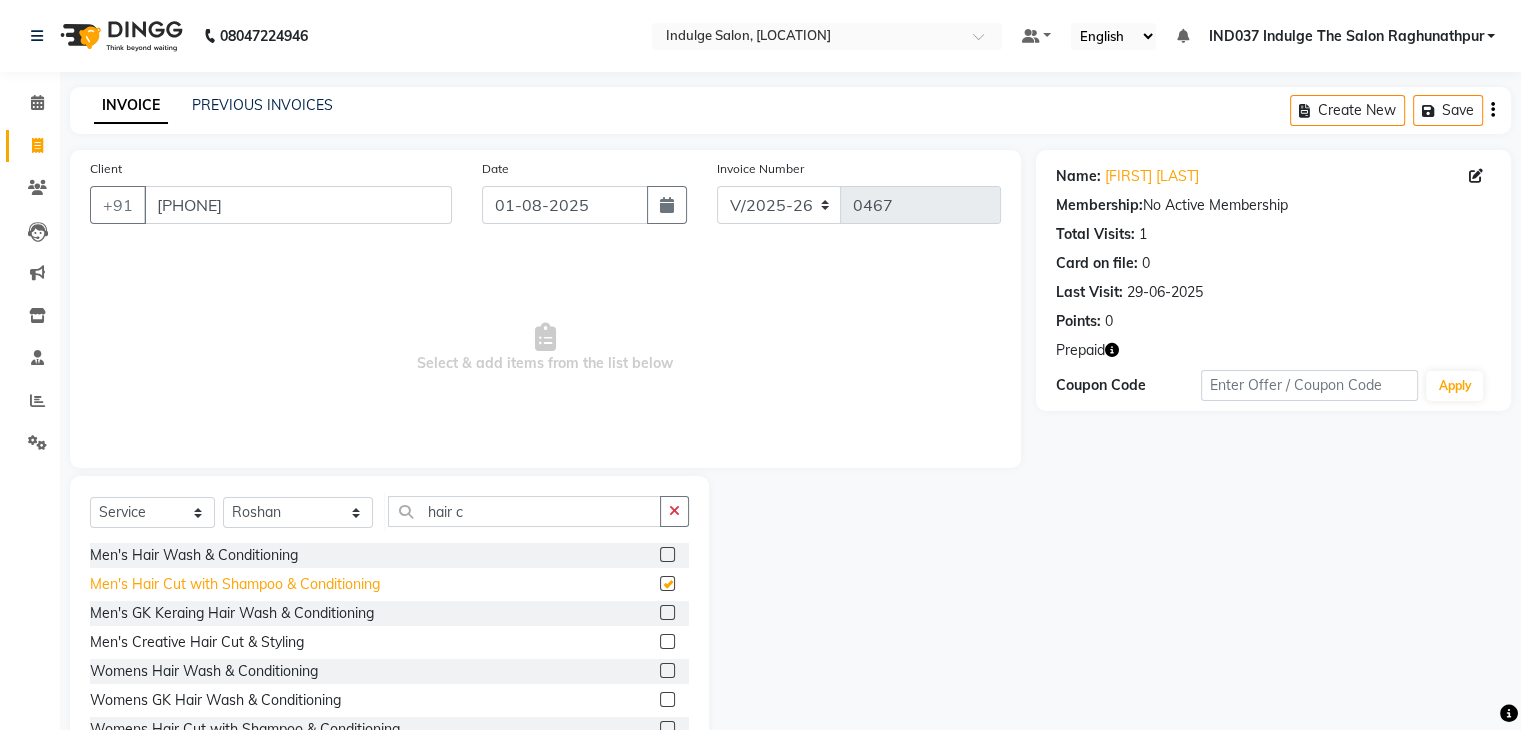 checkbox on "false" 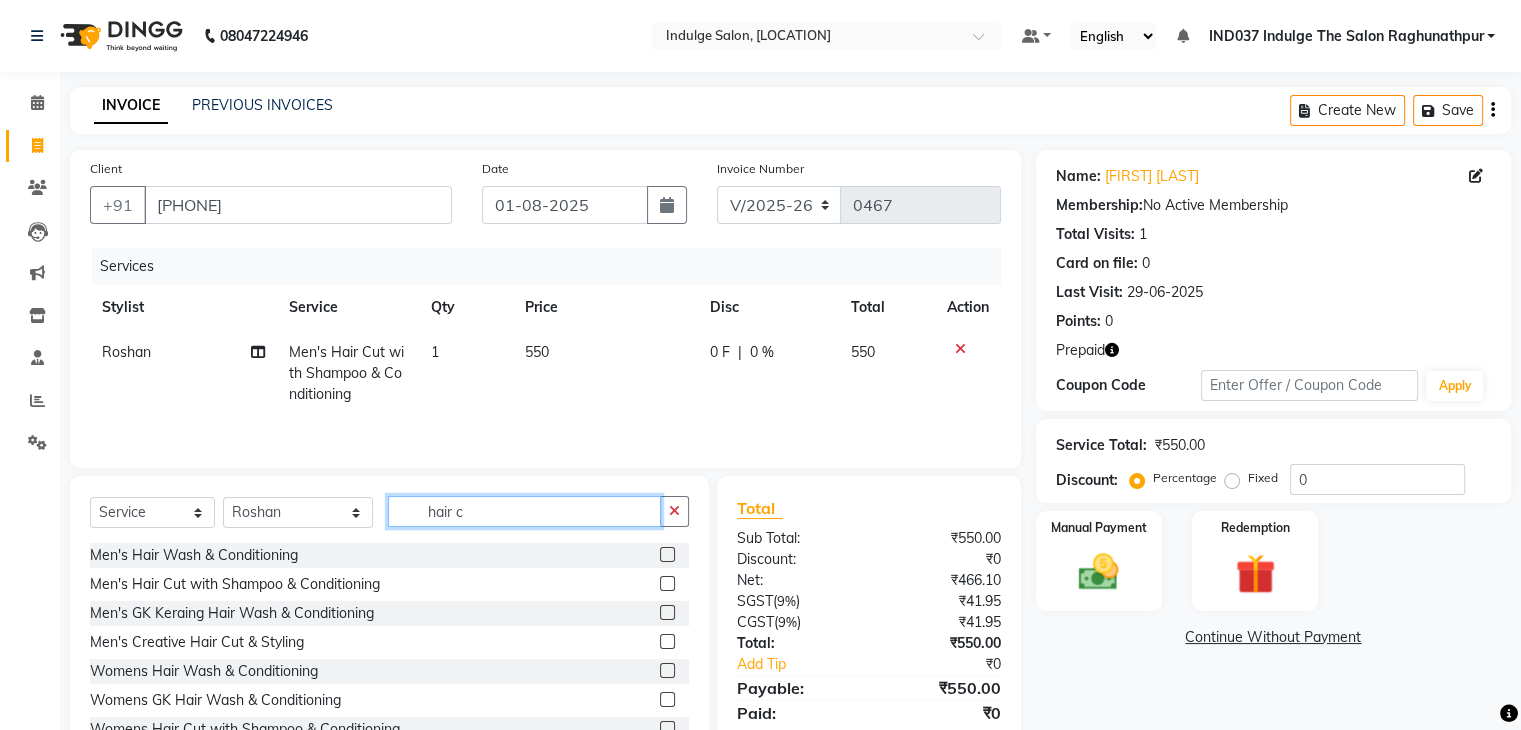 click on "hair c" 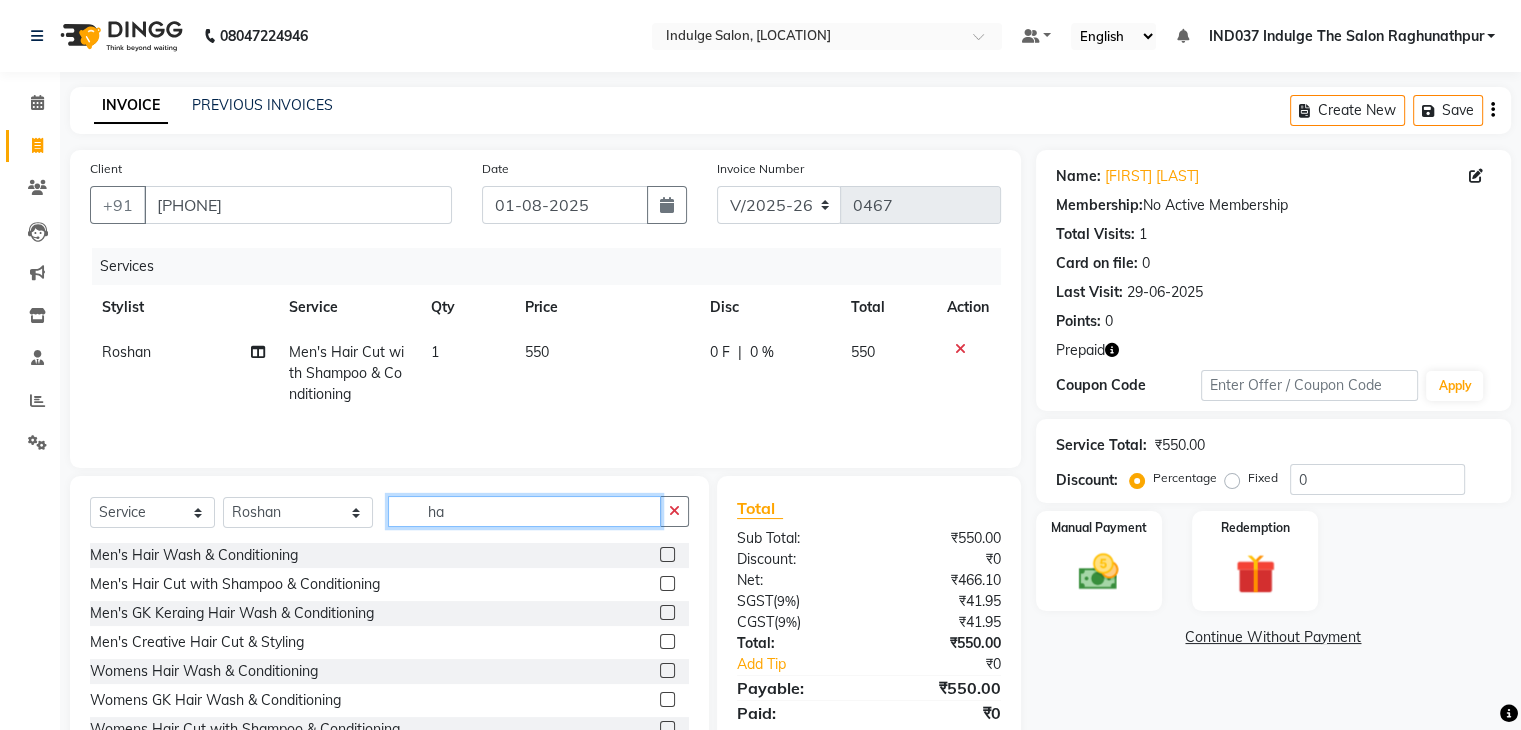 type on "h" 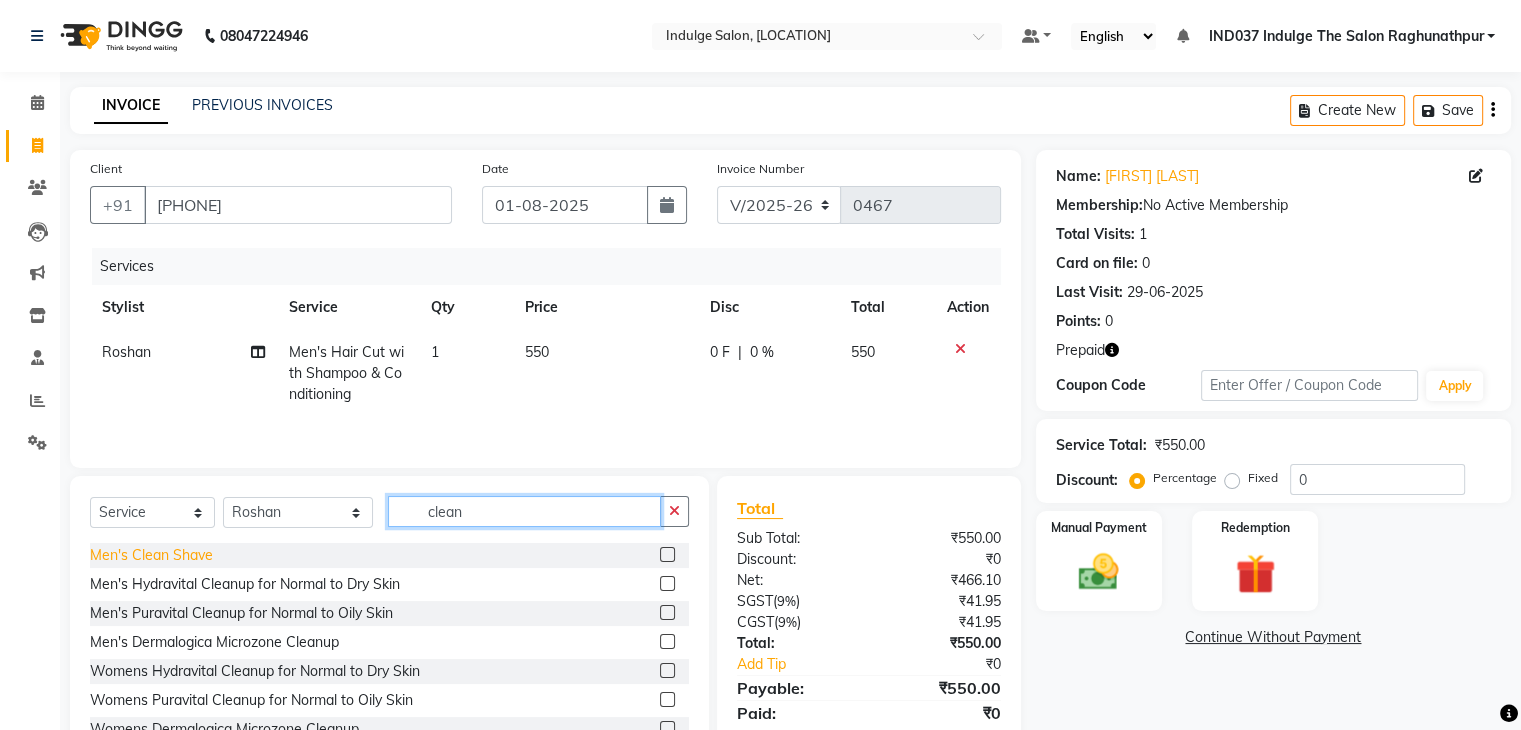 type on "clean" 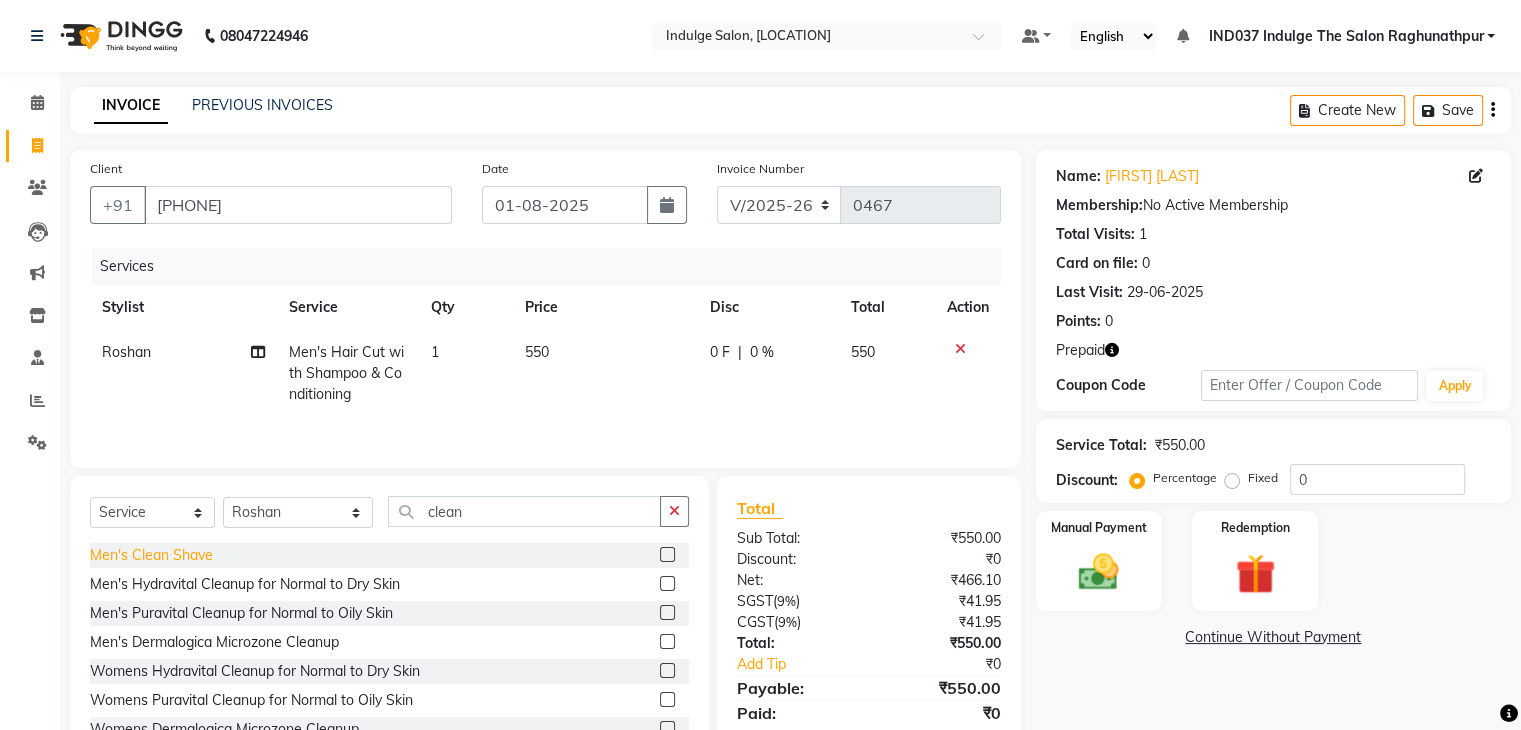 click on "Men's Clean Shave" 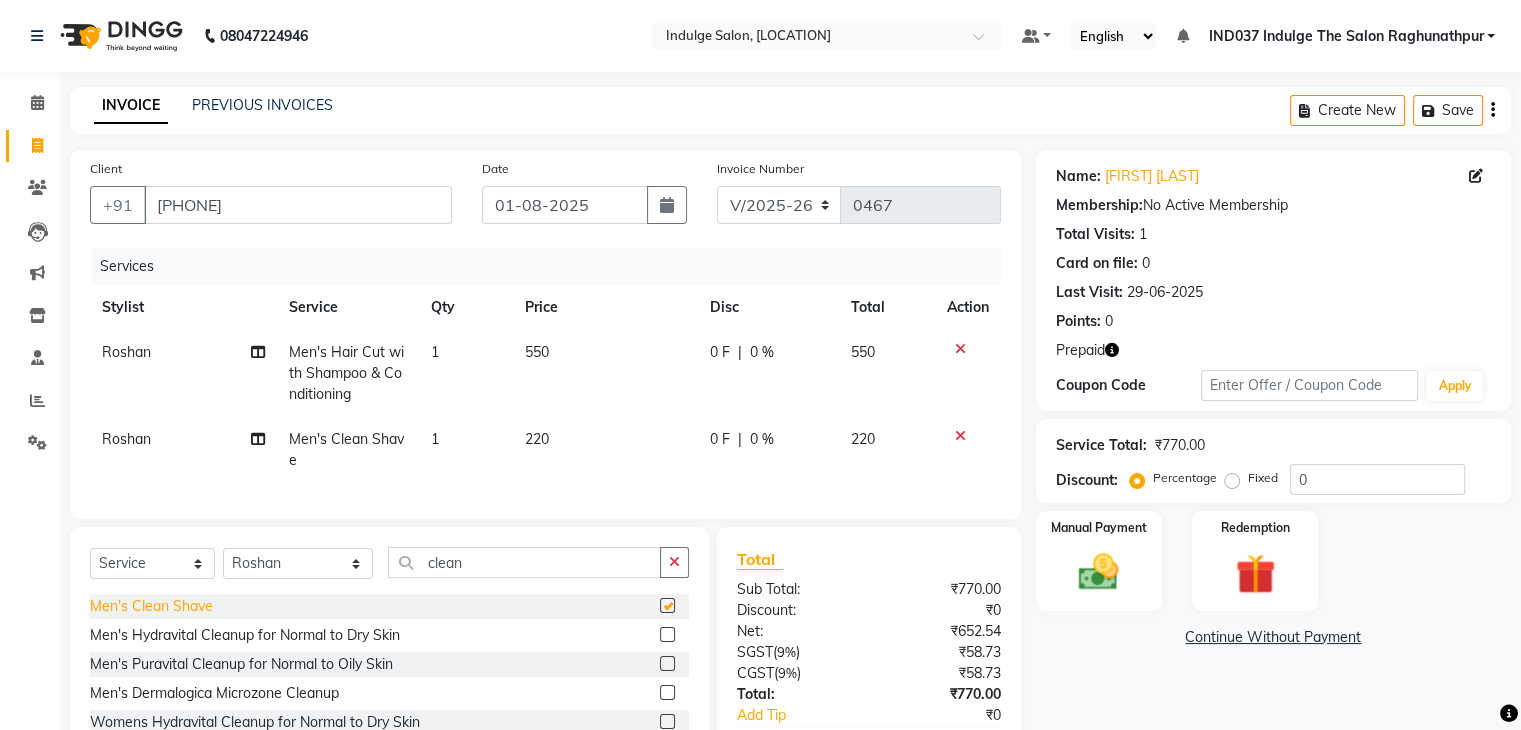 checkbox on "false" 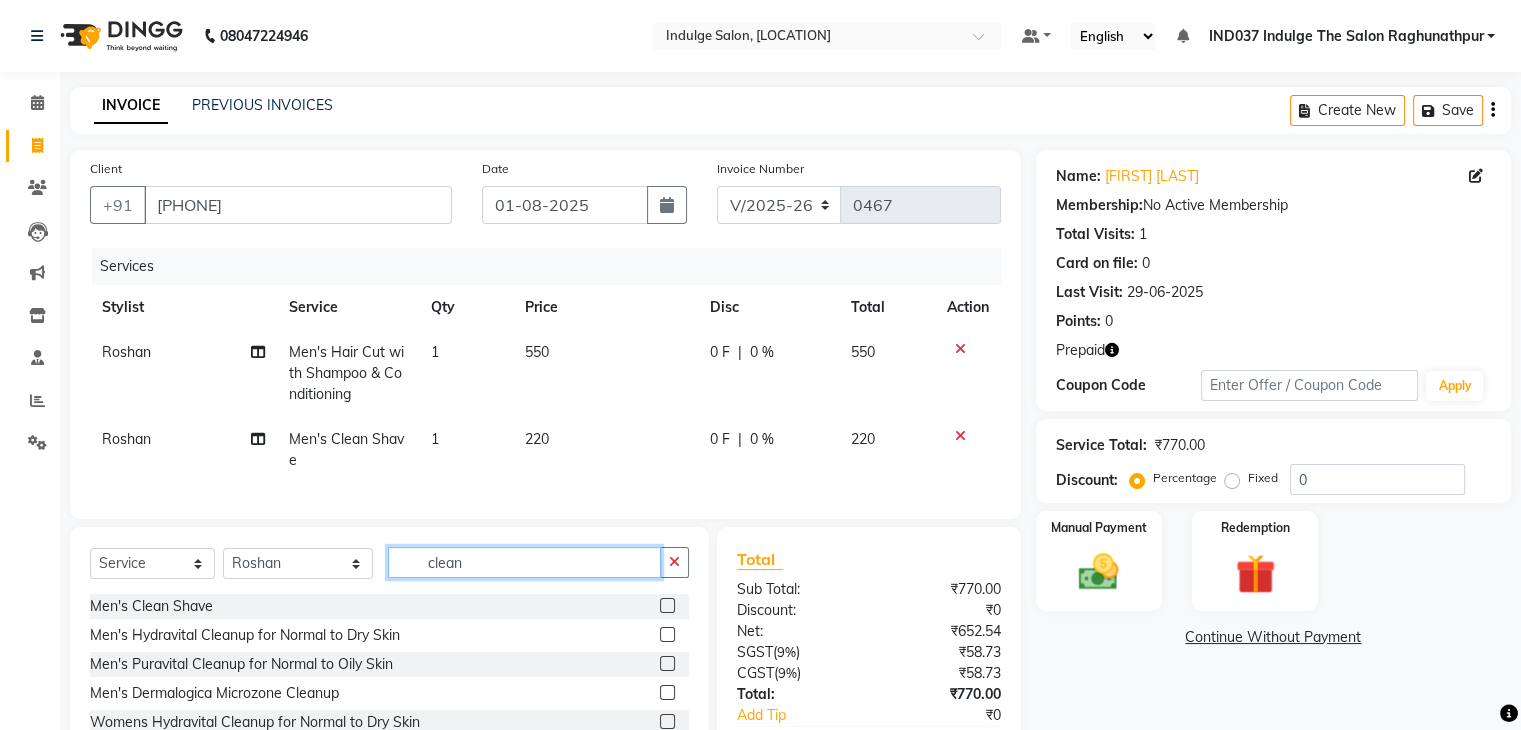 click on "clean" 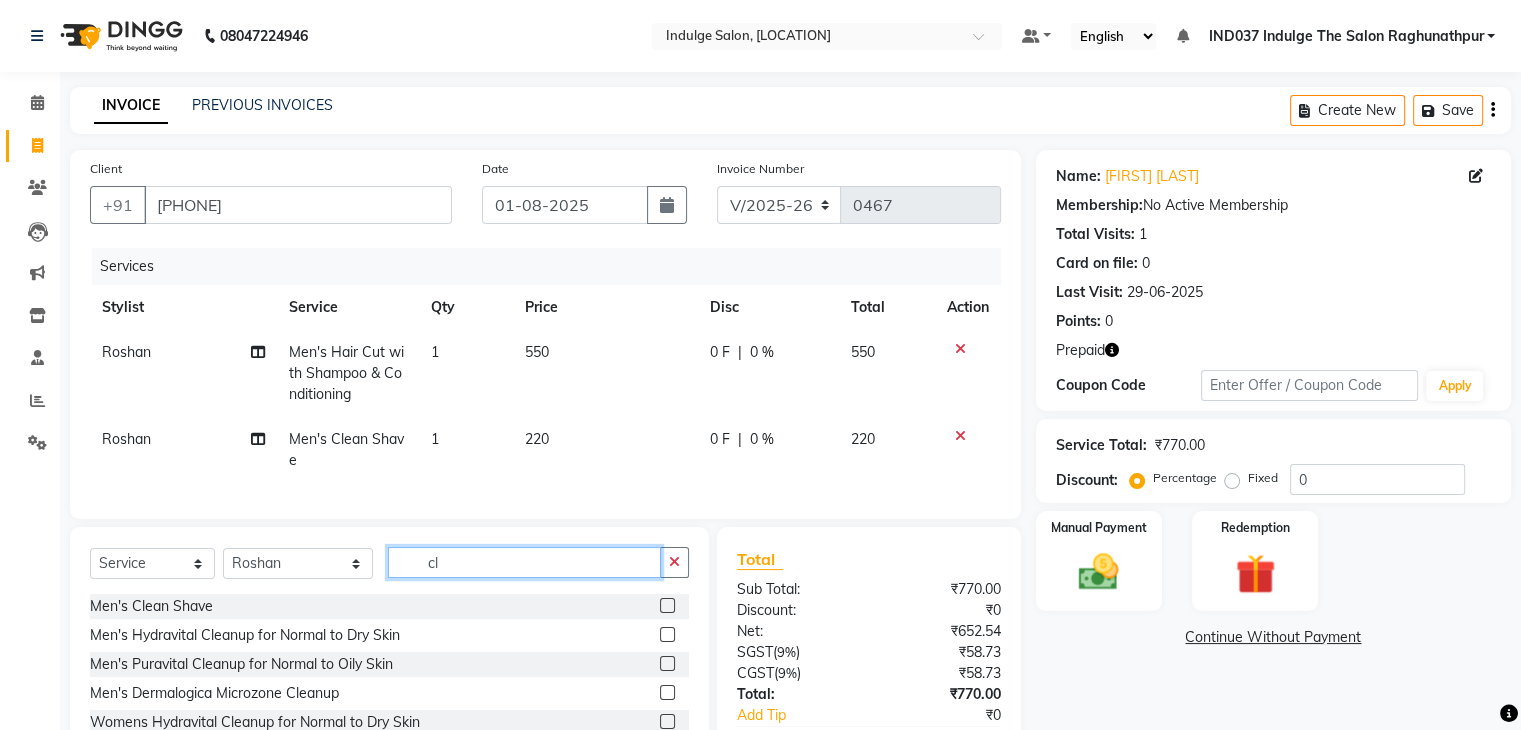 type on "c" 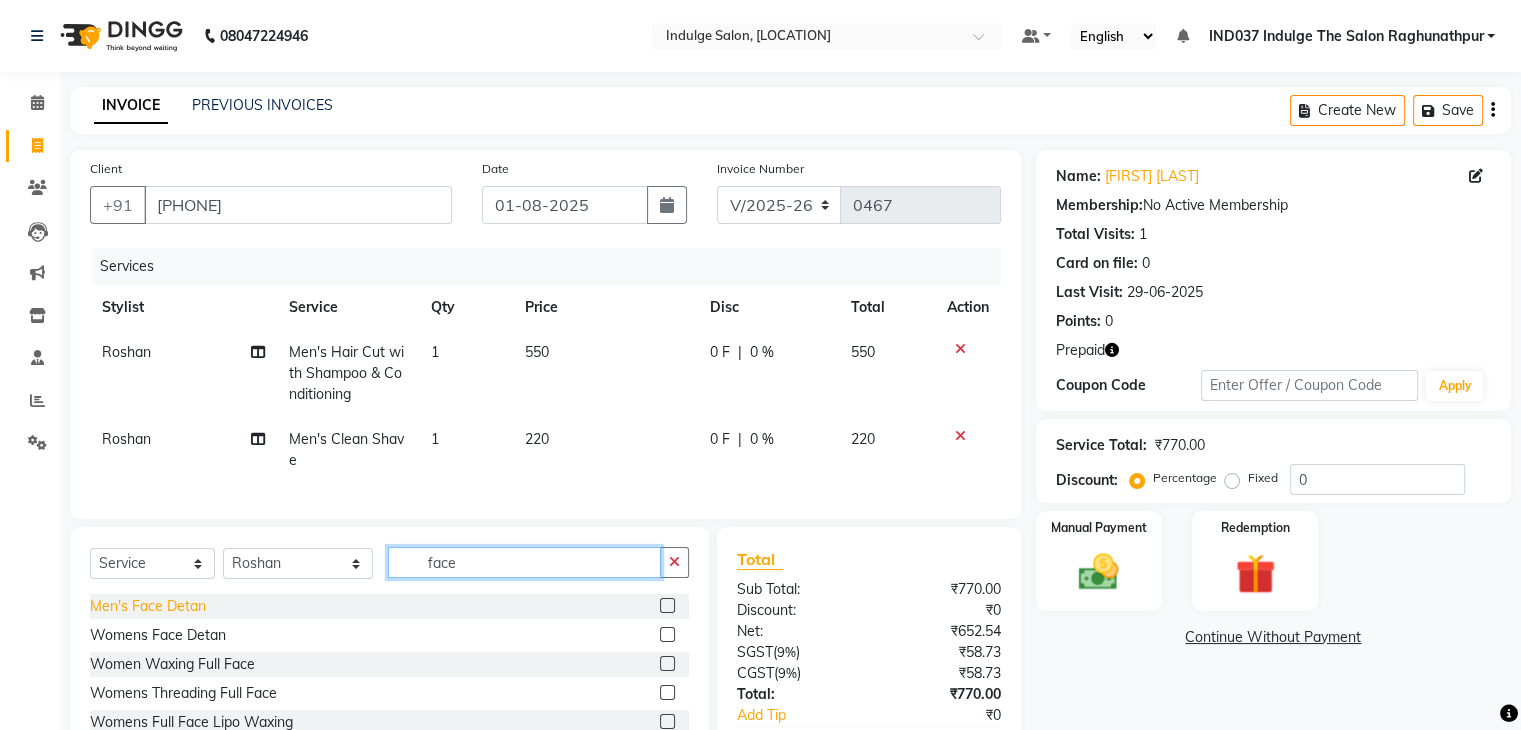 type on "face" 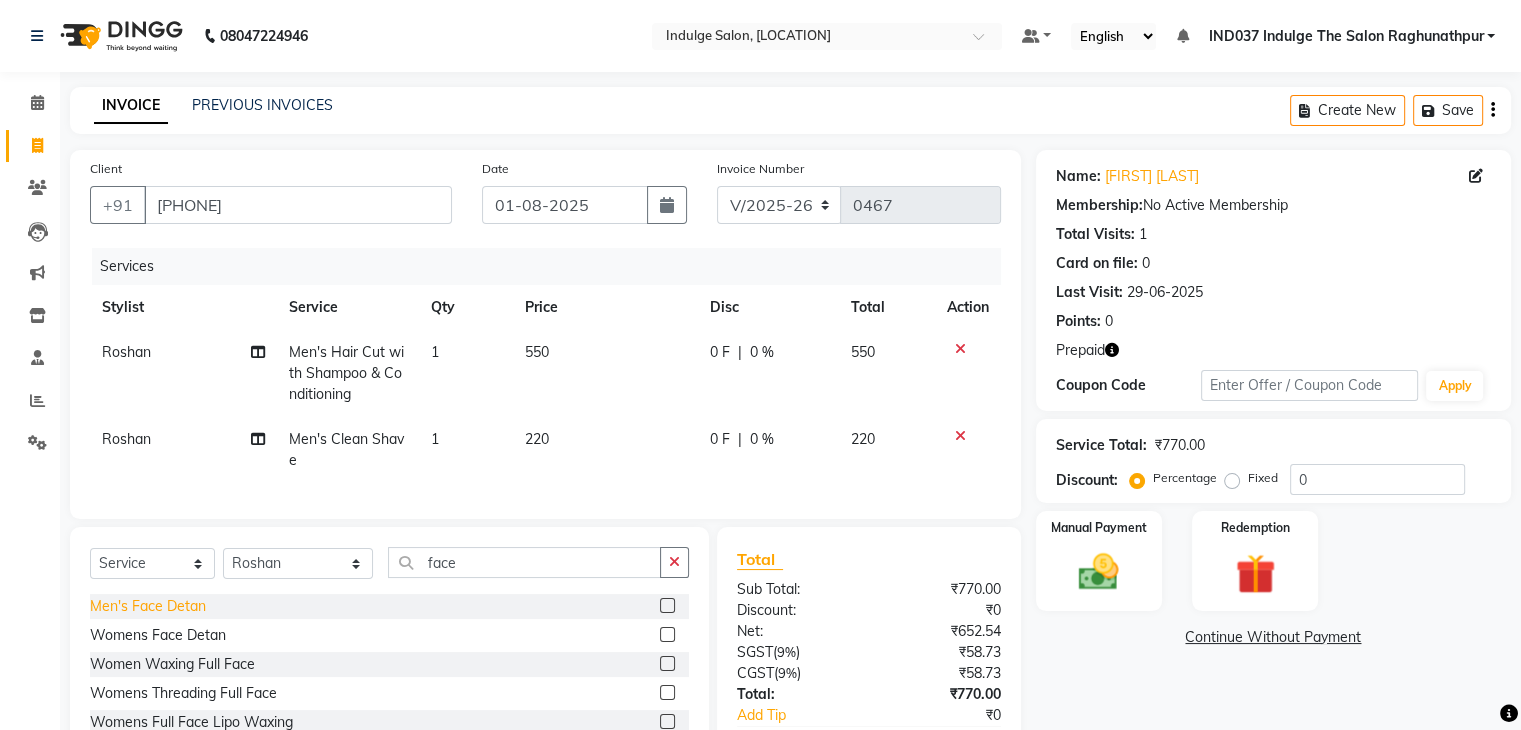 click on "Men's Face Detan" 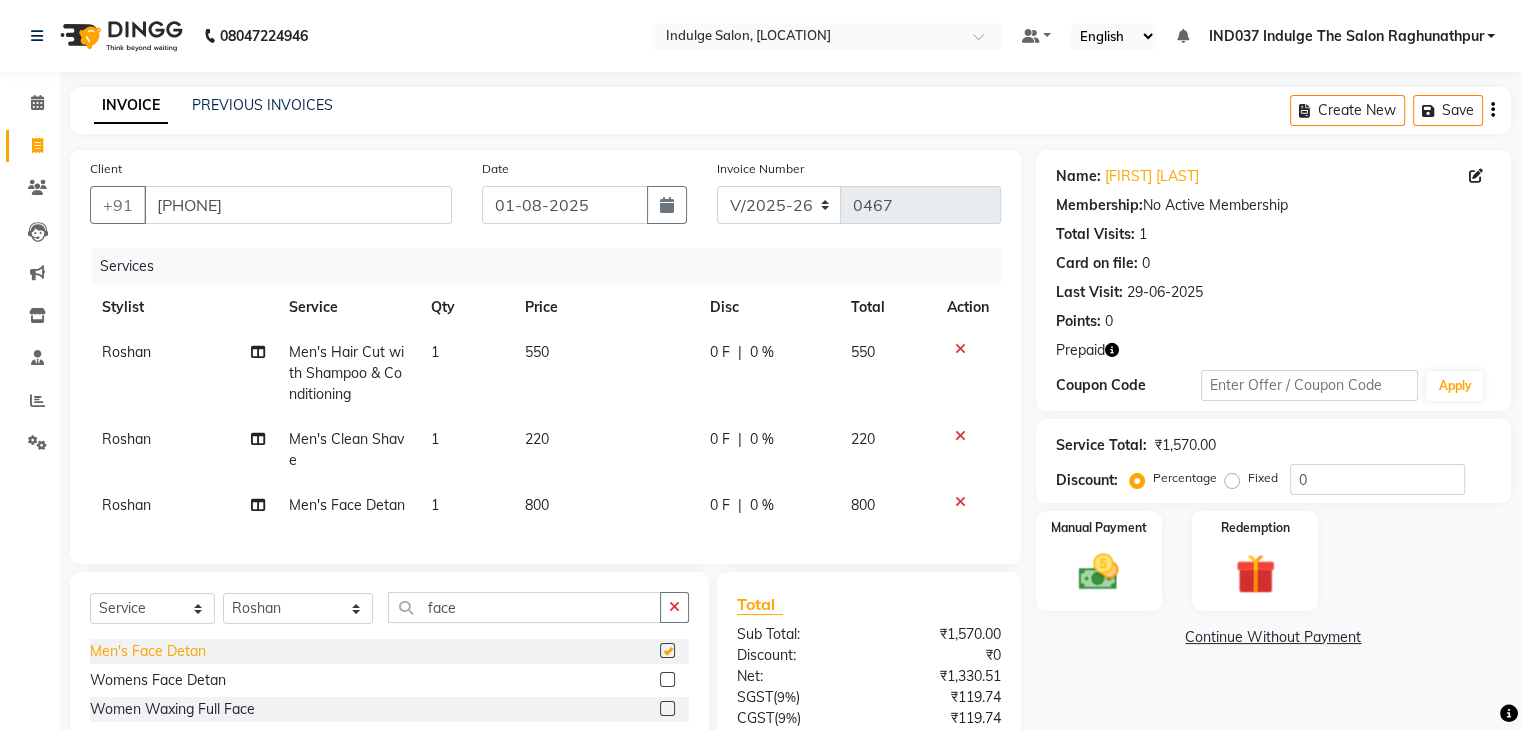 checkbox on "false" 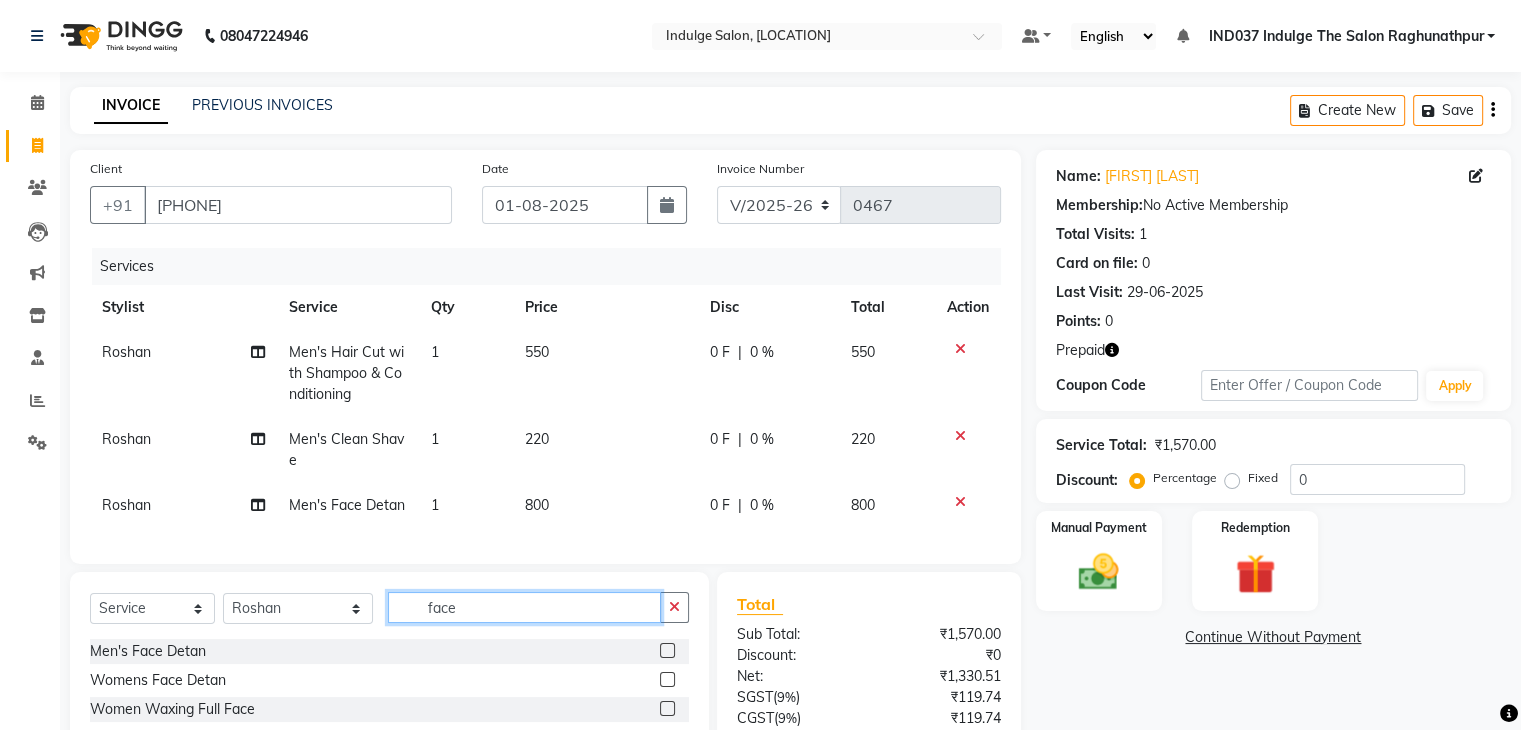 click on "face" 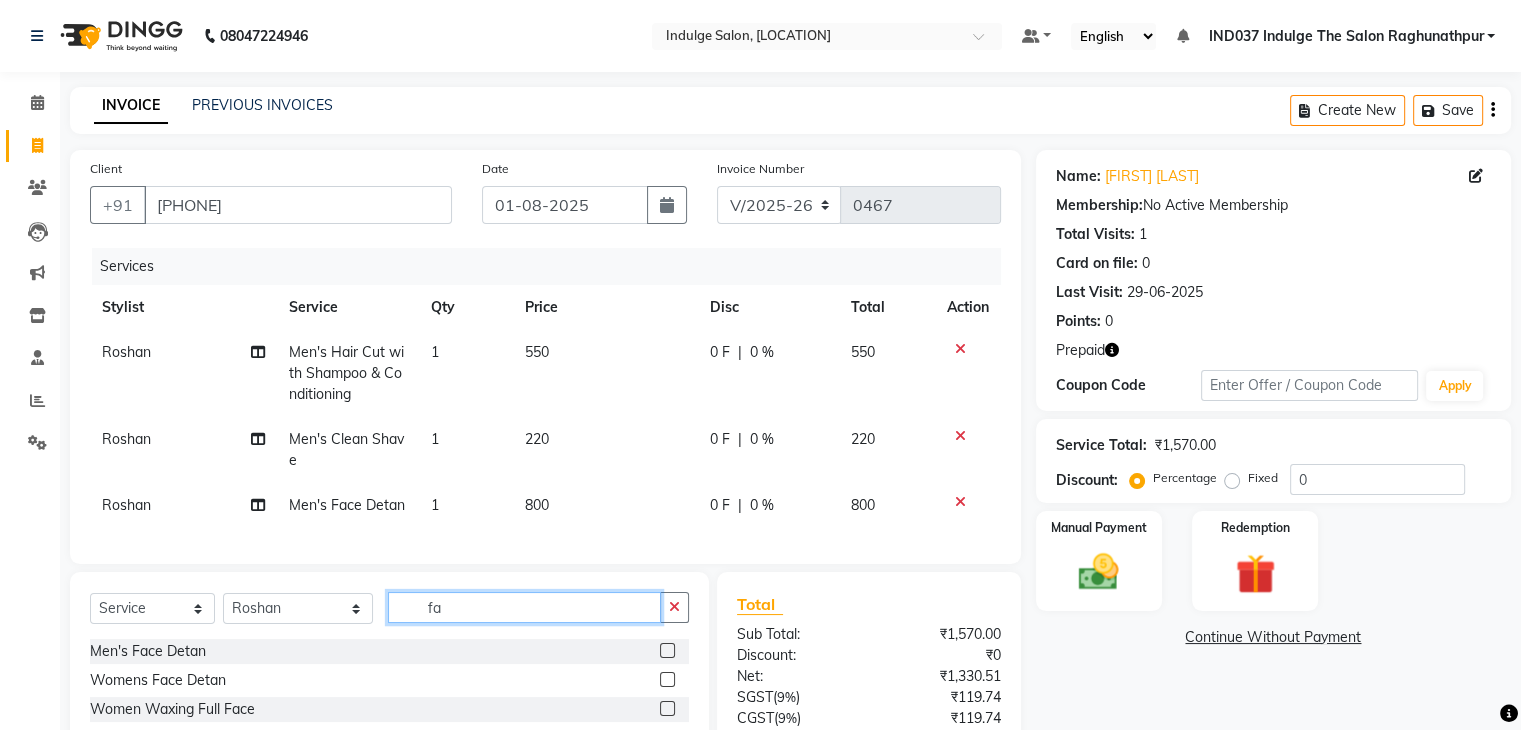 type on "f" 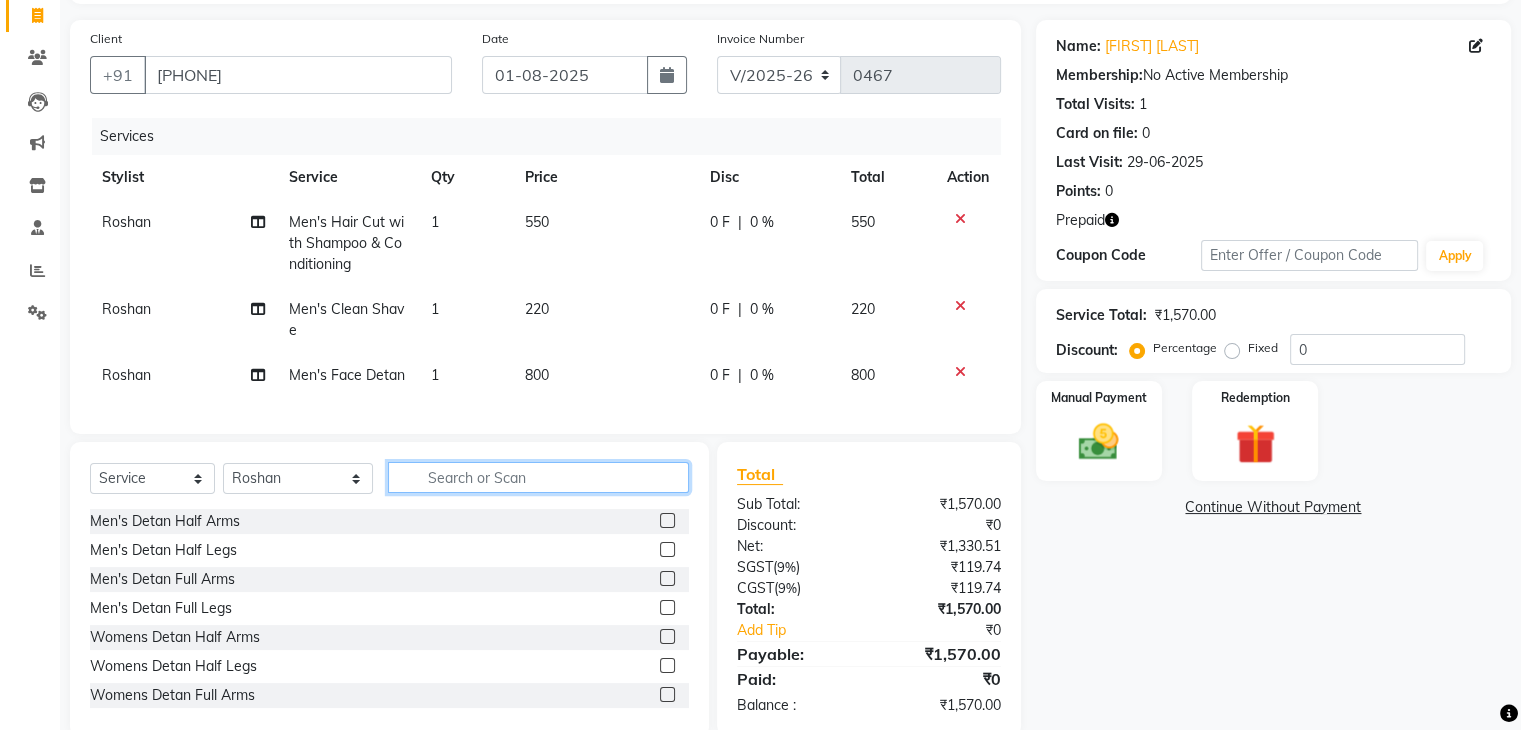 scroll, scrollTop: 131, scrollLeft: 0, axis: vertical 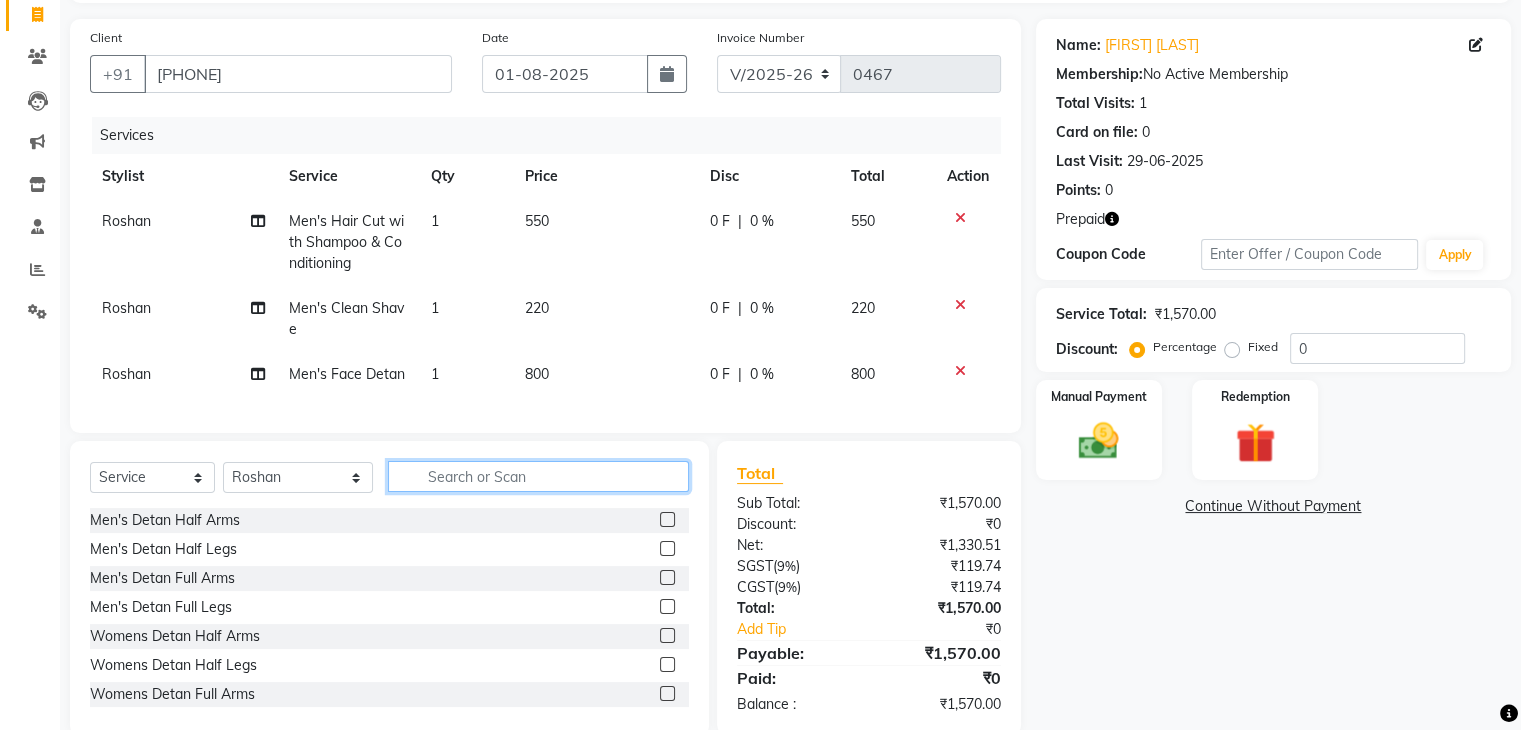 click 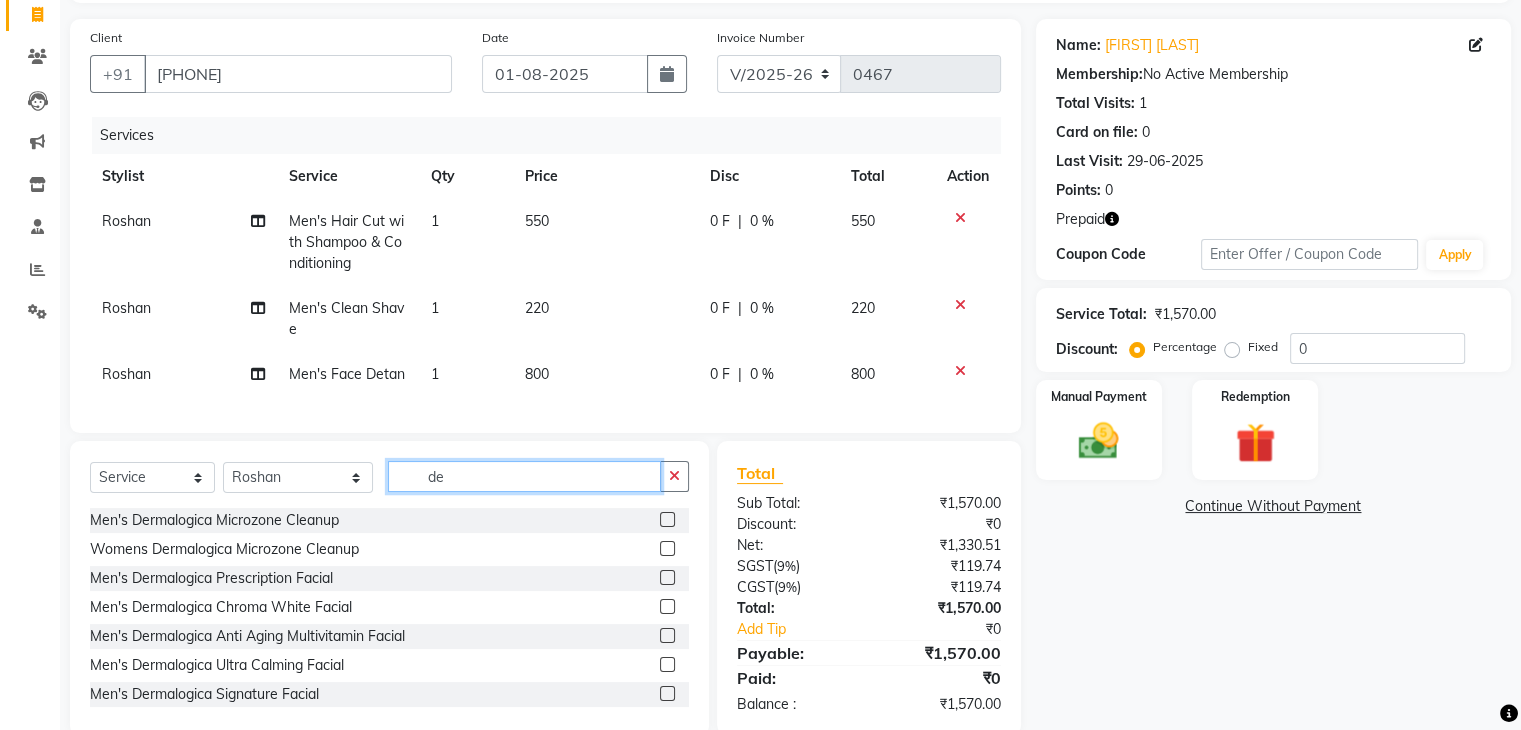 type on "d" 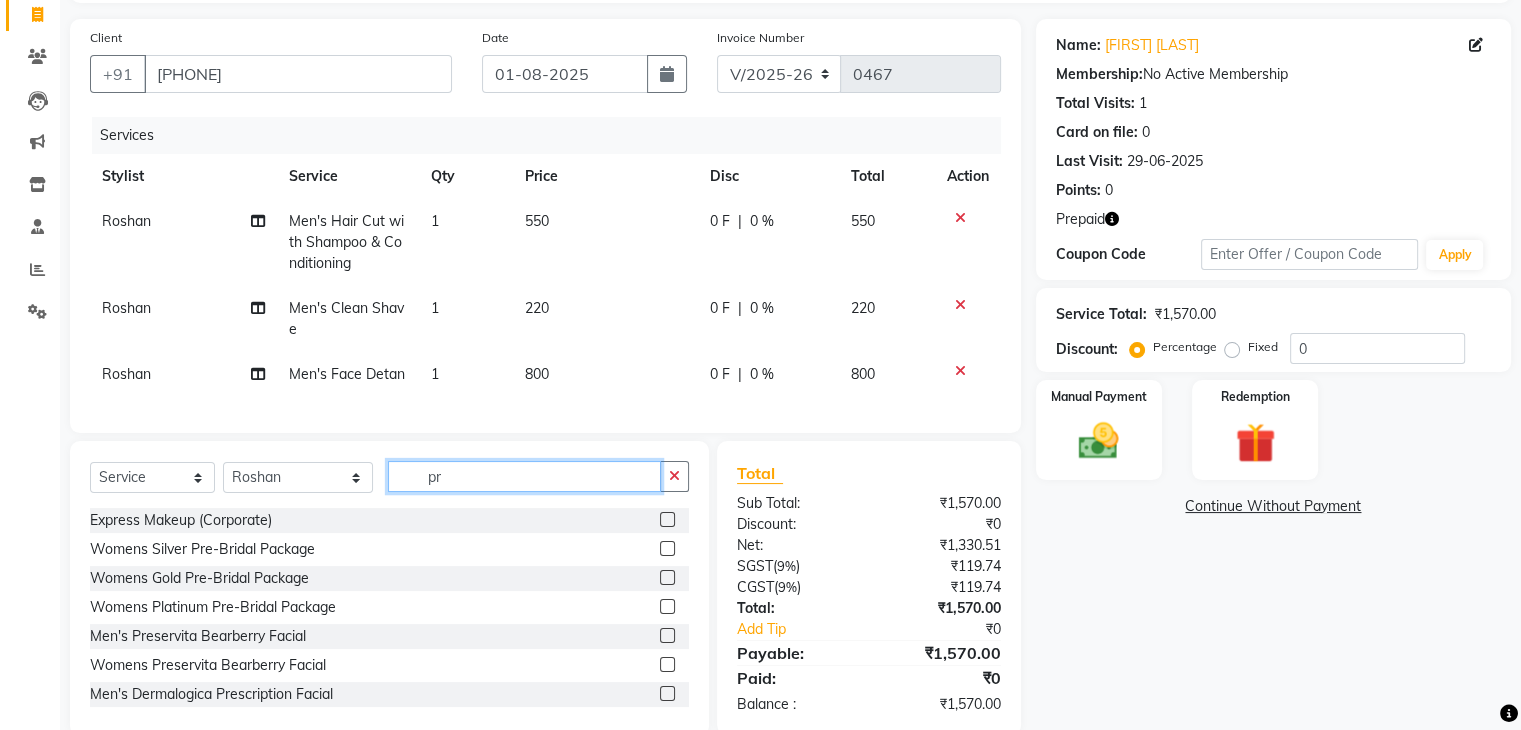 type on "p" 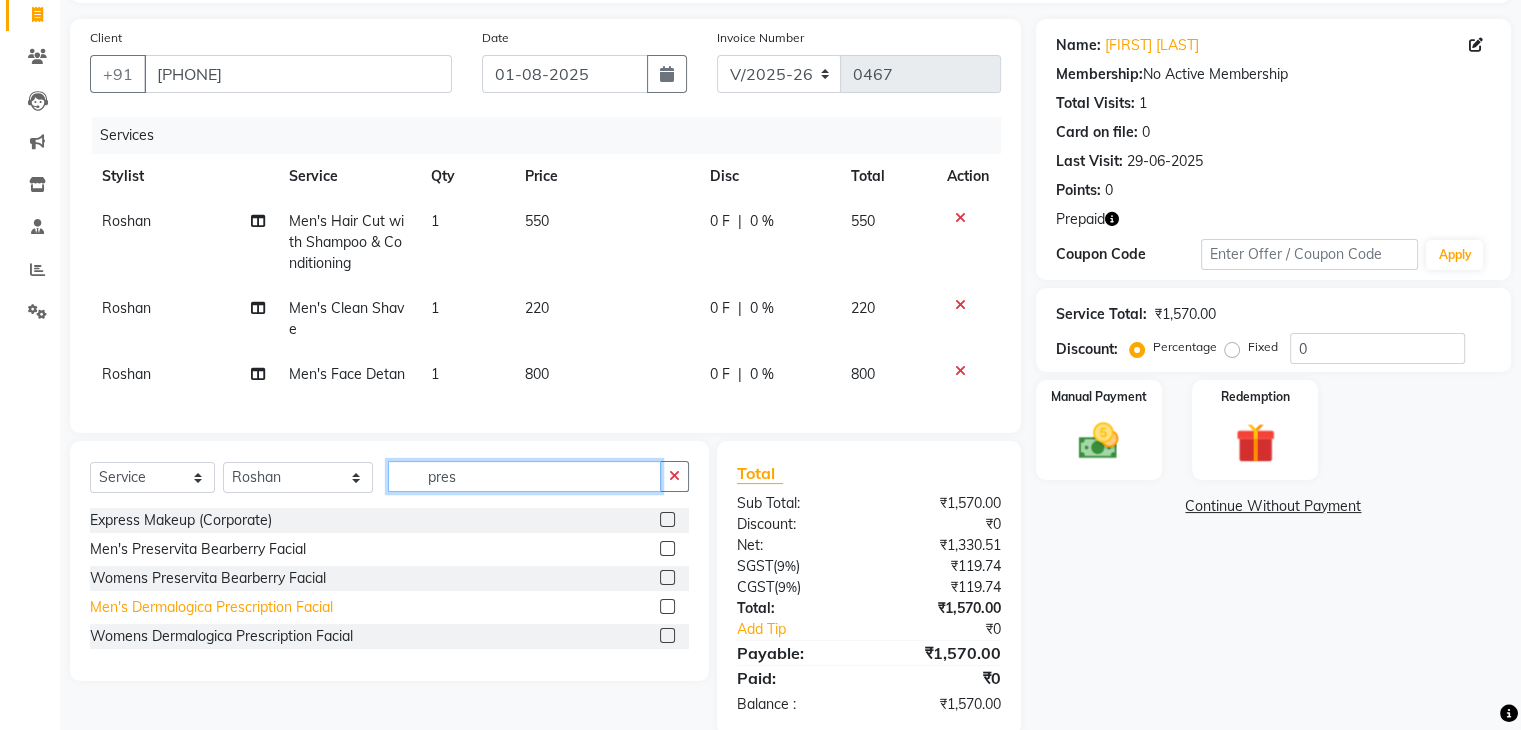 type on "pres" 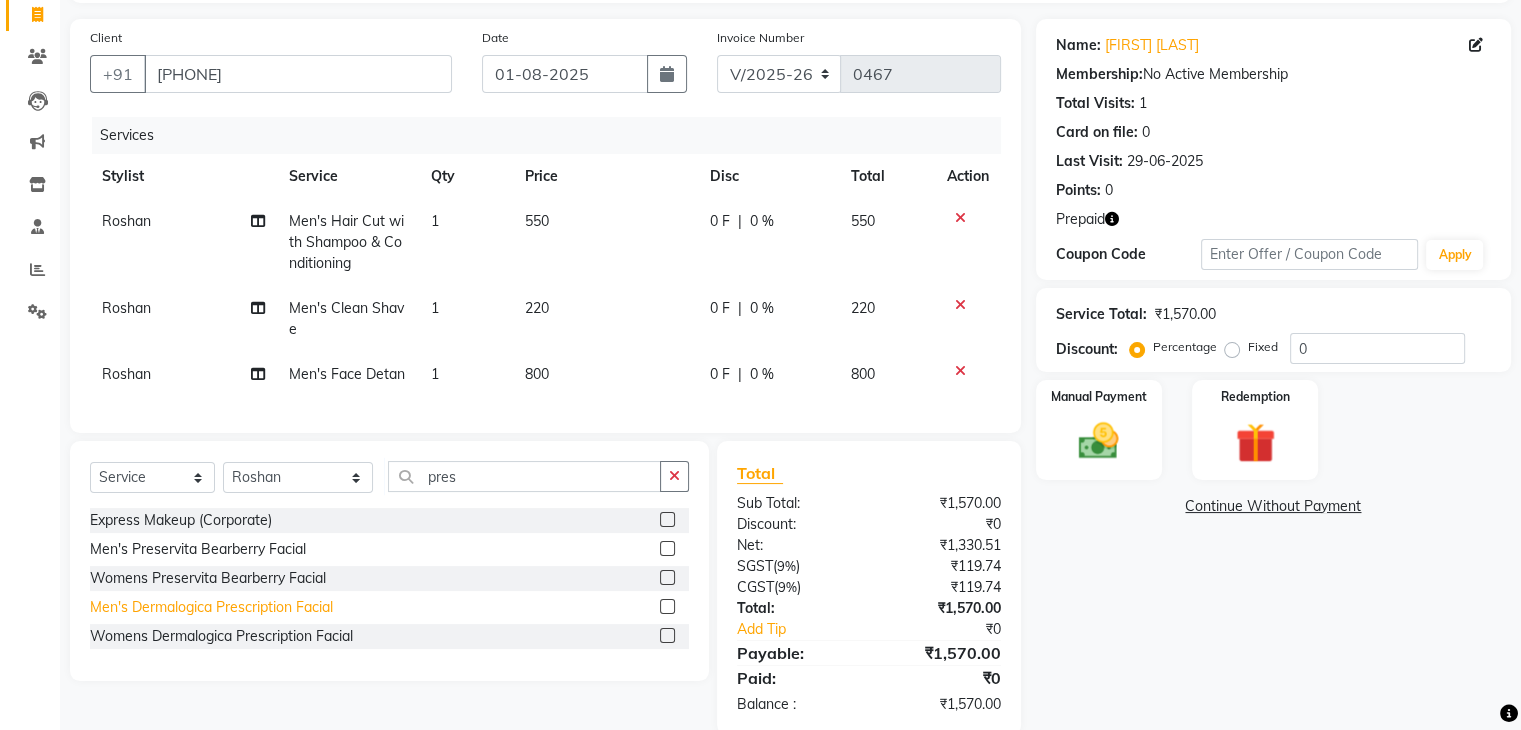 click on "Men's Dermalogica Prescription Facial" 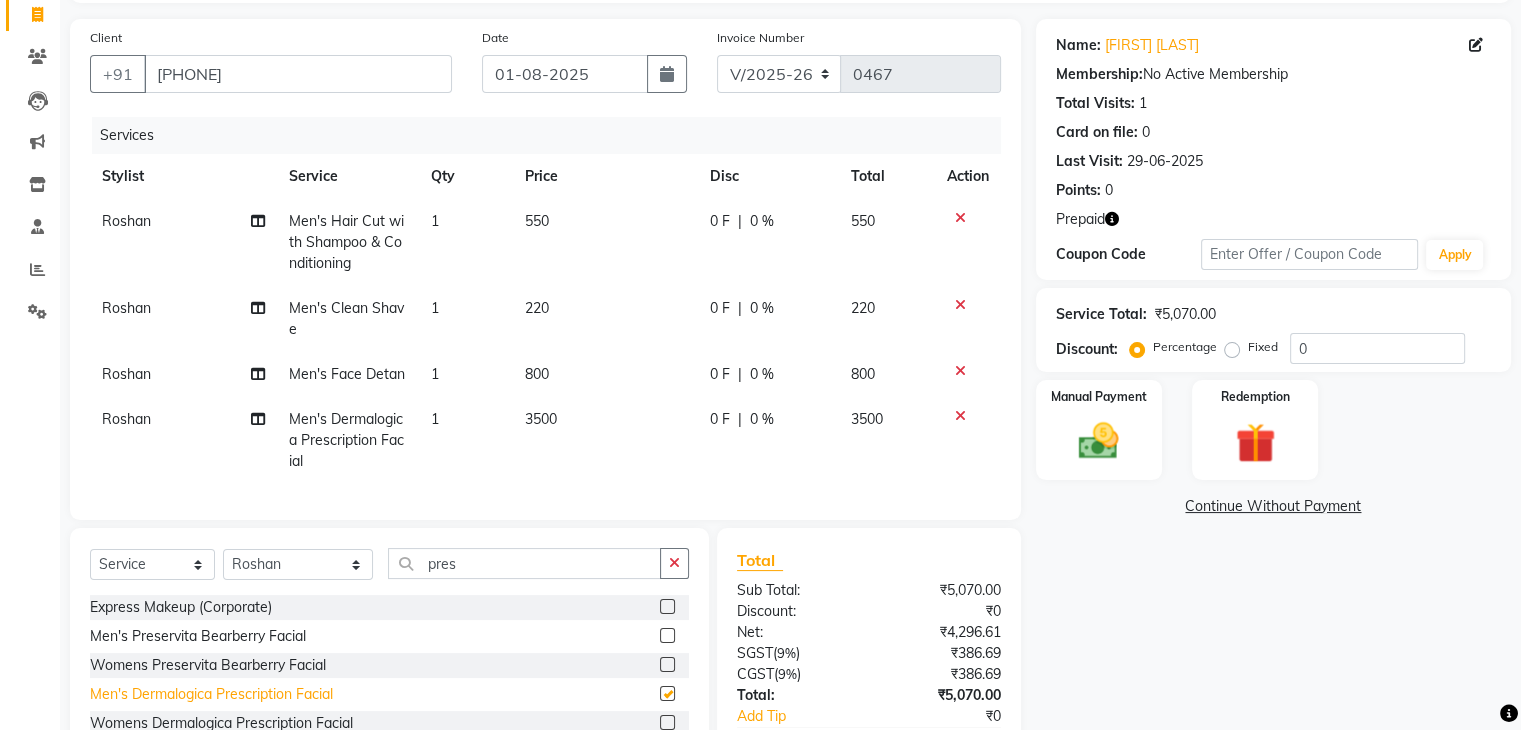 checkbox on "false" 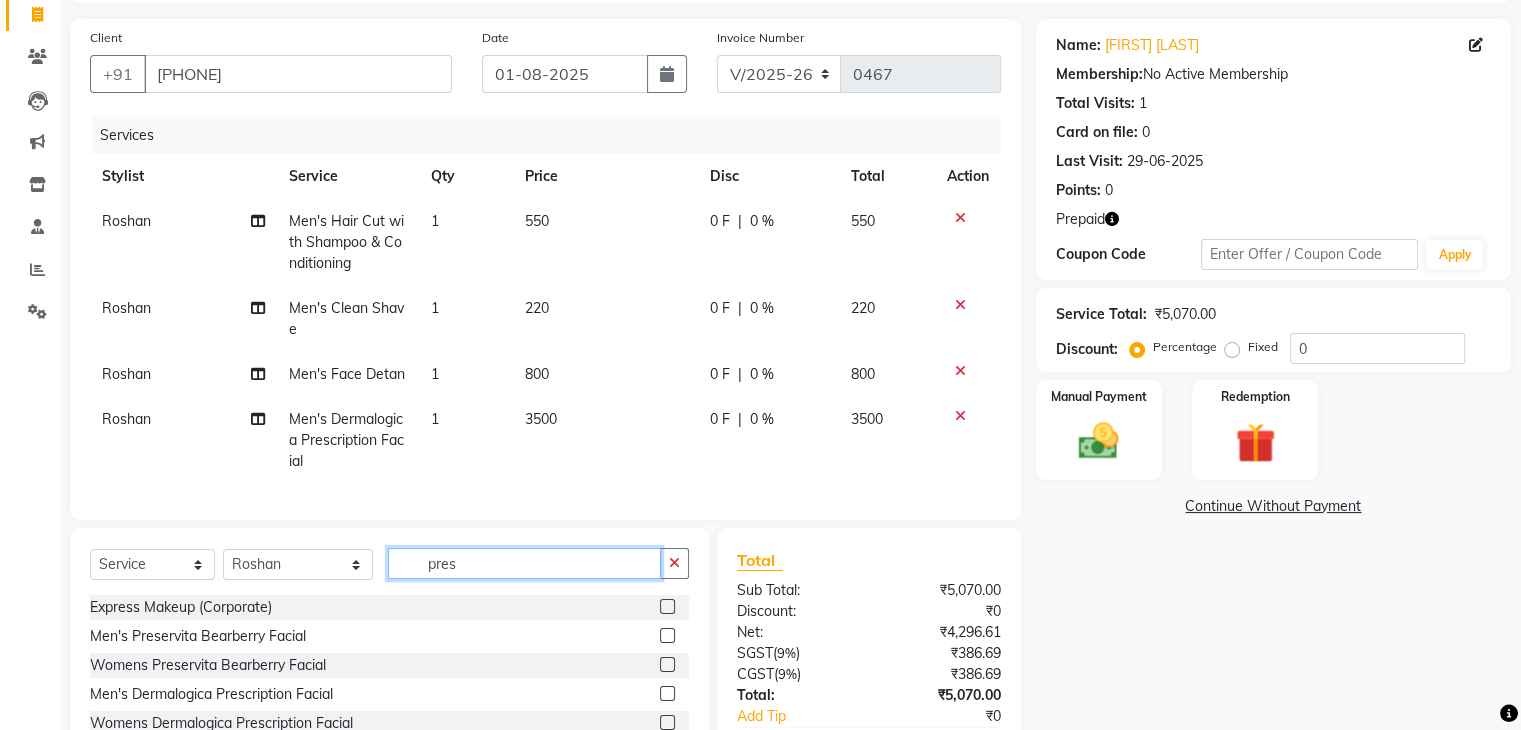 click on "pres" 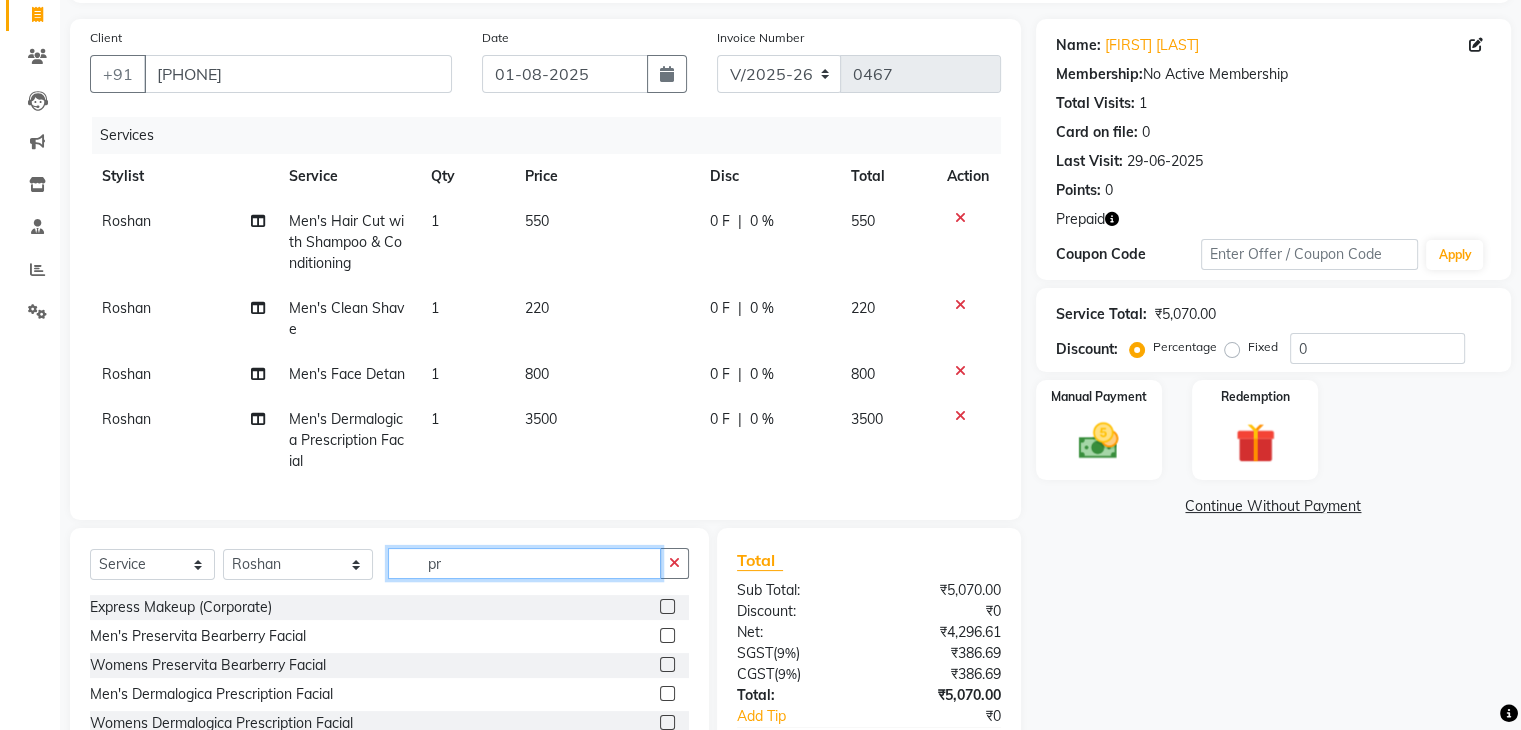 type on "p" 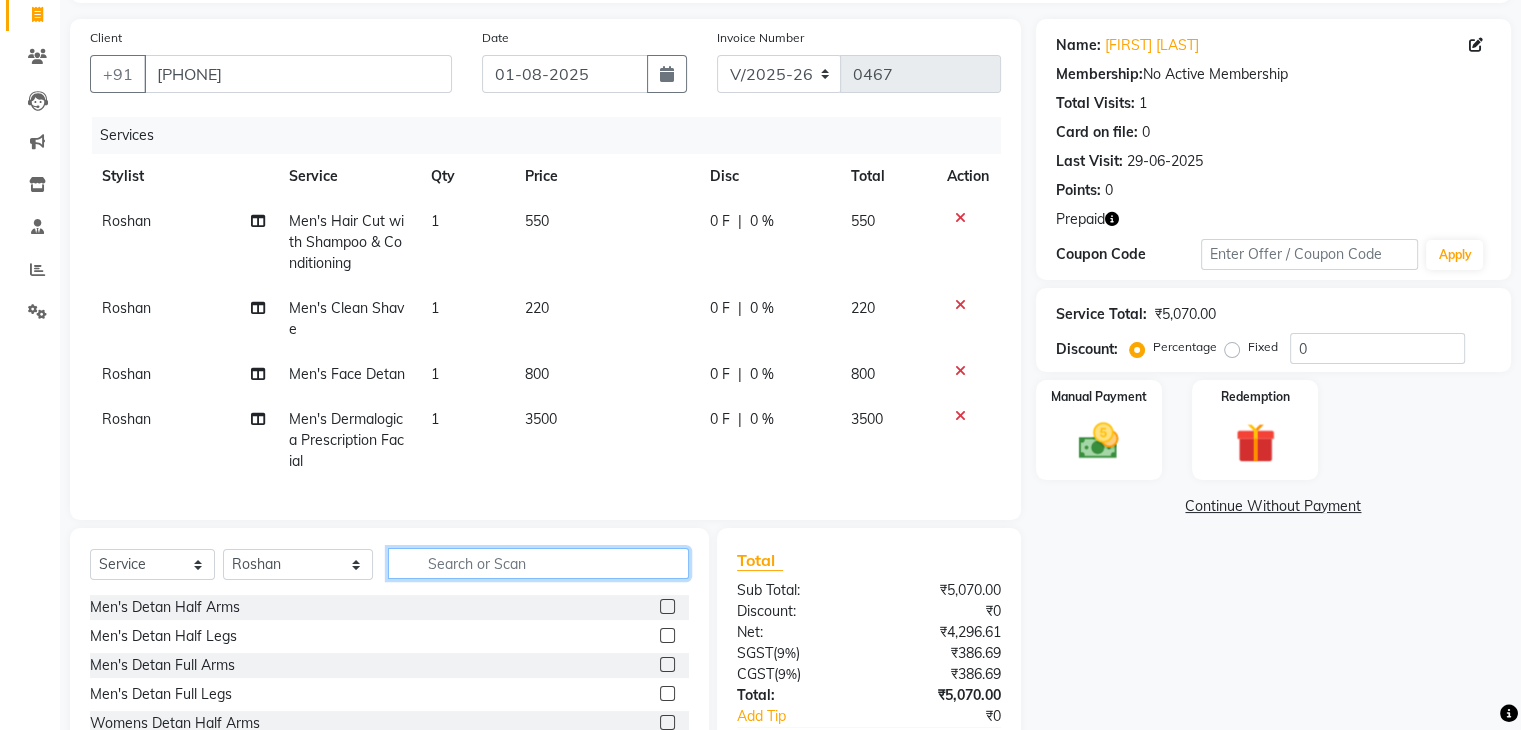 type 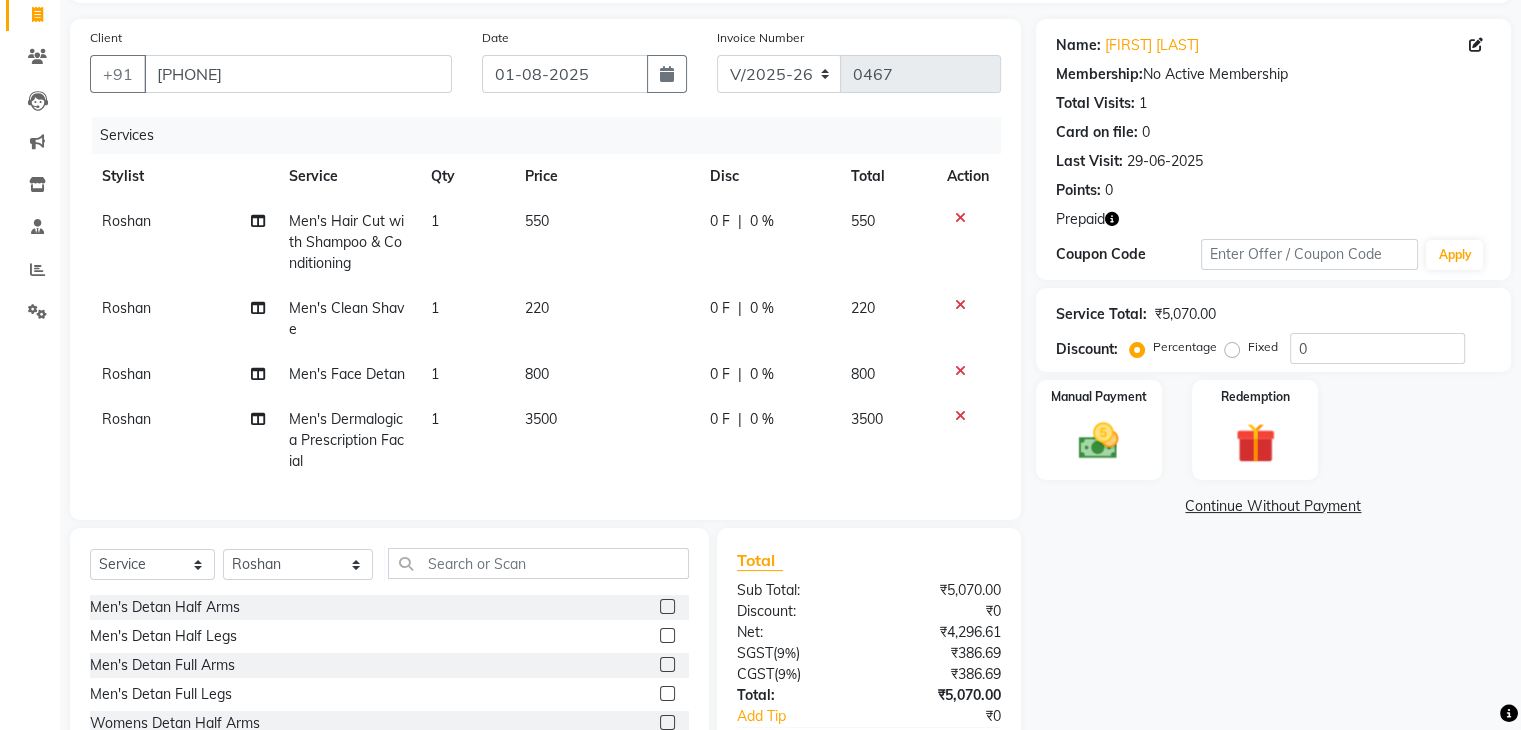 click on "Name: Anuj Sahu  Membership:  No Active Membership  Total Visits:  1 Card on file:  0 Last Visit:   29-06-2025 Points:   0  Prepaid Coupon Code Apply Service Total:  ₹5,070.00  Discount:  Percentage   Fixed  0 Manual Payment Redemption  Continue Without Payment" 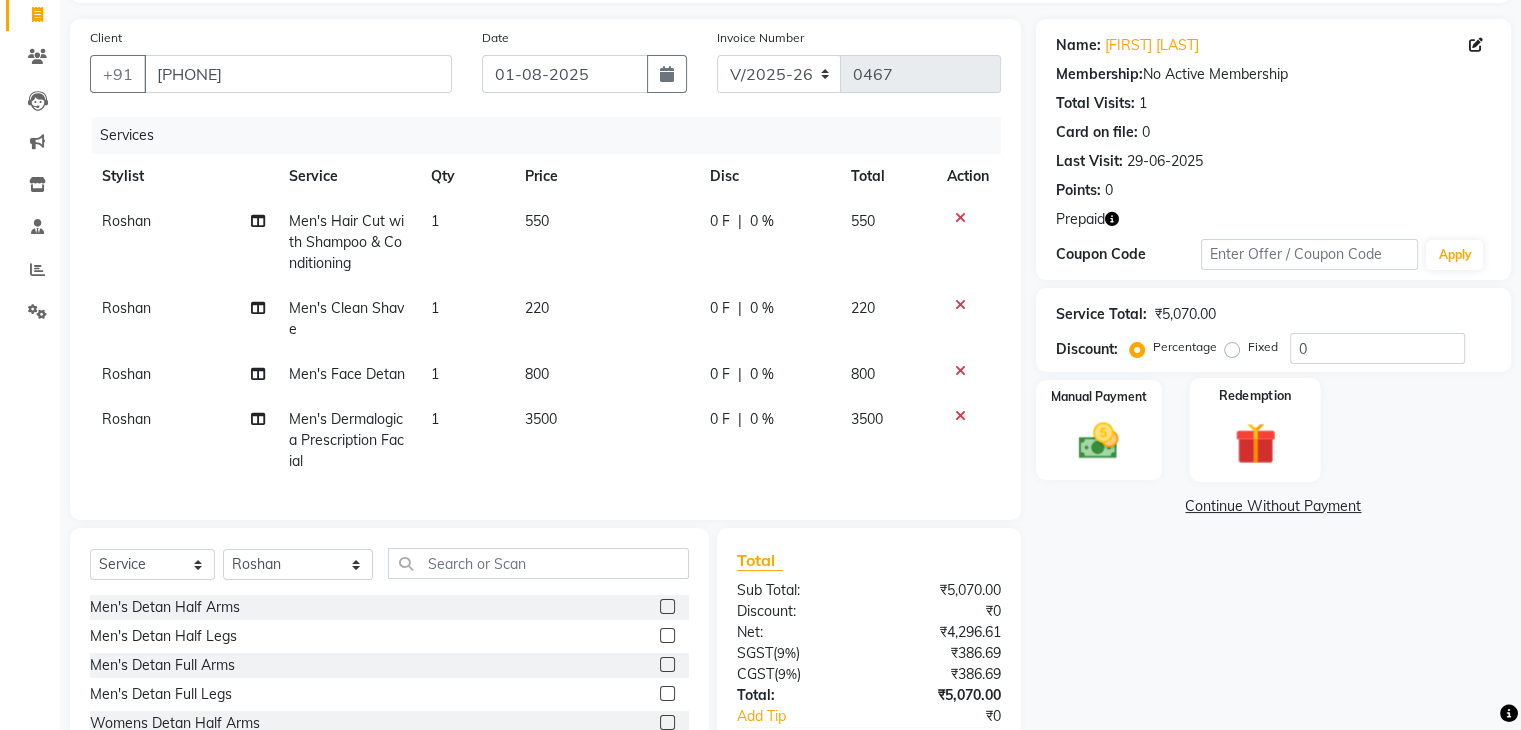 click on "Redemption" 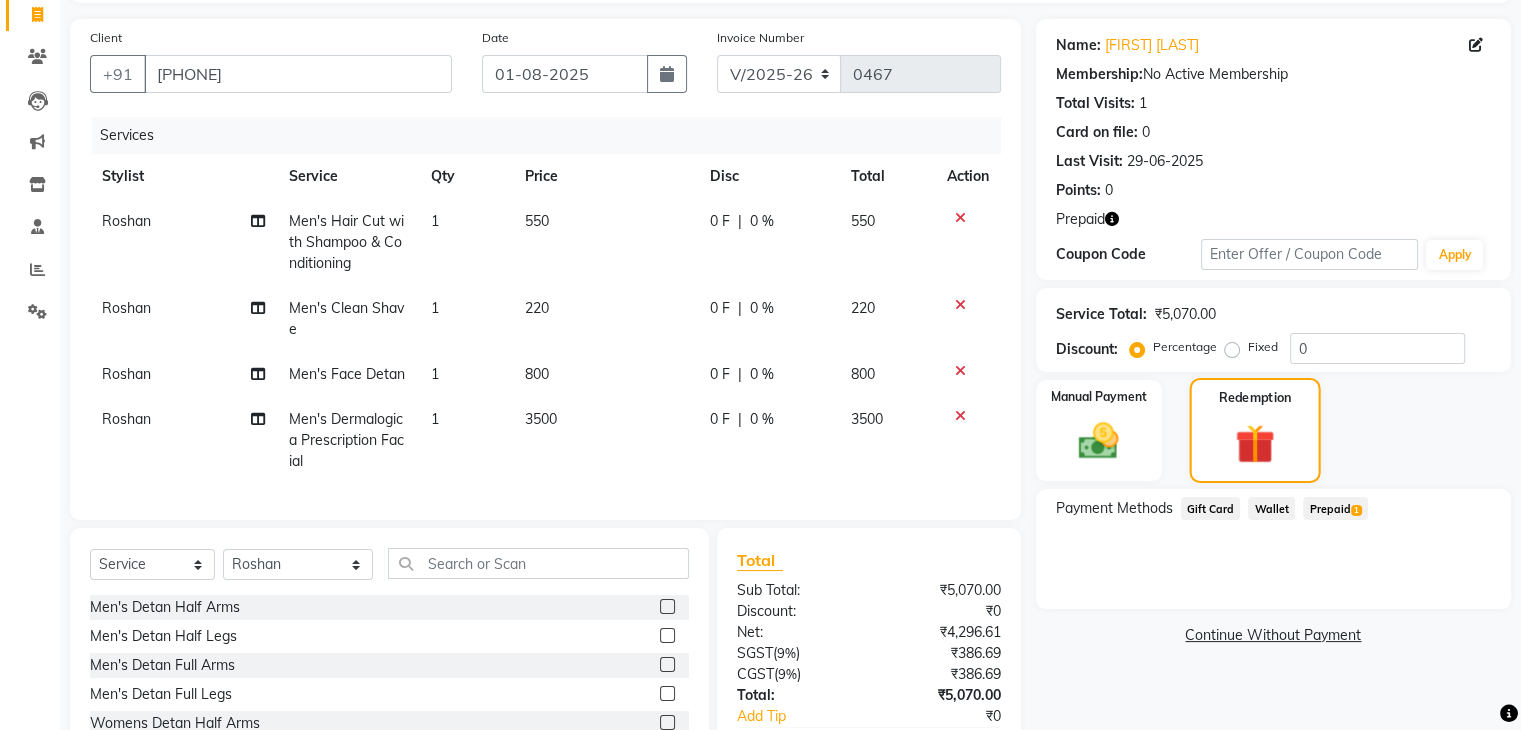 scroll, scrollTop: 270, scrollLeft: 0, axis: vertical 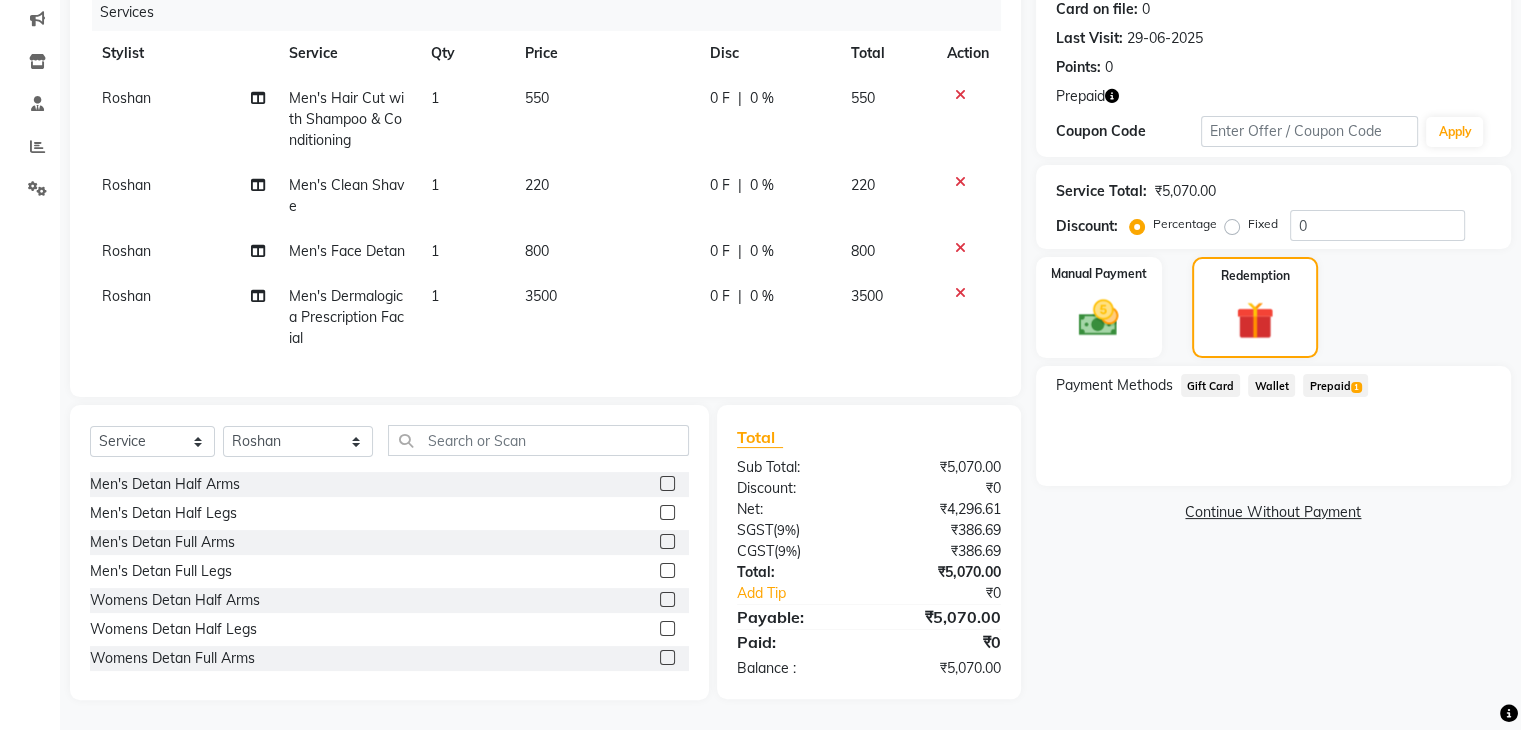 click on "Prepaid  1" 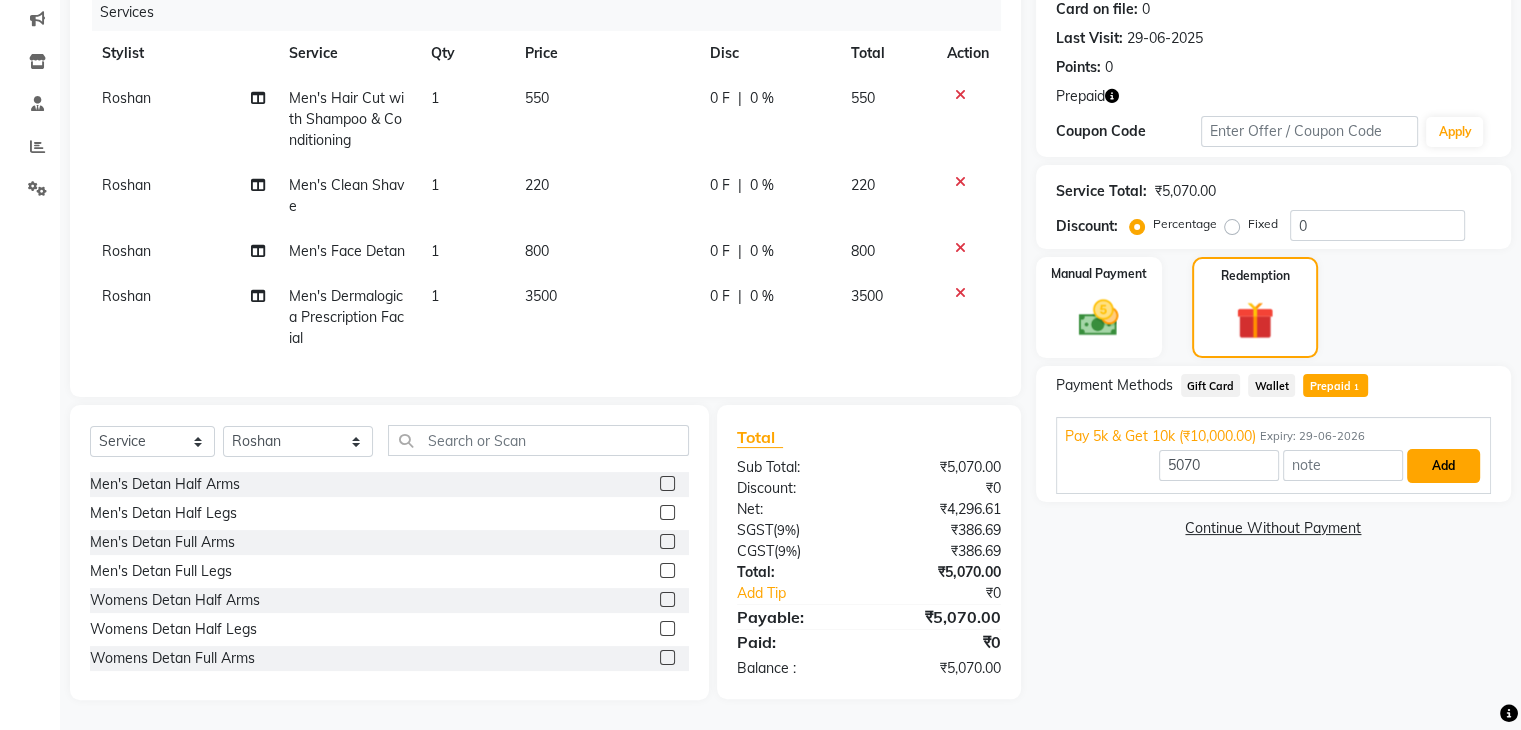 click on "Add" at bounding box center (1443, 466) 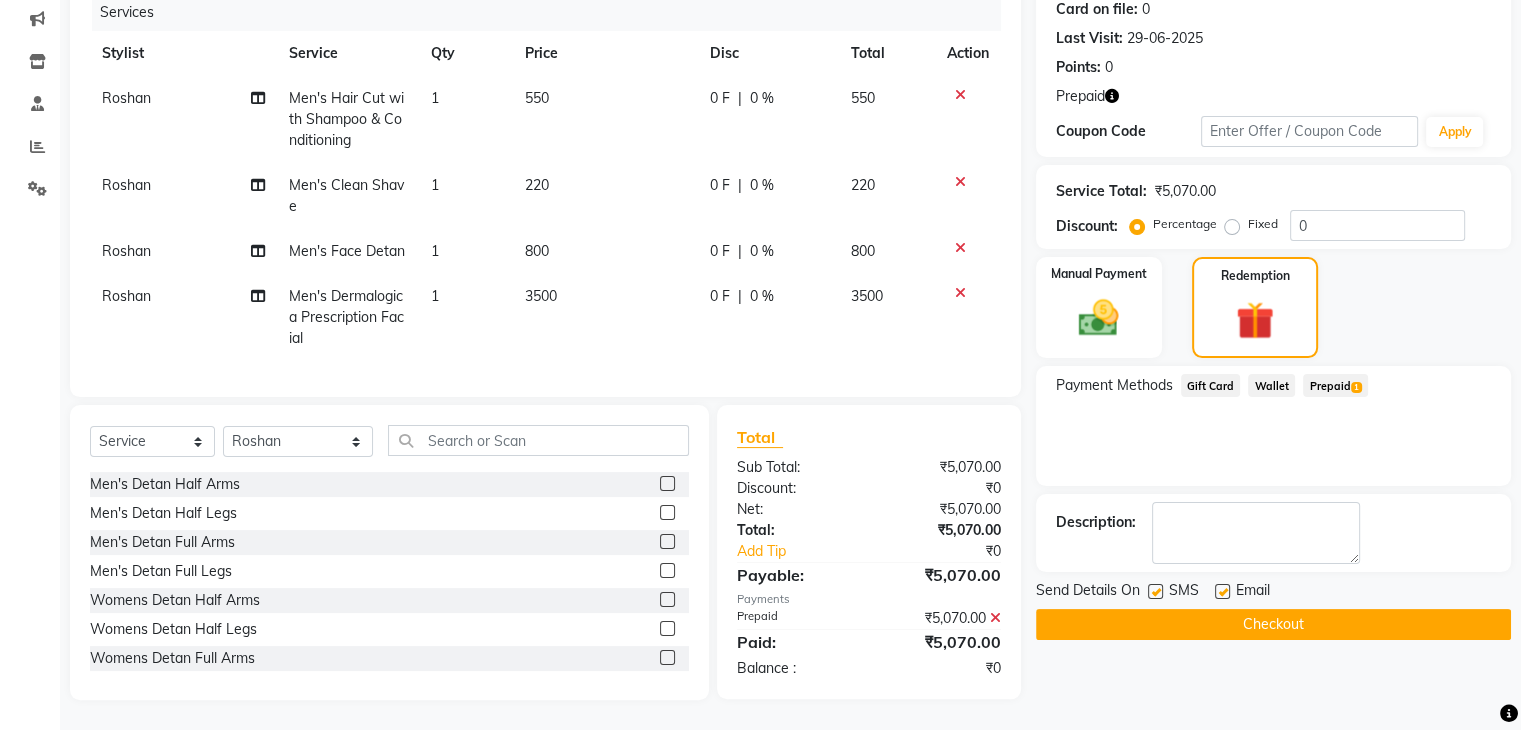 click 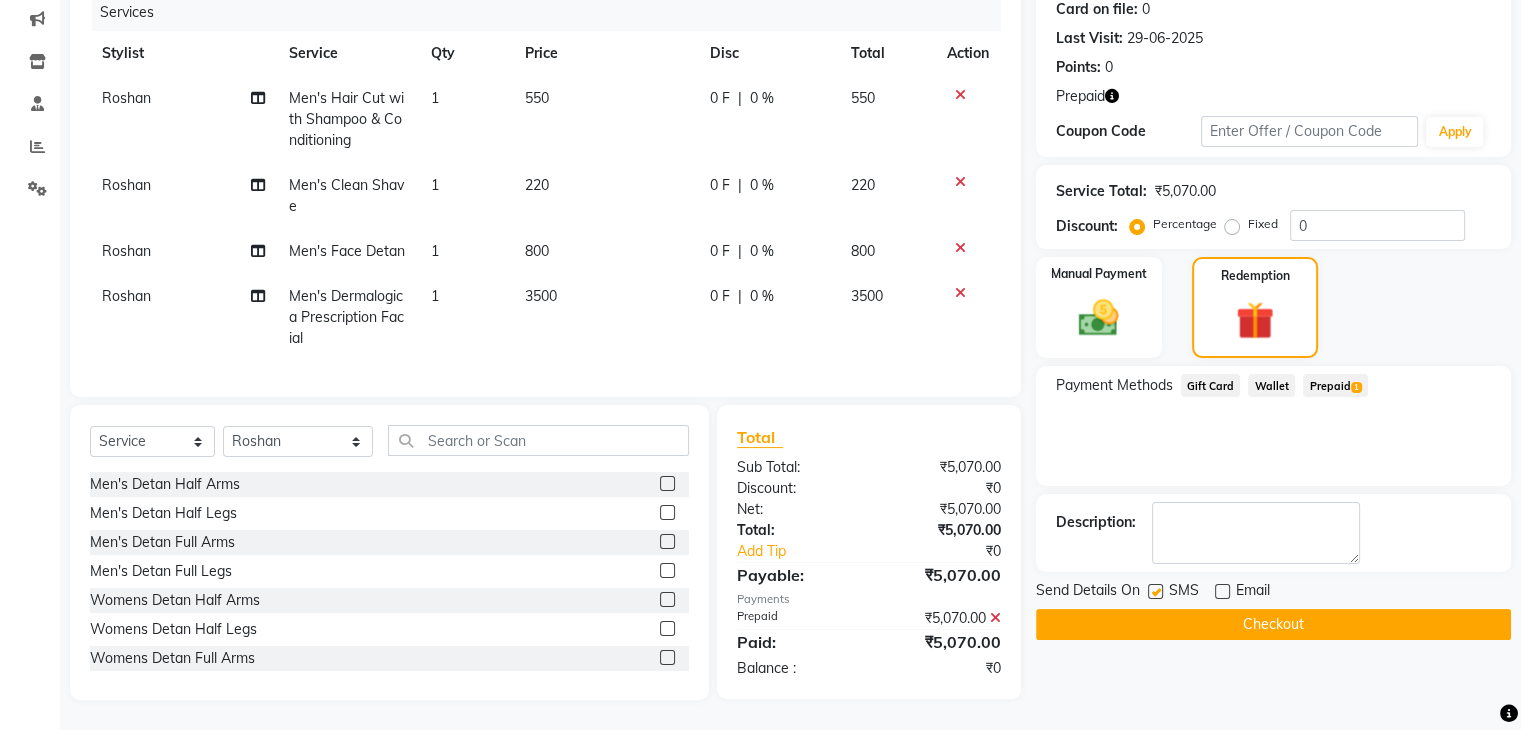 click 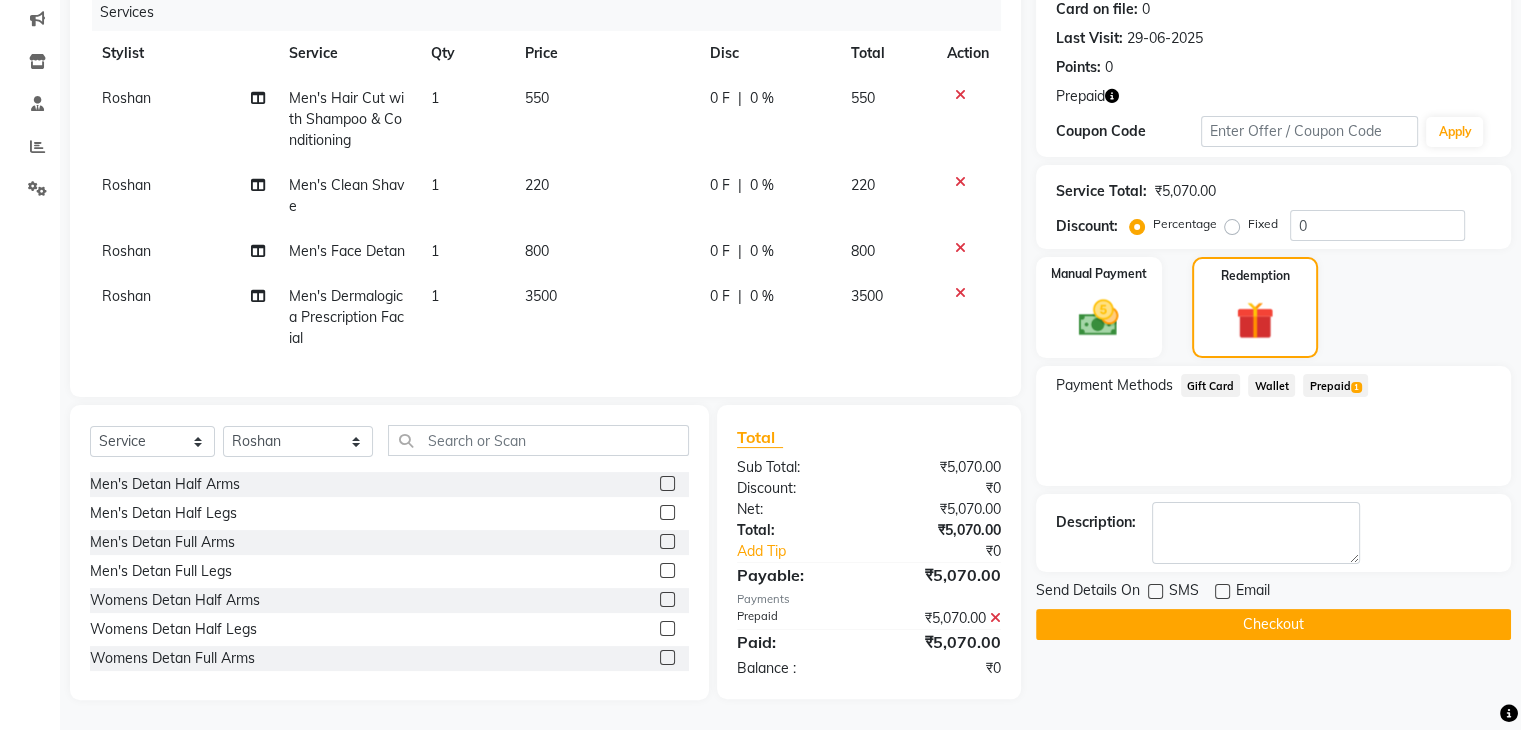 click 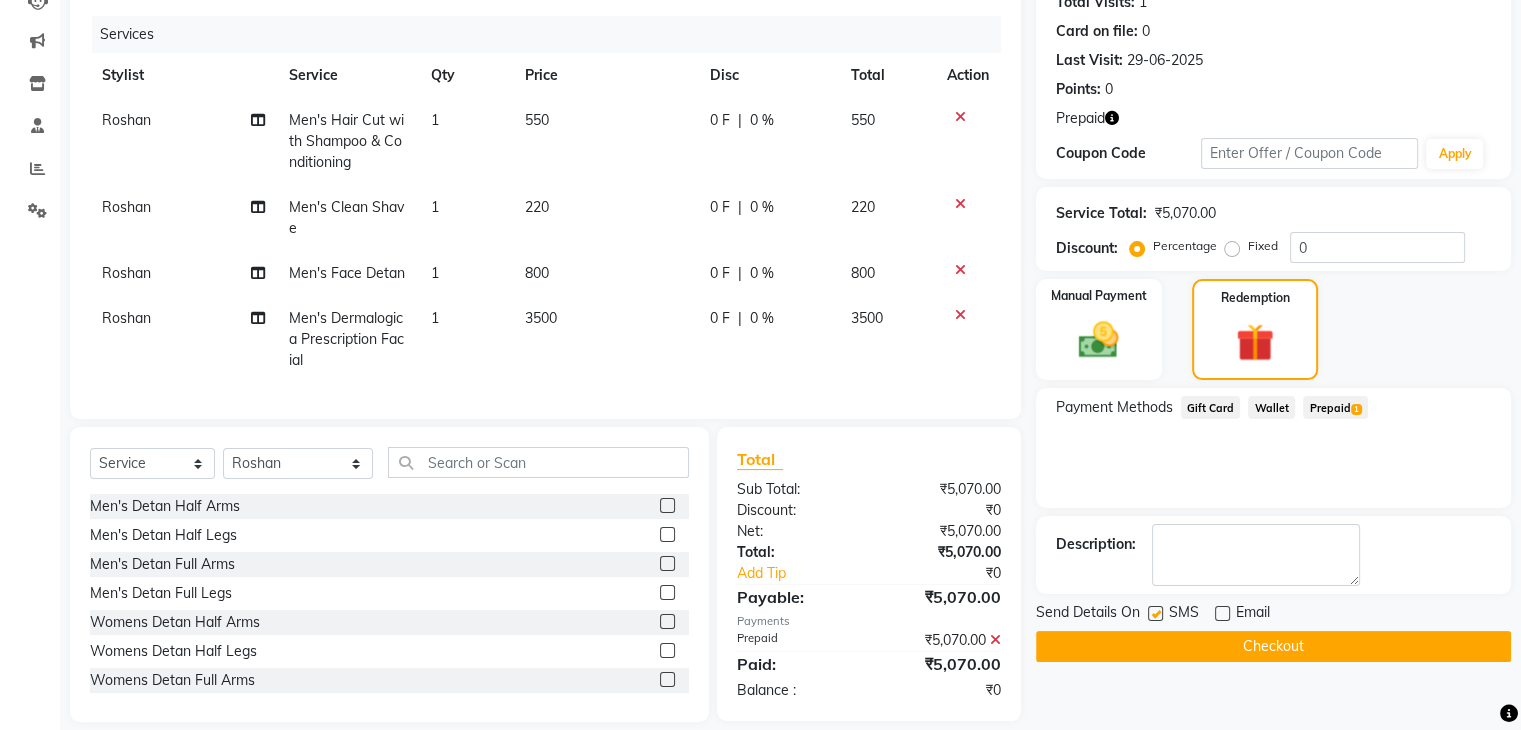 scroll, scrollTop: 270, scrollLeft: 0, axis: vertical 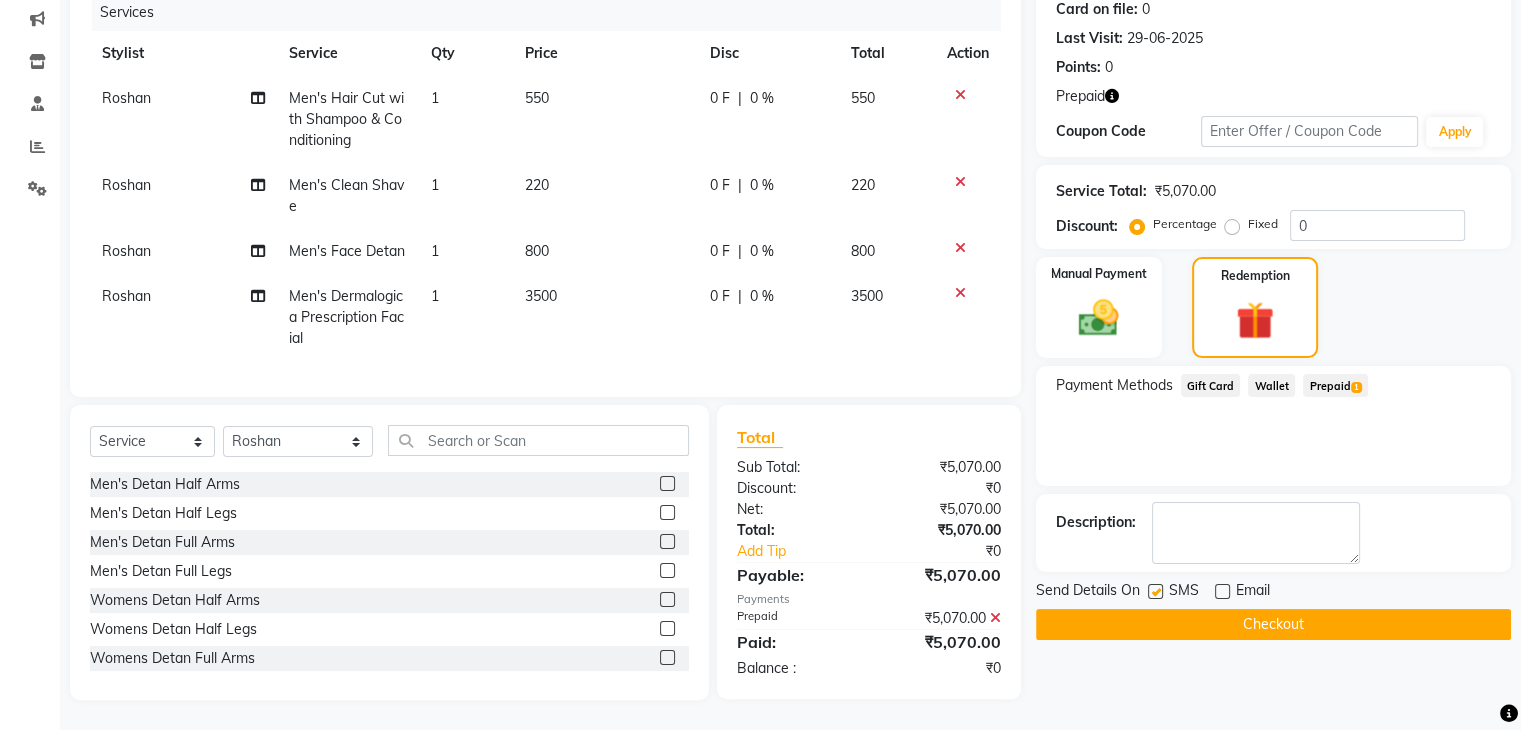 click on "Checkout" 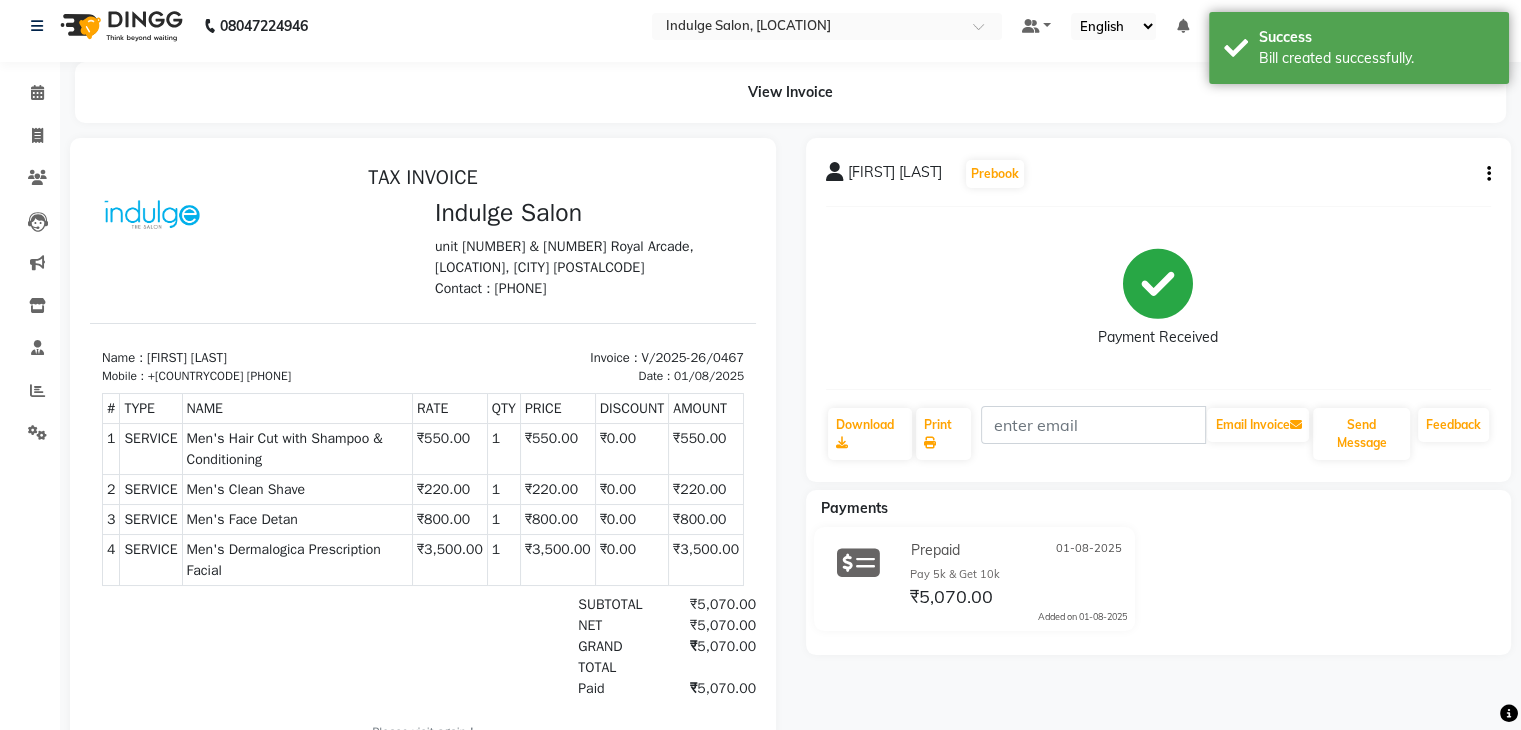 scroll, scrollTop: 8, scrollLeft: 0, axis: vertical 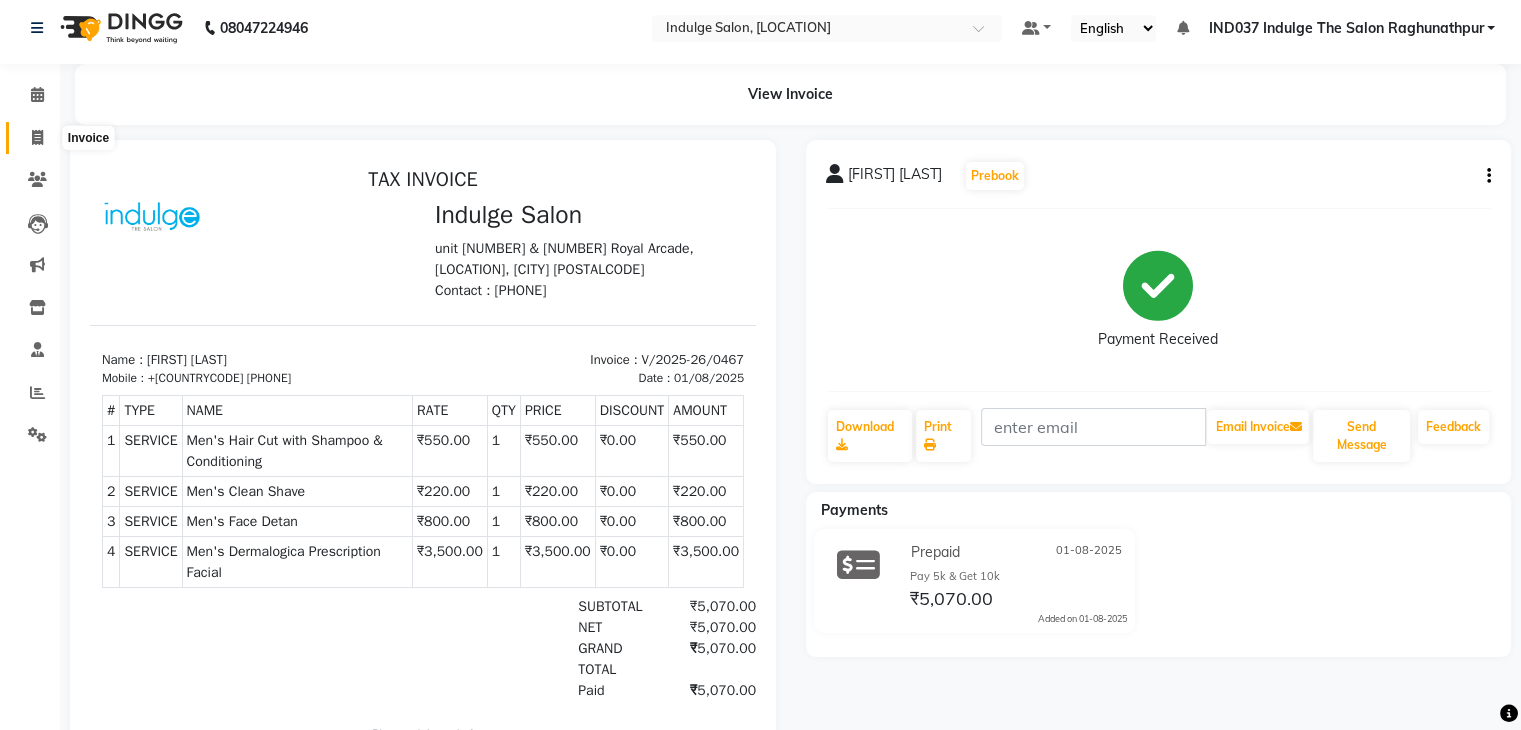 click 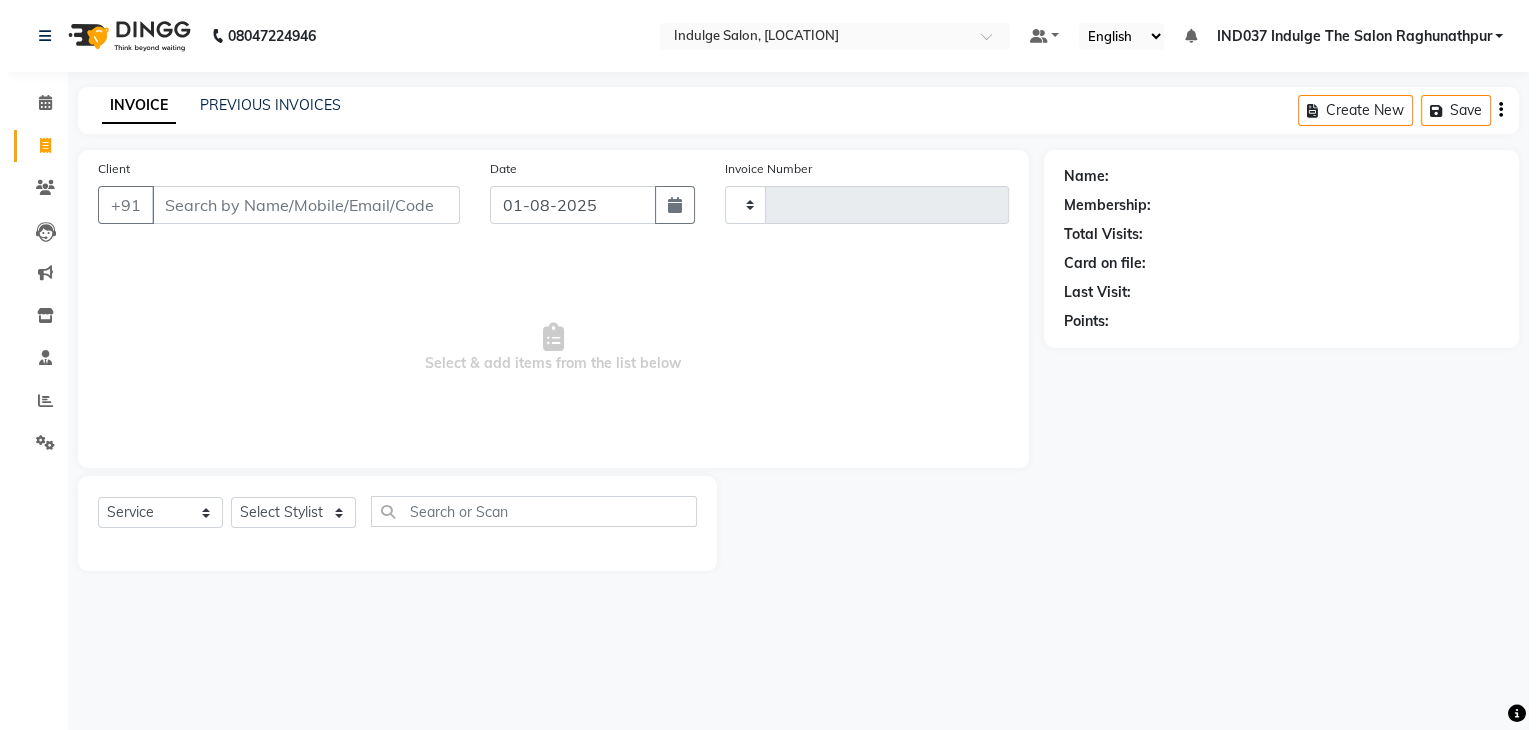 scroll, scrollTop: 0, scrollLeft: 0, axis: both 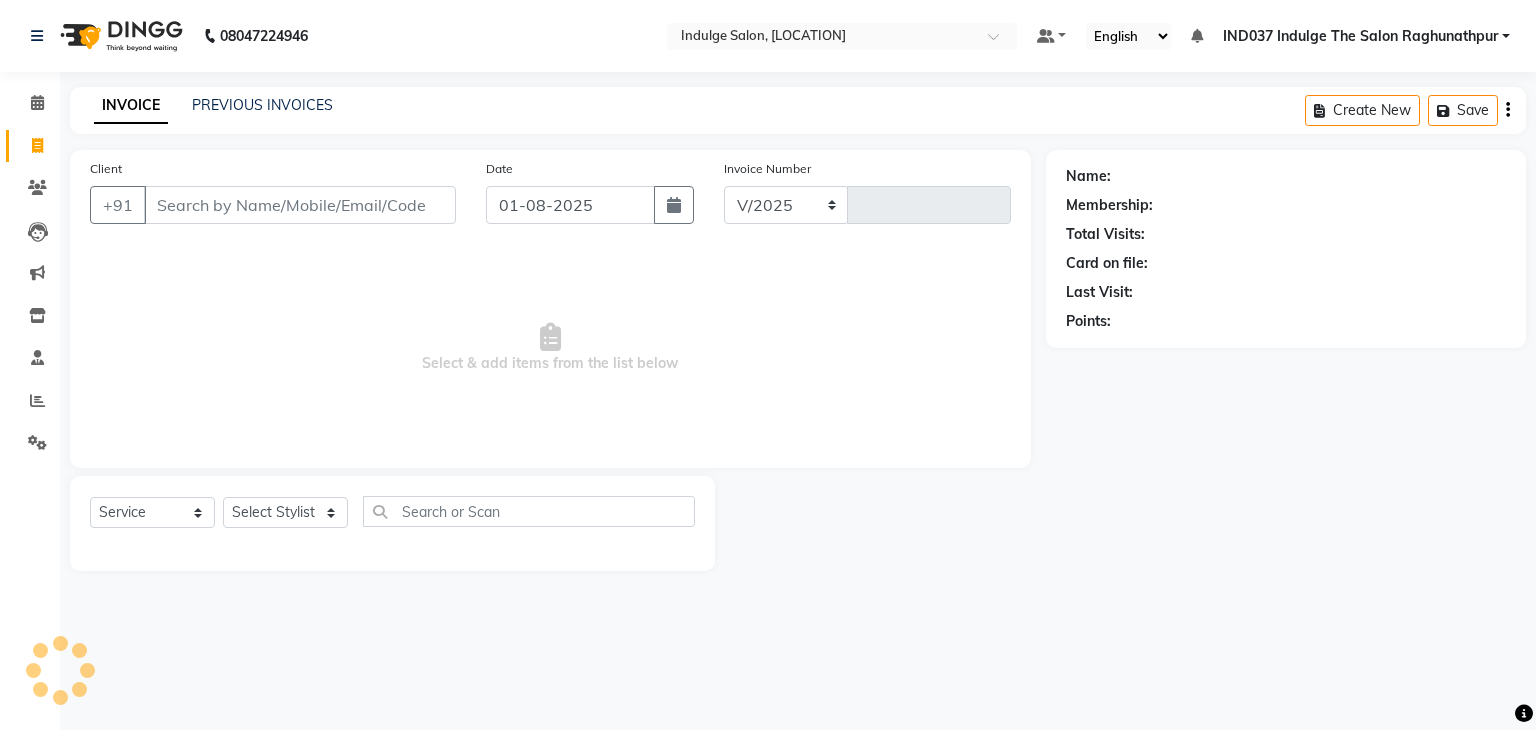 select on "7475" 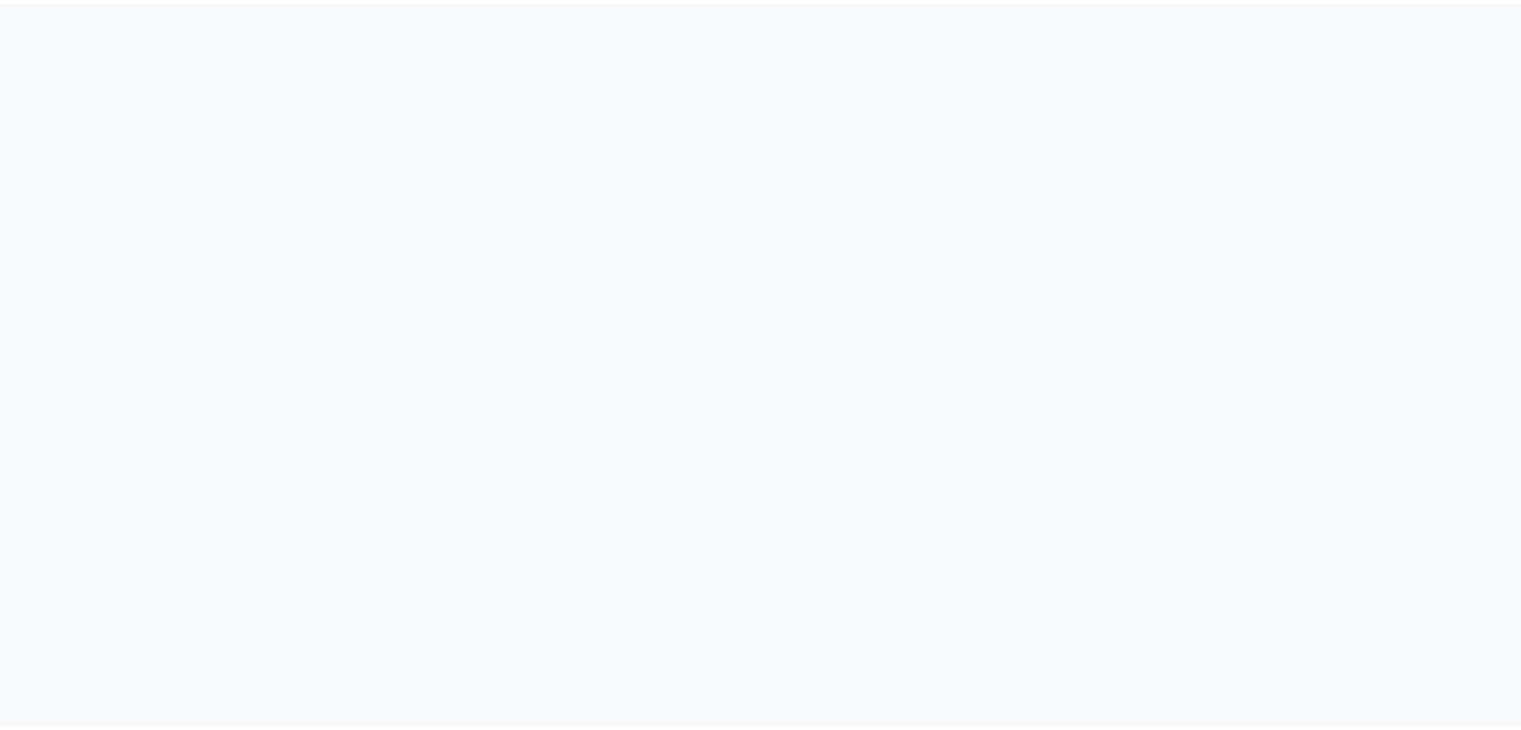 scroll, scrollTop: 0, scrollLeft: 0, axis: both 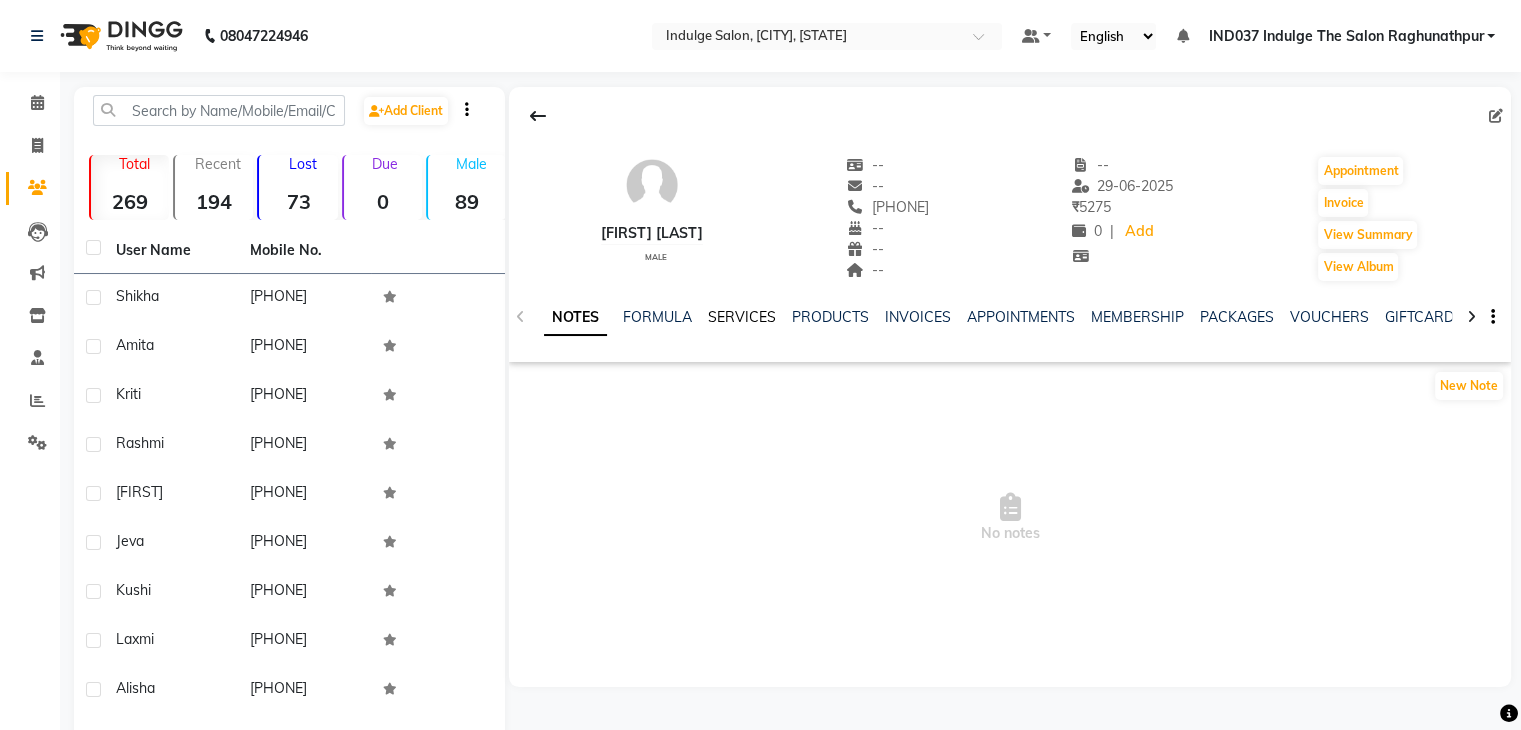 click on "SERVICES" 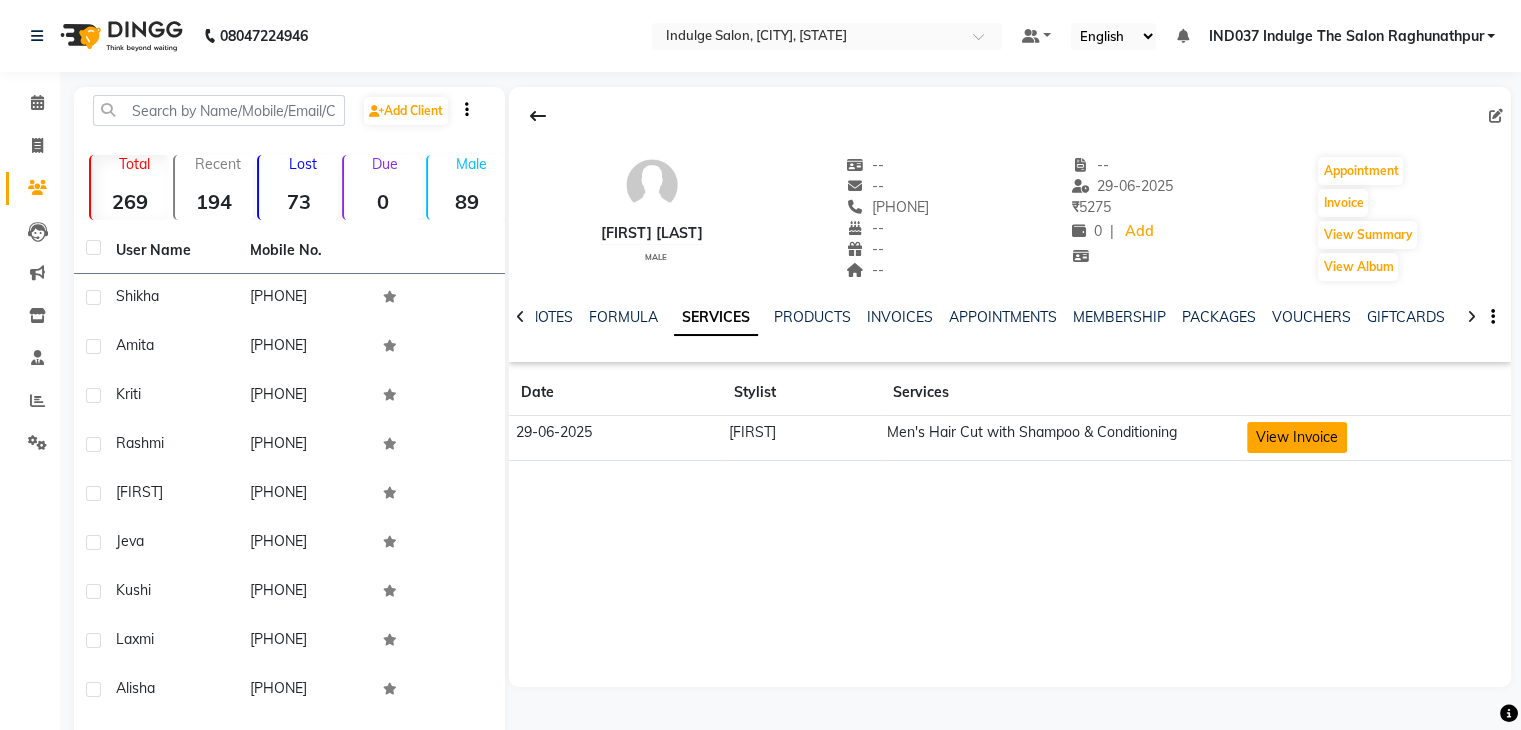 click on "View Invoice" 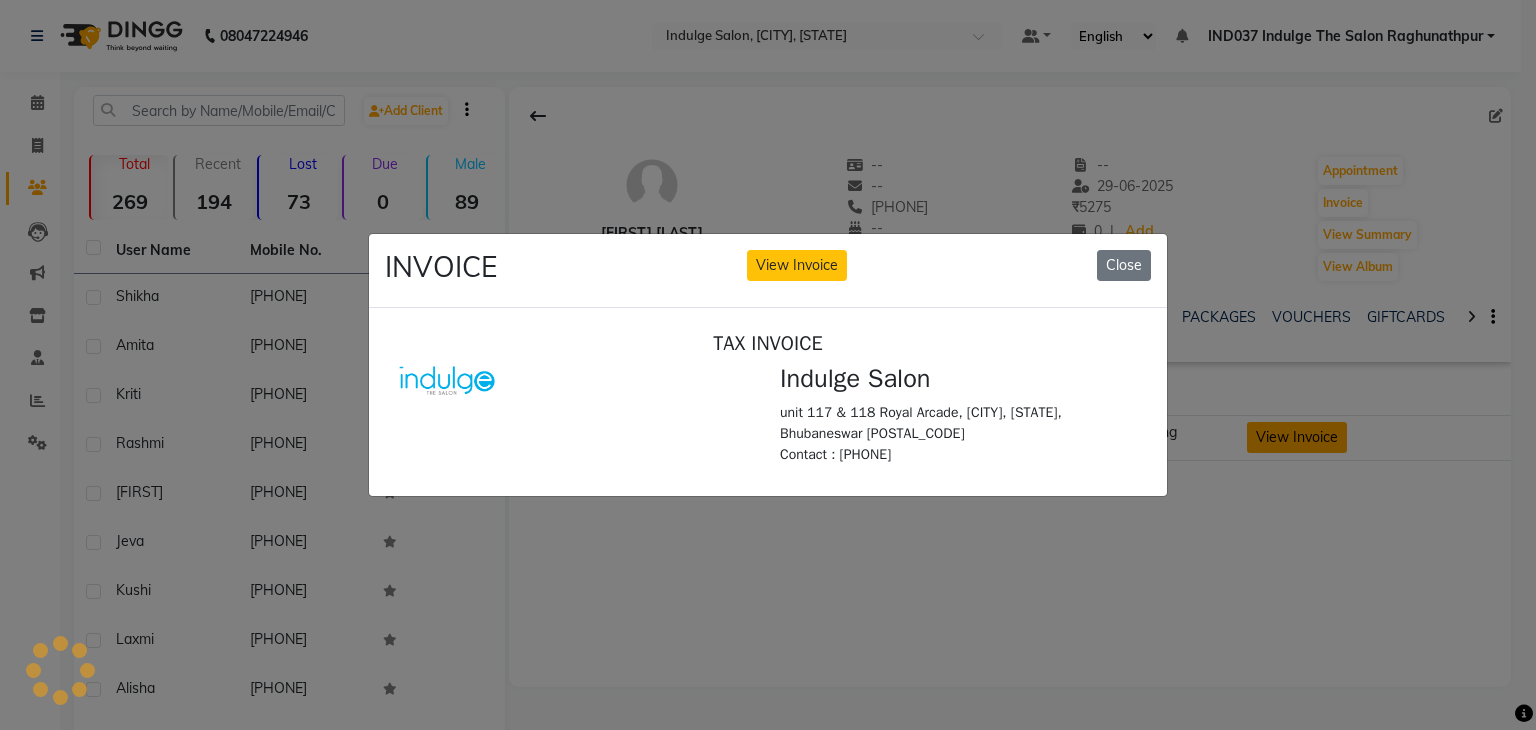 scroll, scrollTop: 0, scrollLeft: 0, axis: both 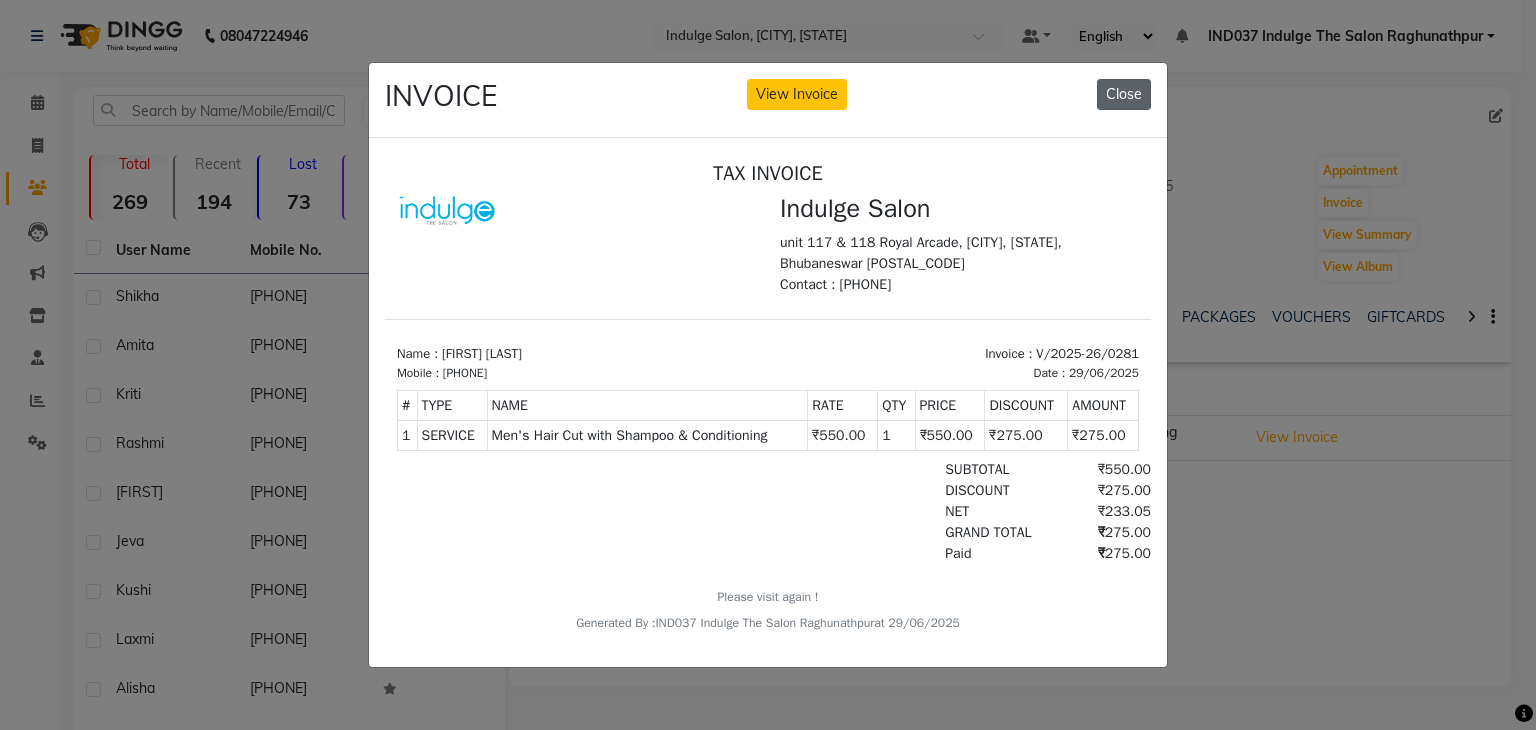 click on "Close" 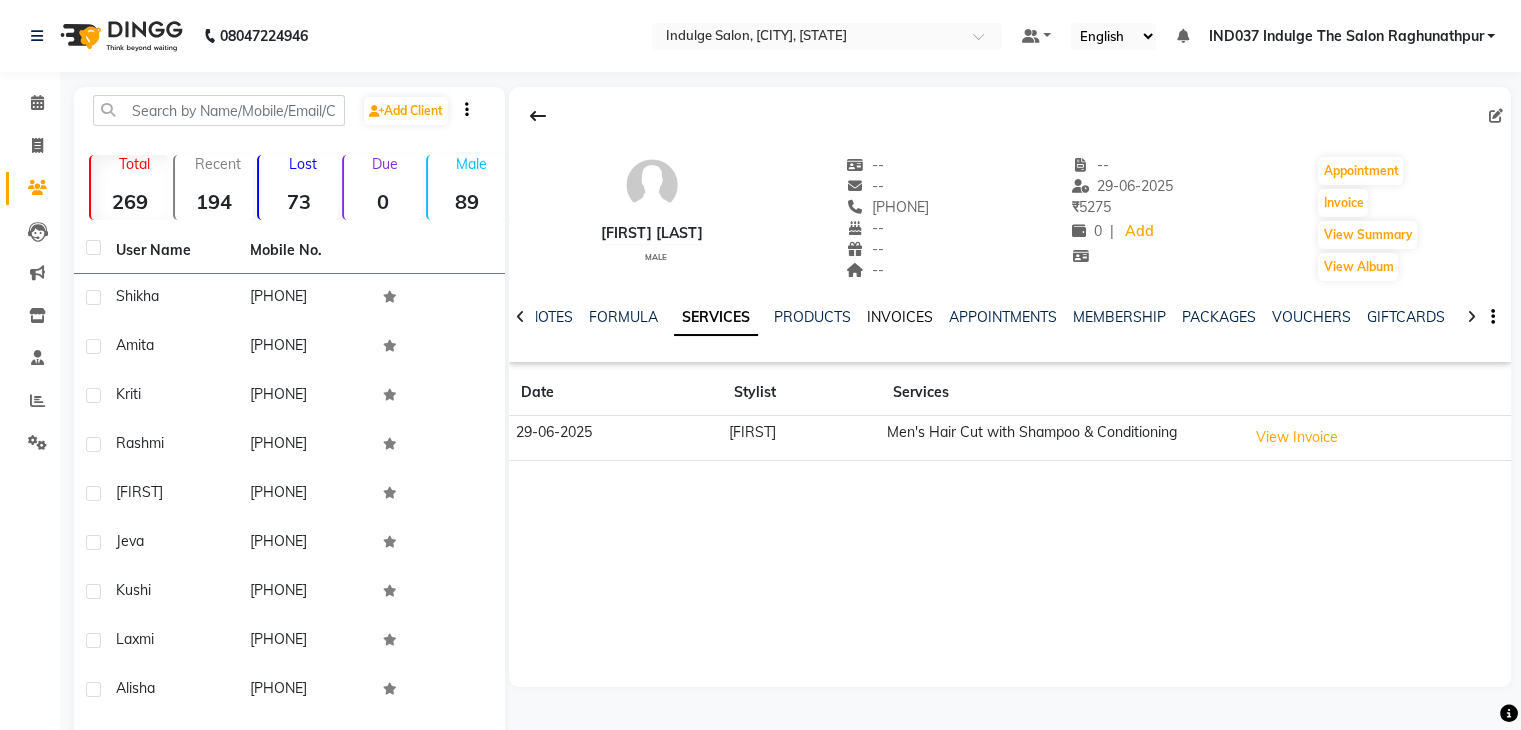 click on "INVOICES" 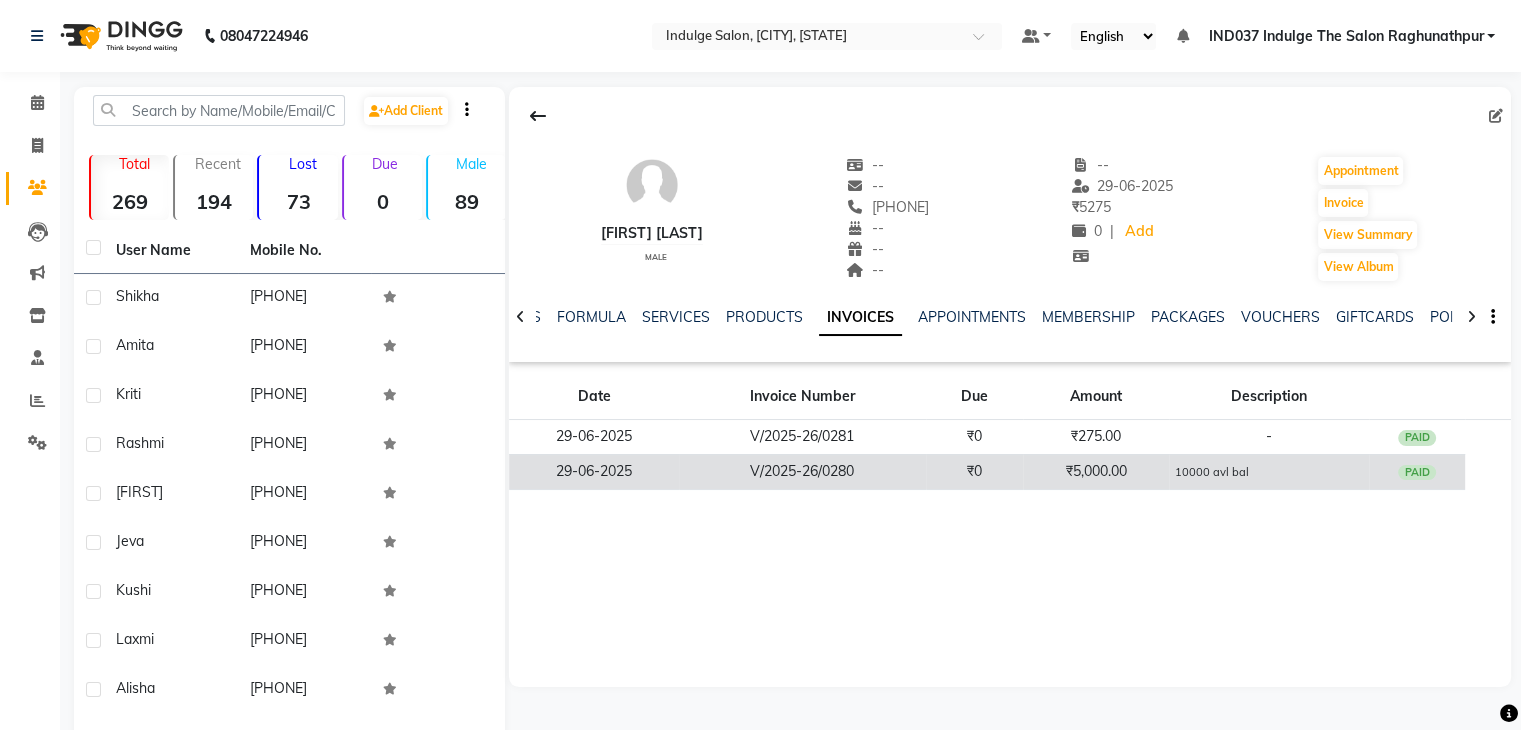 click on "₹5,000.00" 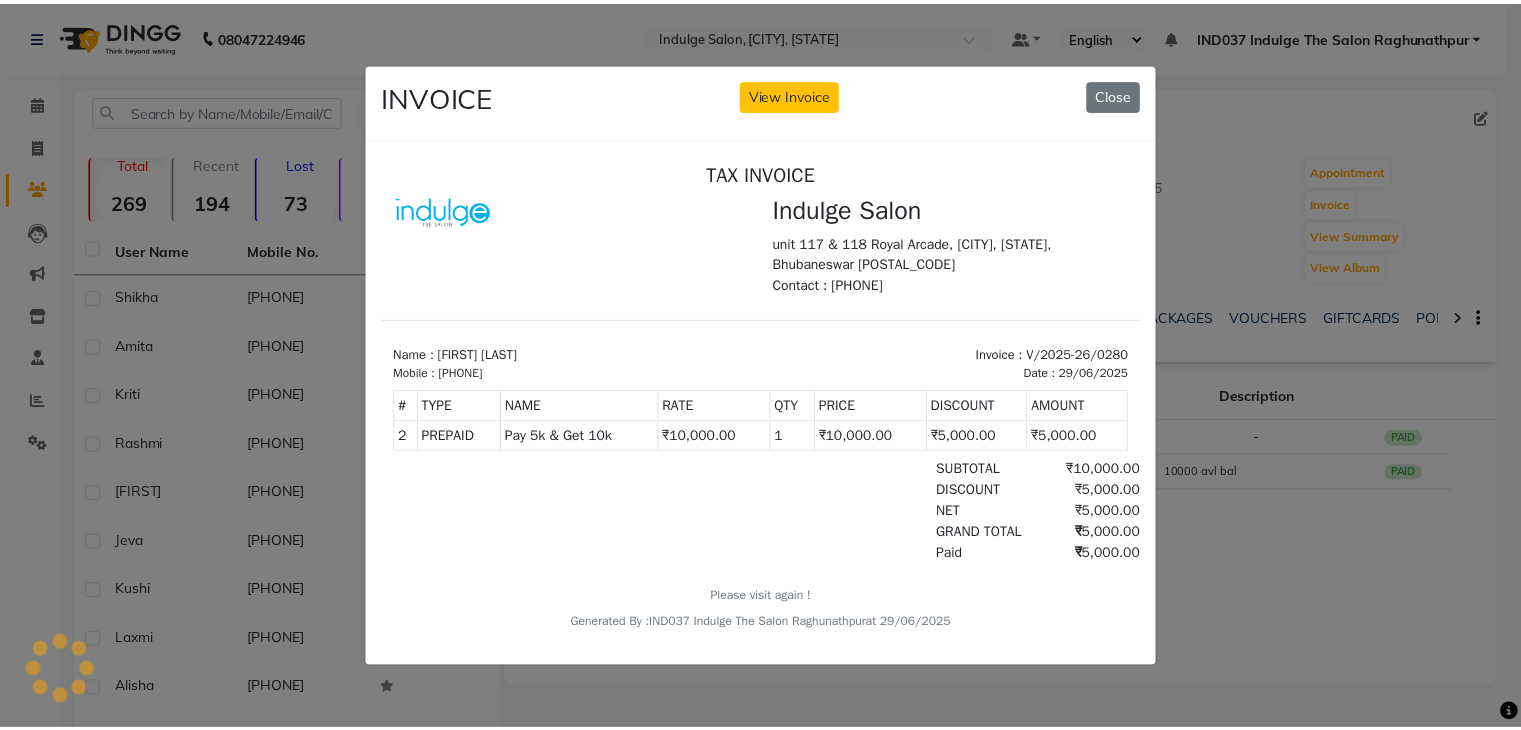 scroll, scrollTop: 0, scrollLeft: 0, axis: both 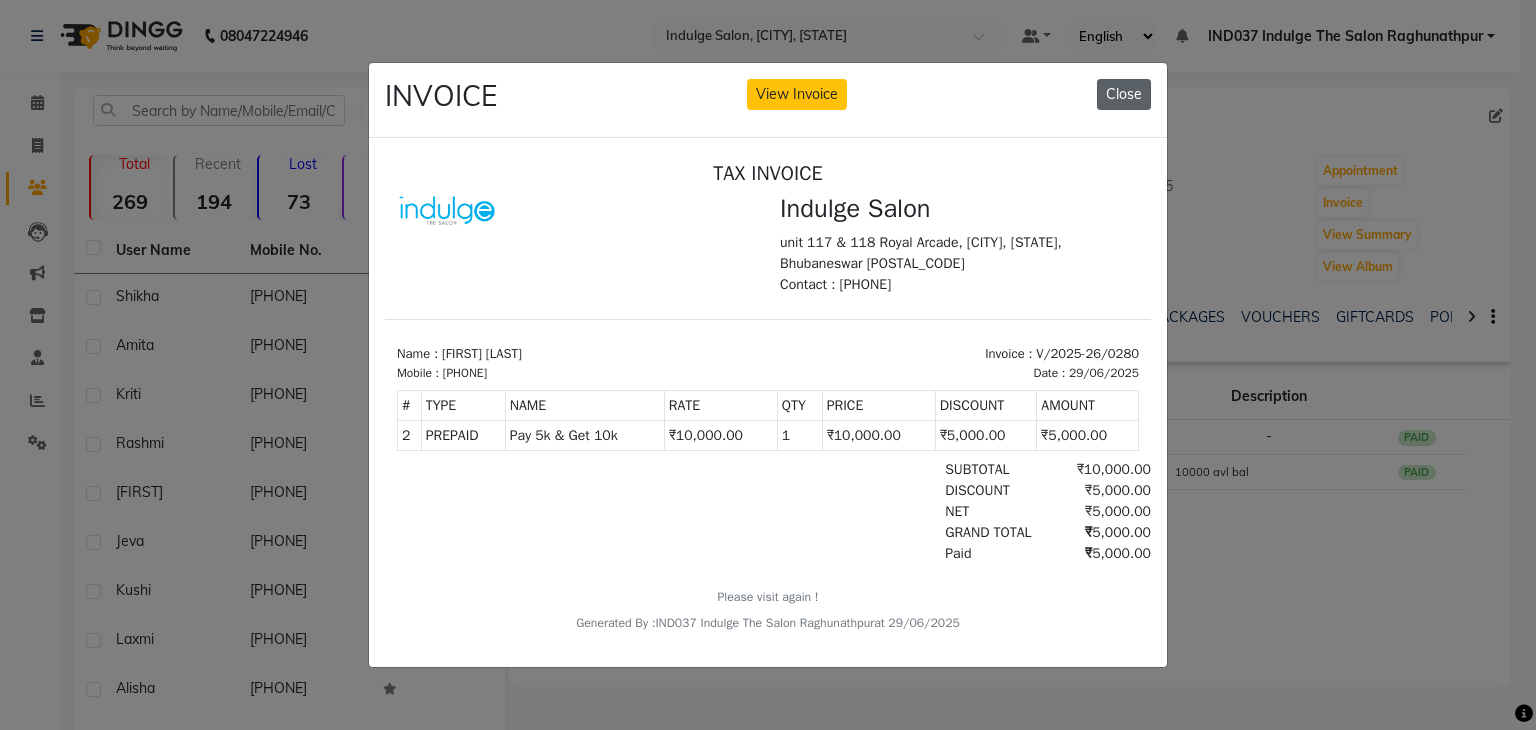 click on "Close" 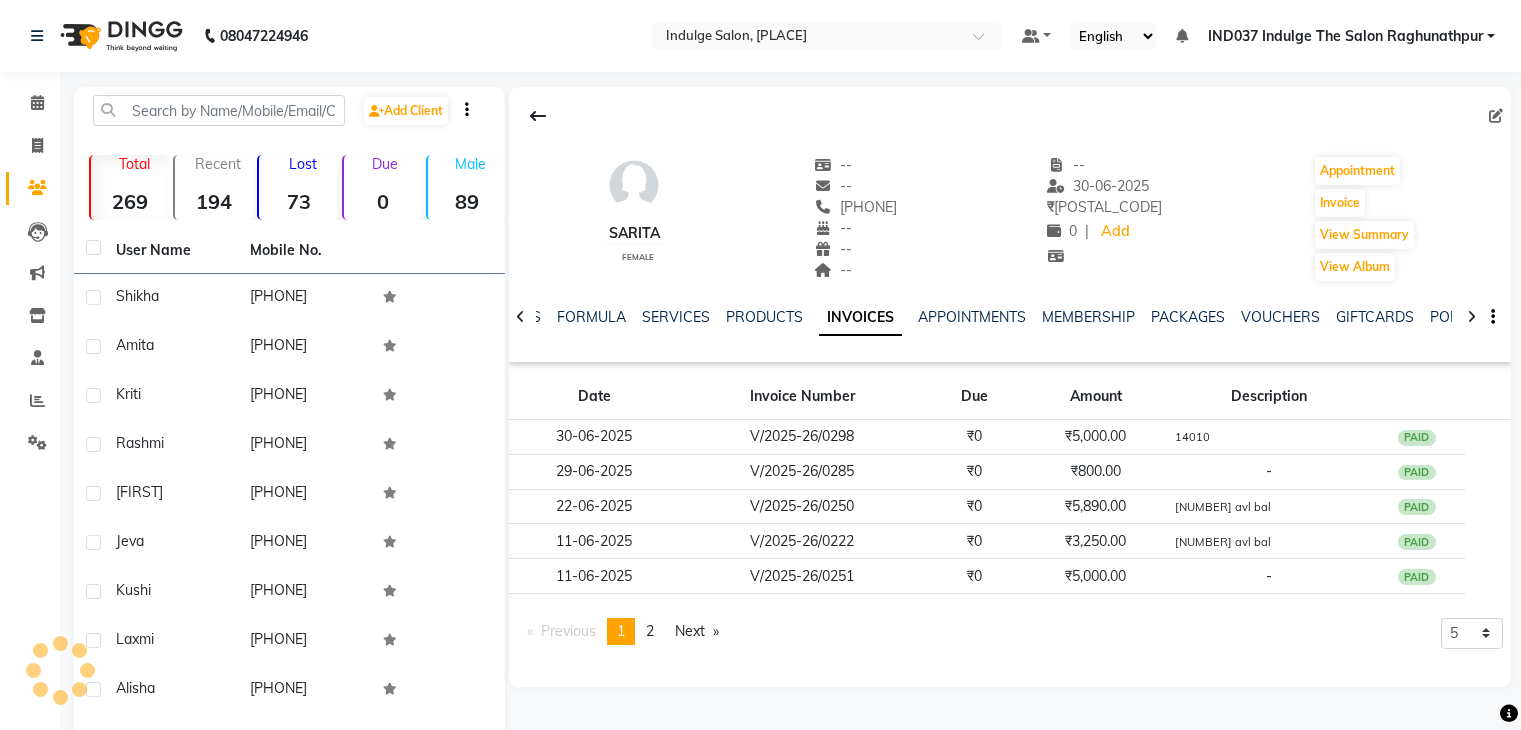 scroll, scrollTop: 0, scrollLeft: 0, axis: both 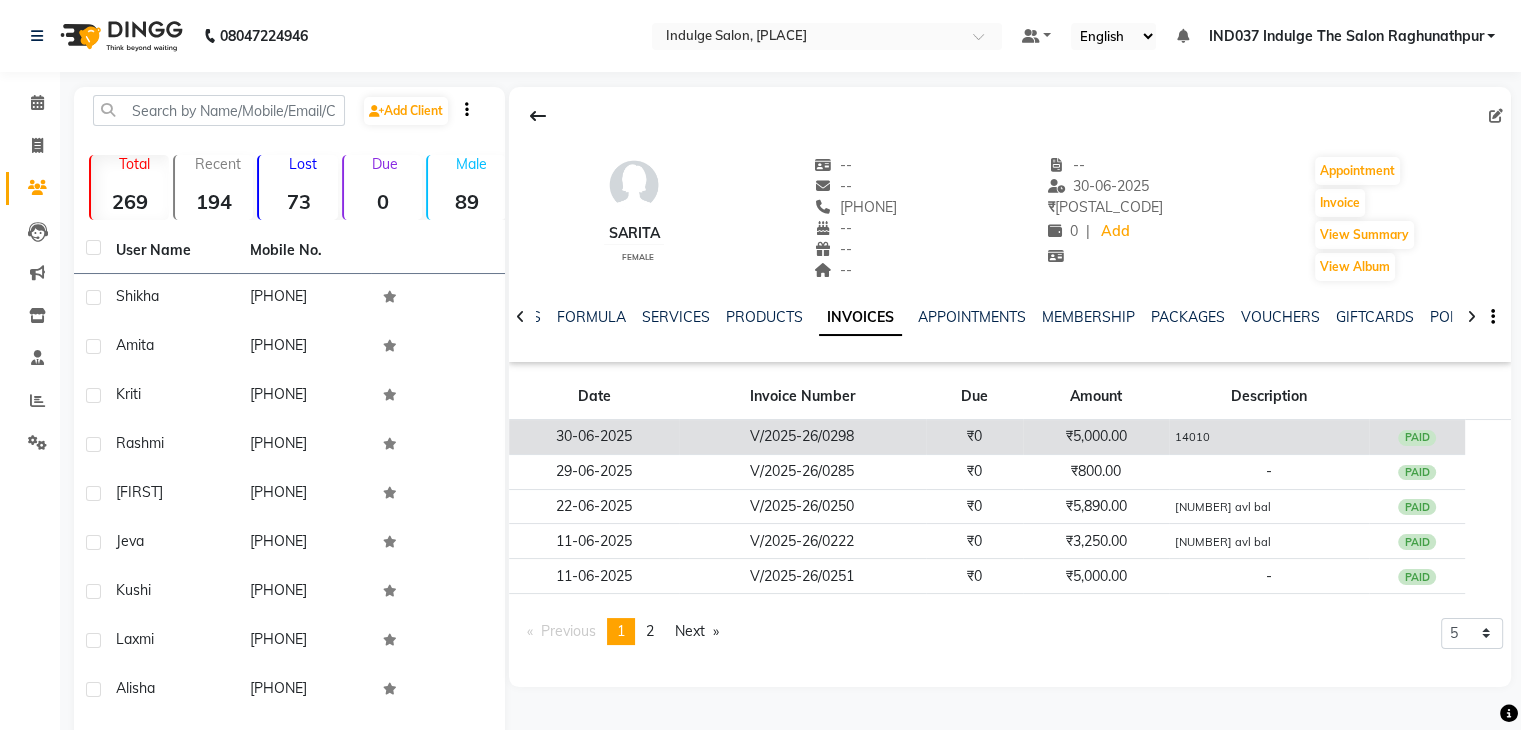 click on "₹5,000.00" 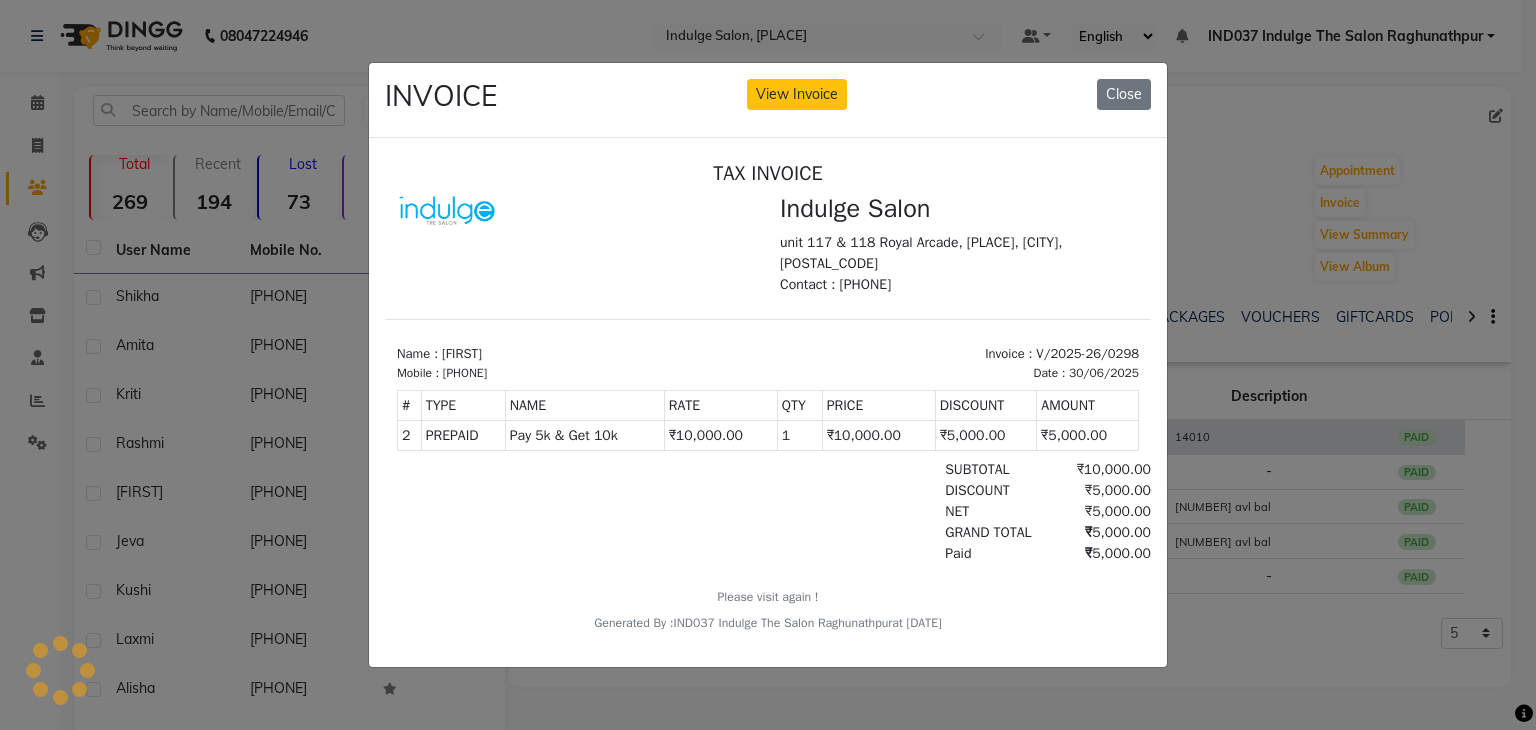 scroll, scrollTop: 0, scrollLeft: 0, axis: both 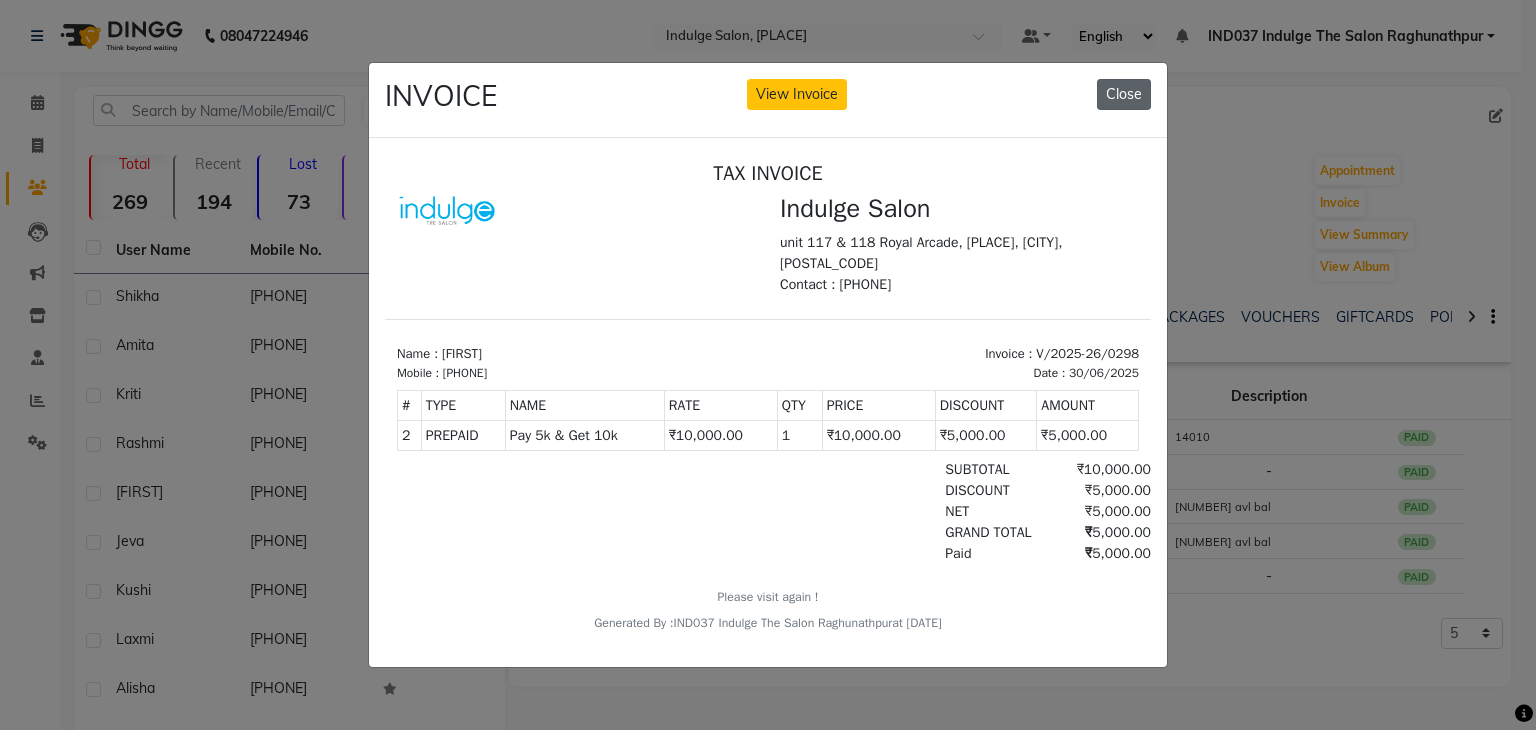click on "Close" 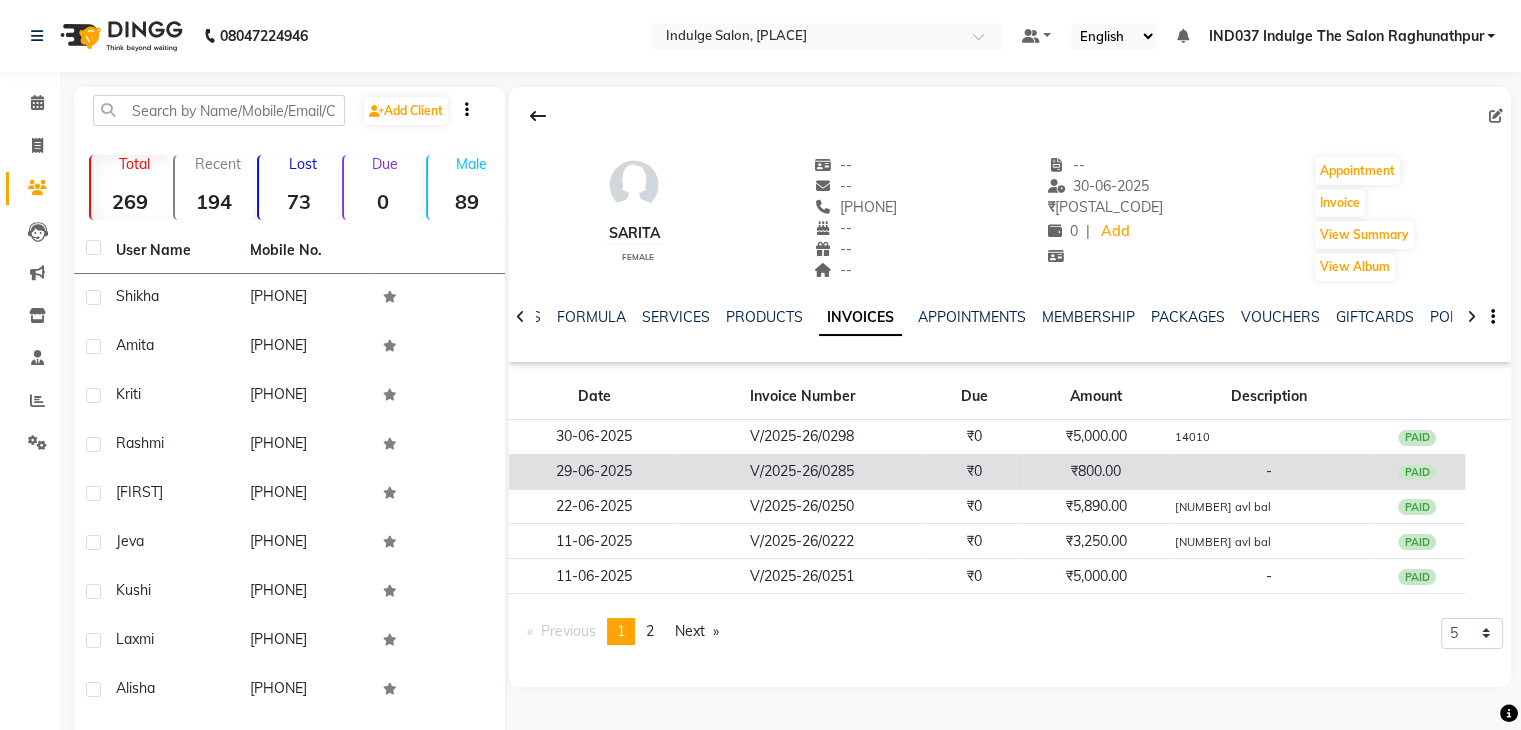 click on "-" 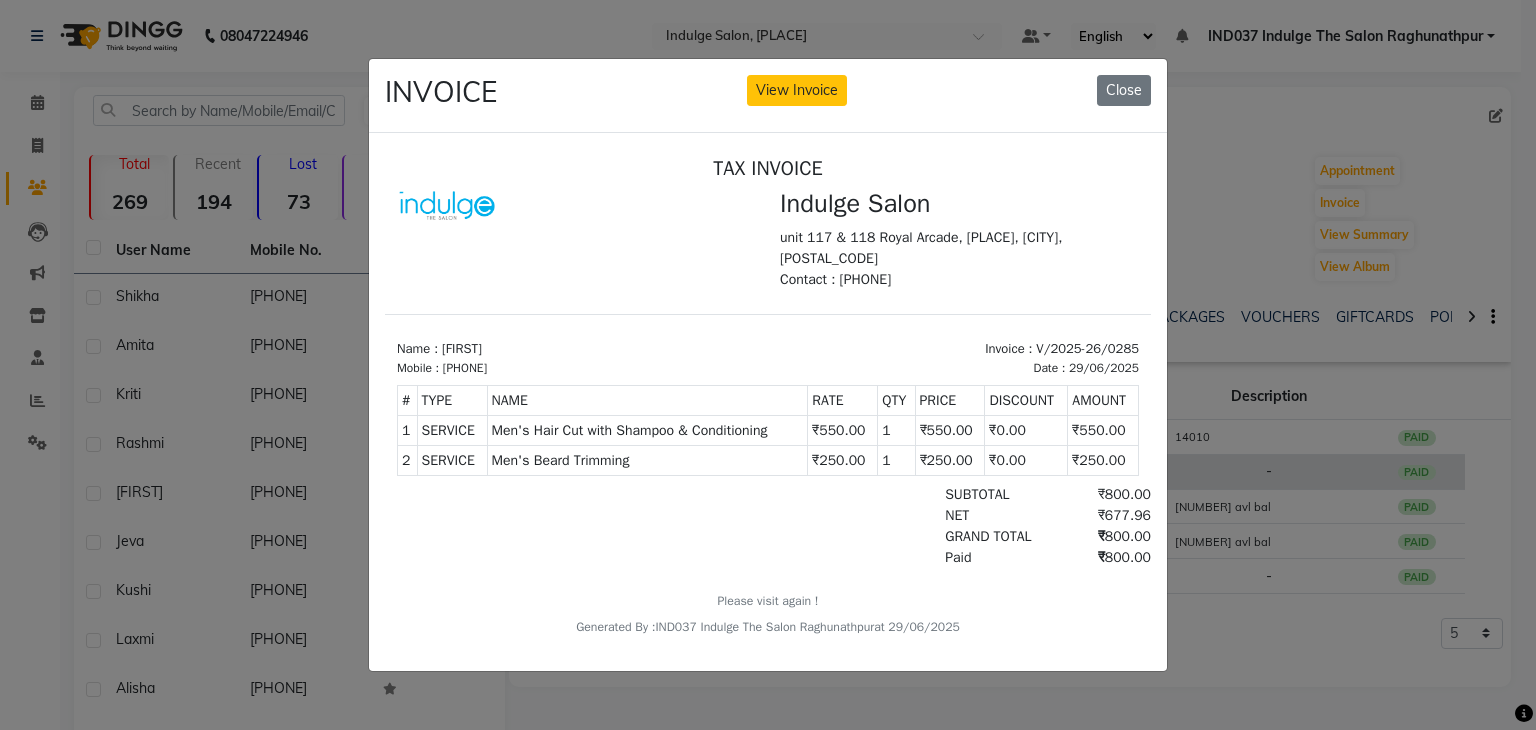 scroll, scrollTop: 0, scrollLeft: 0, axis: both 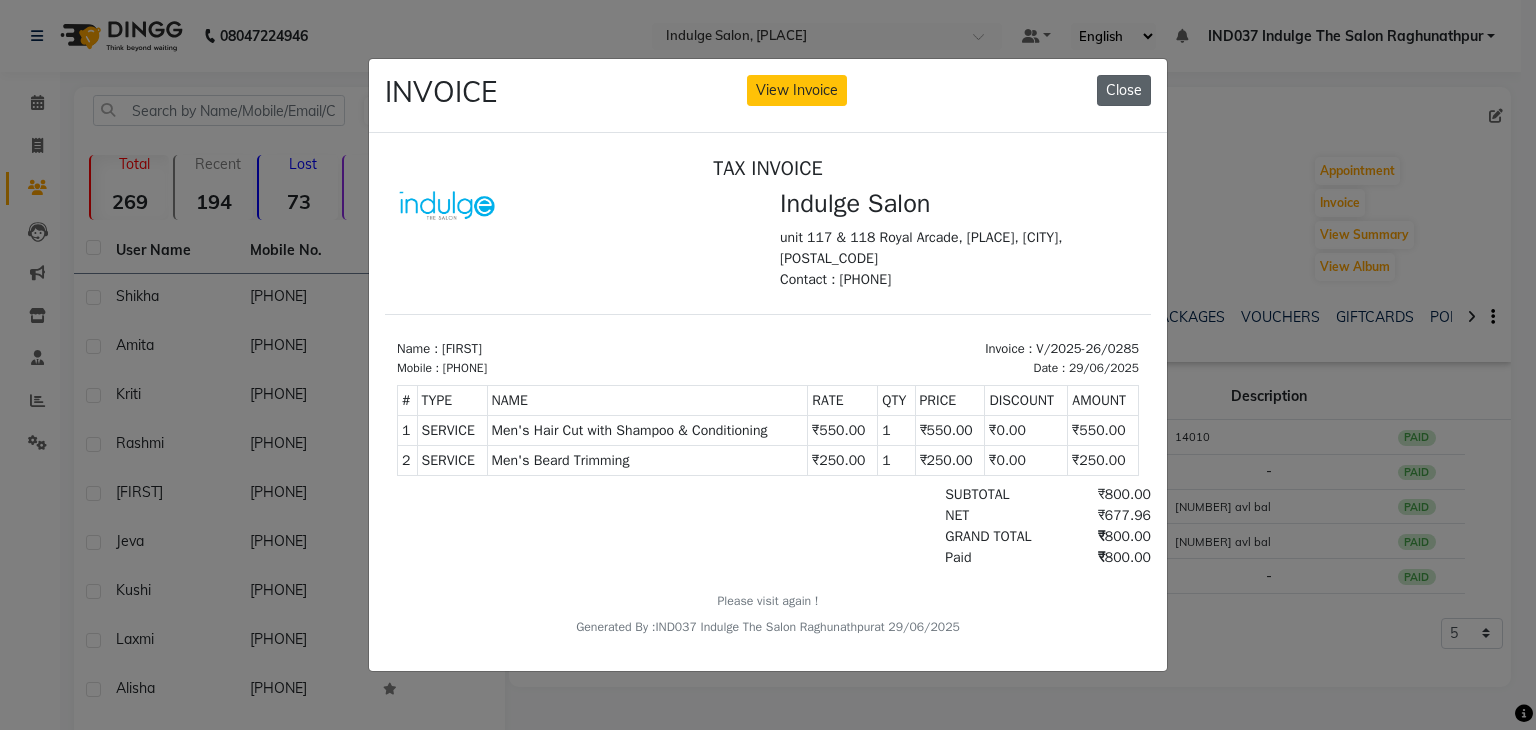 click on "Close" 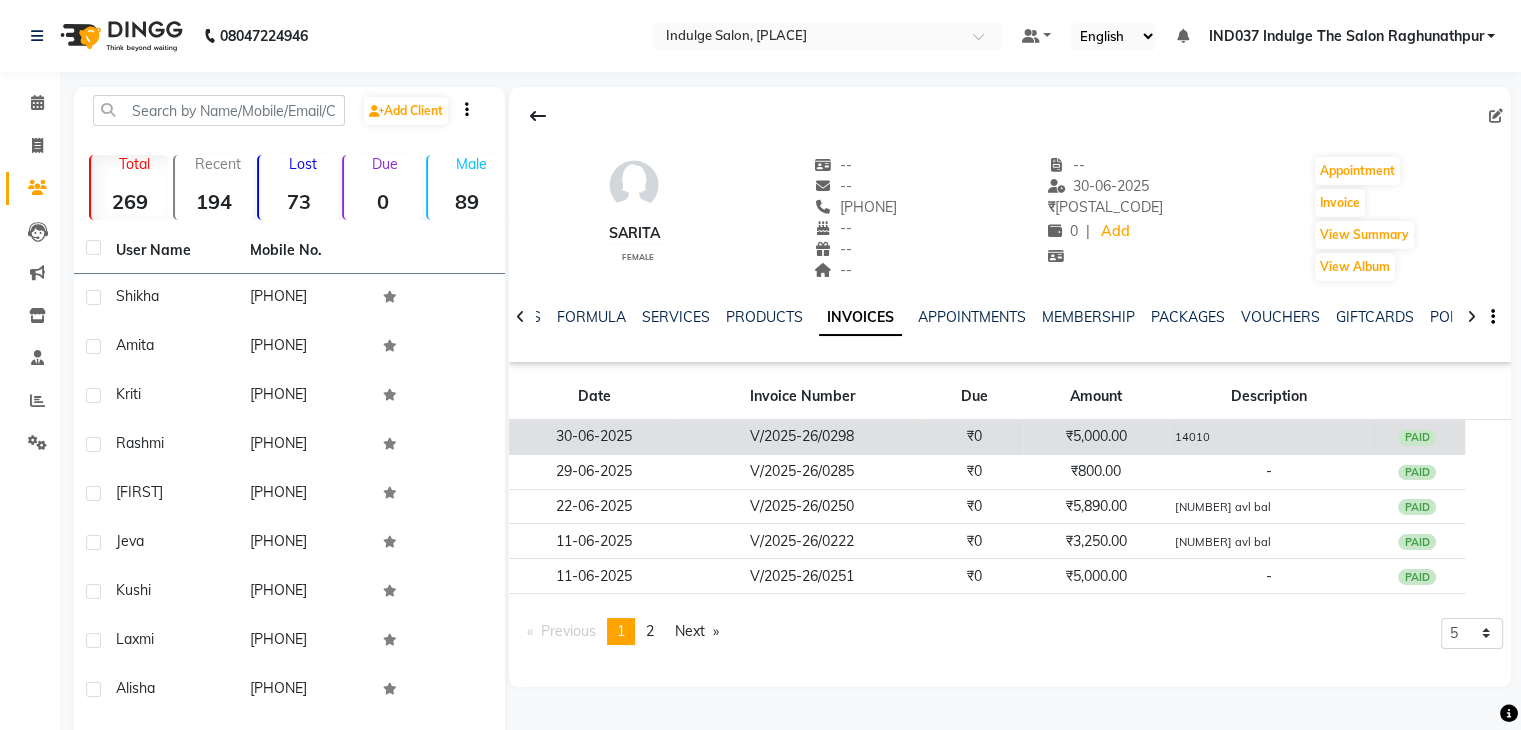 click on "14010" 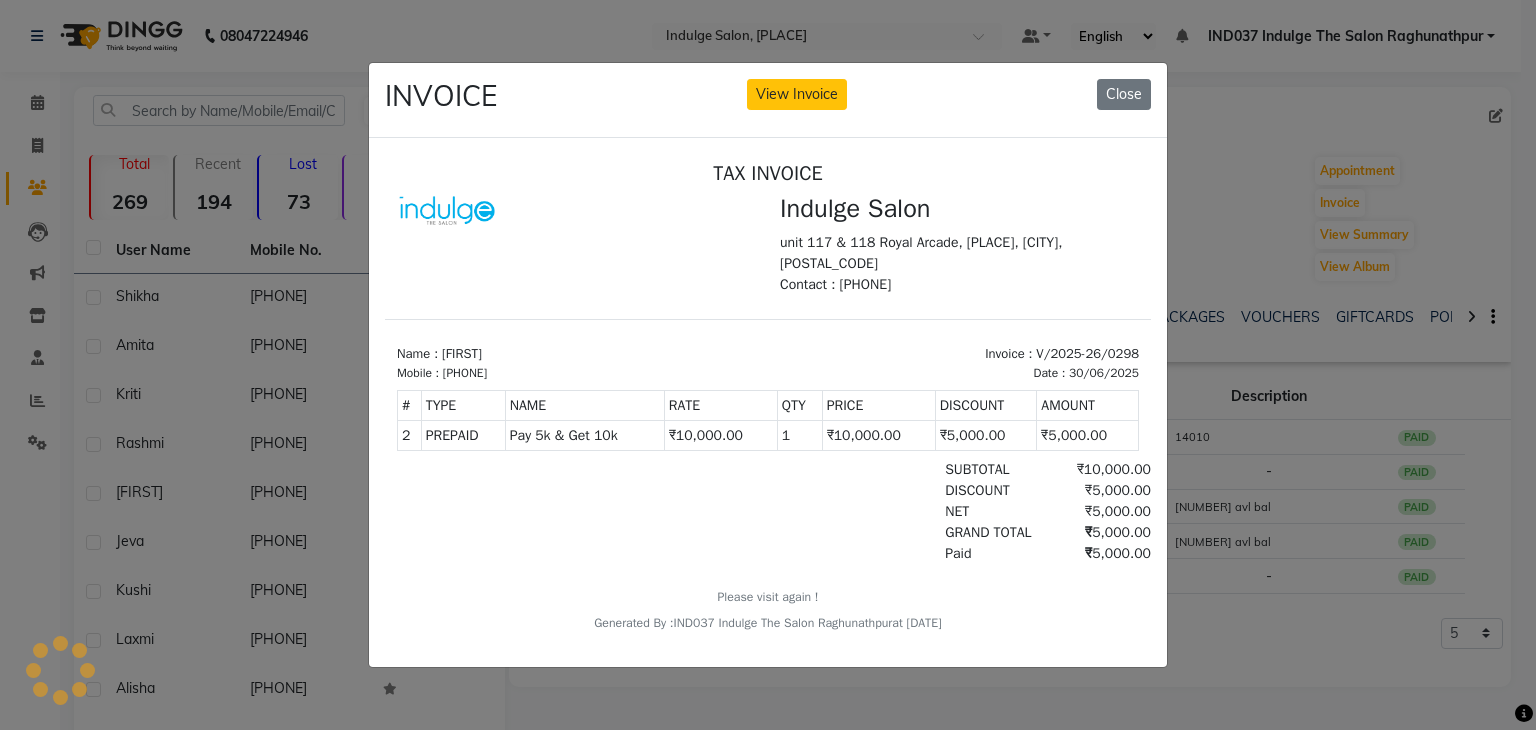 scroll, scrollTop: 0, scrollLeft: 0, axis: both 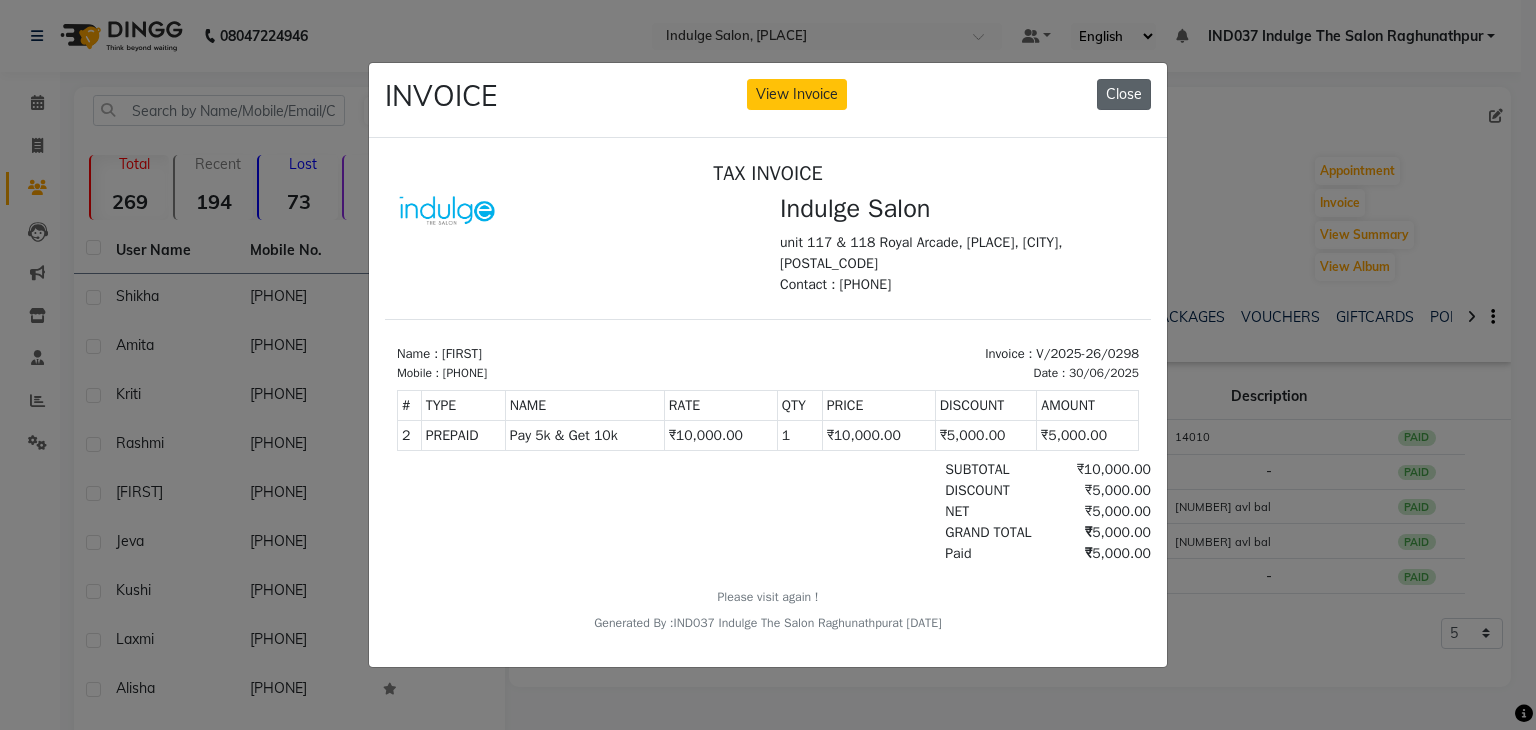click on "Close" 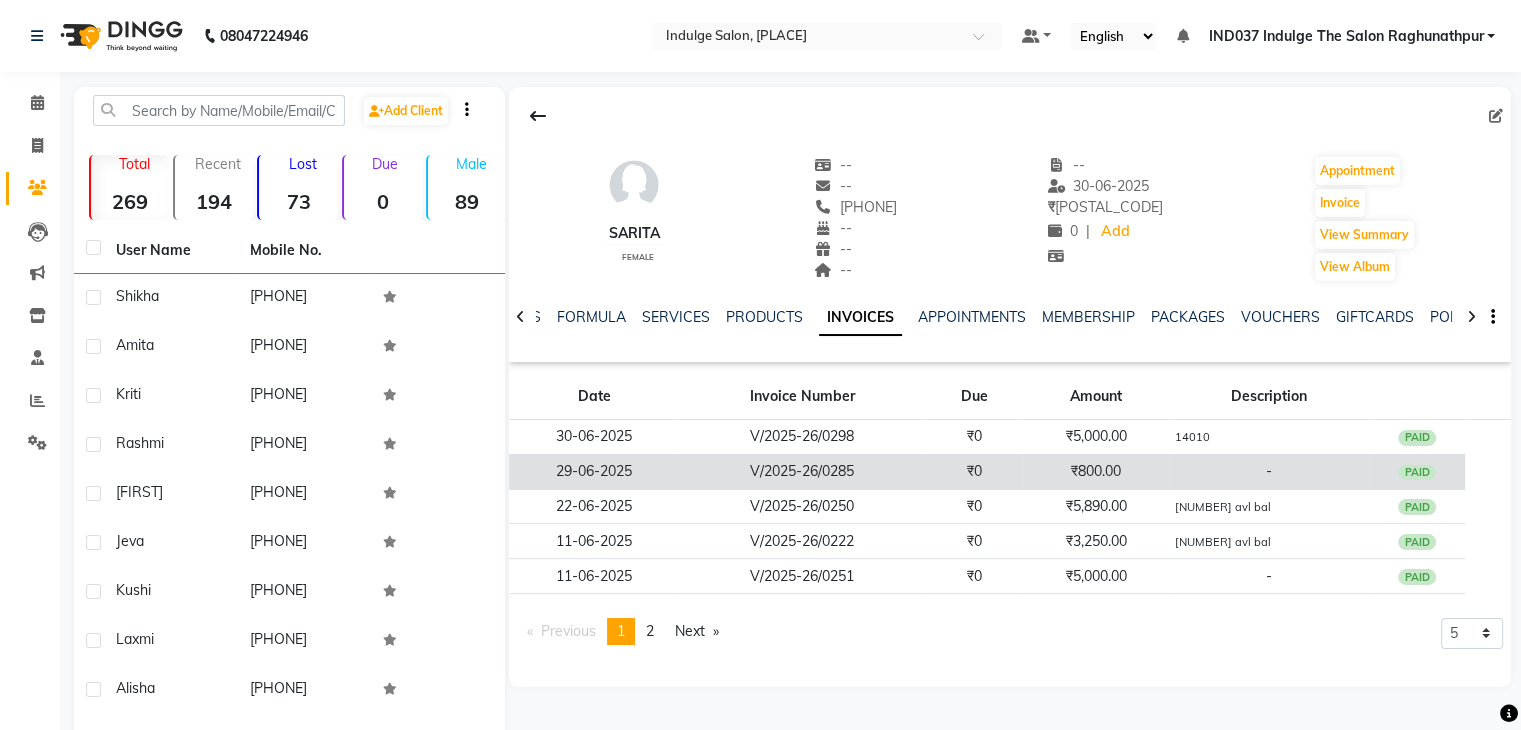 click on "₹800.00" 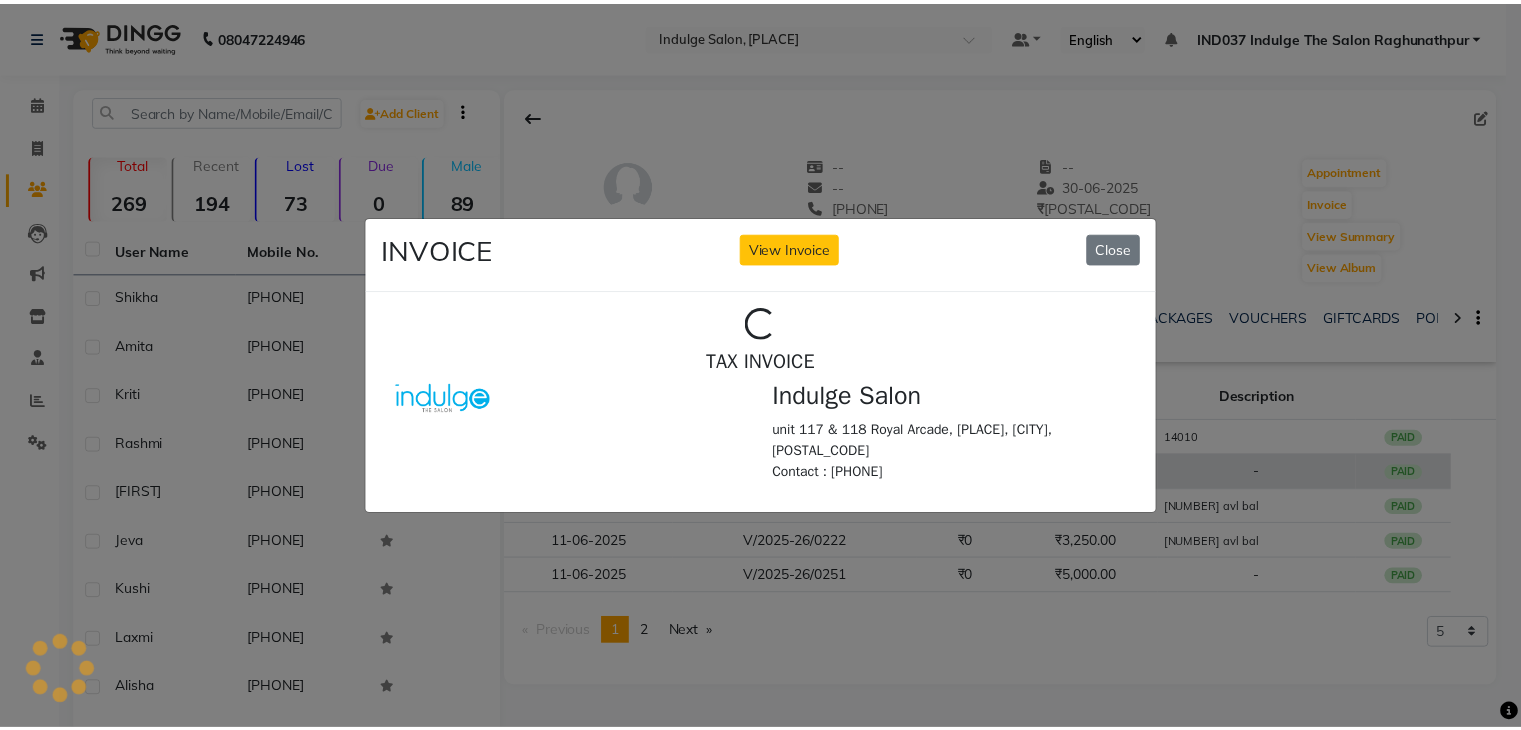 scroll, scrollTop: 0, scrollLeft: 0, axis: both 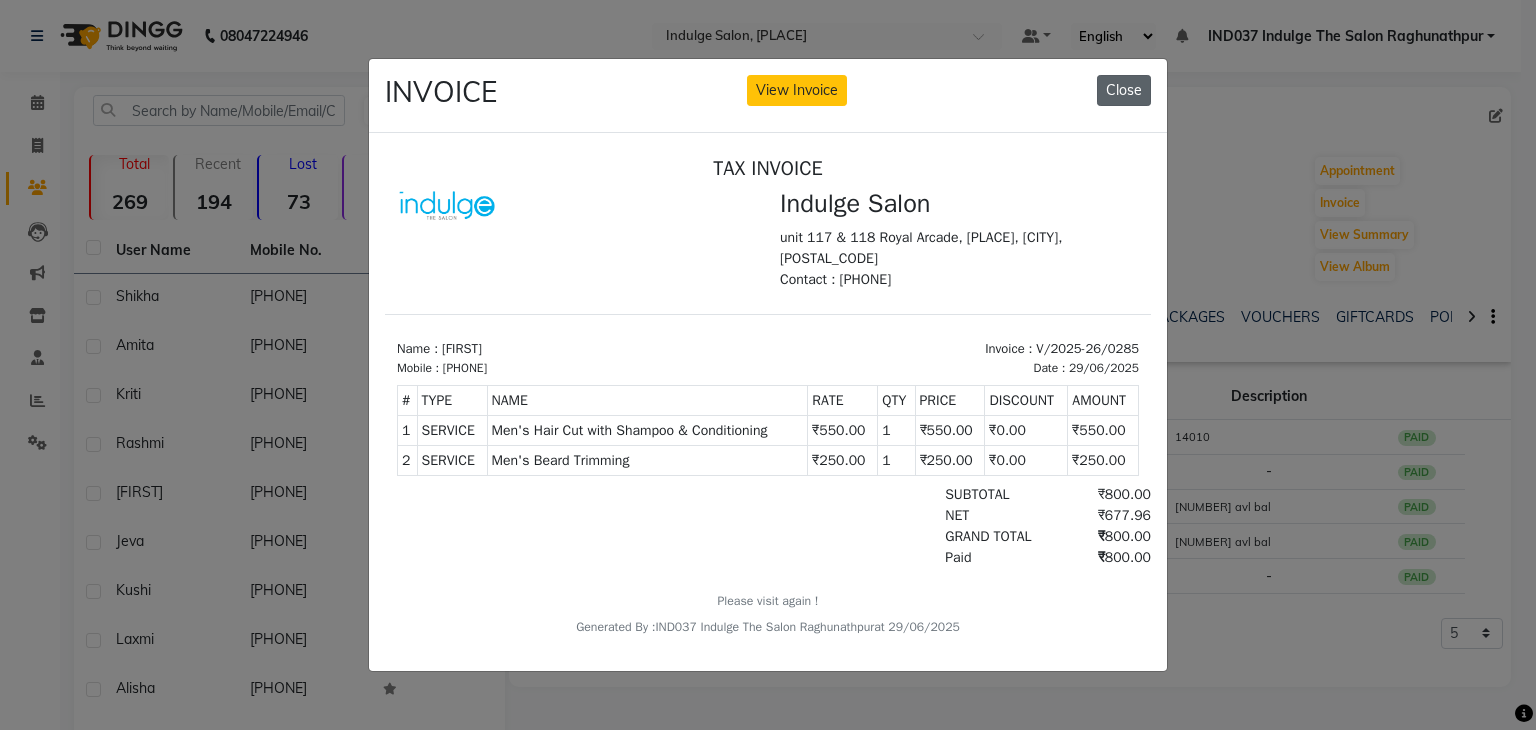 click on "Close" 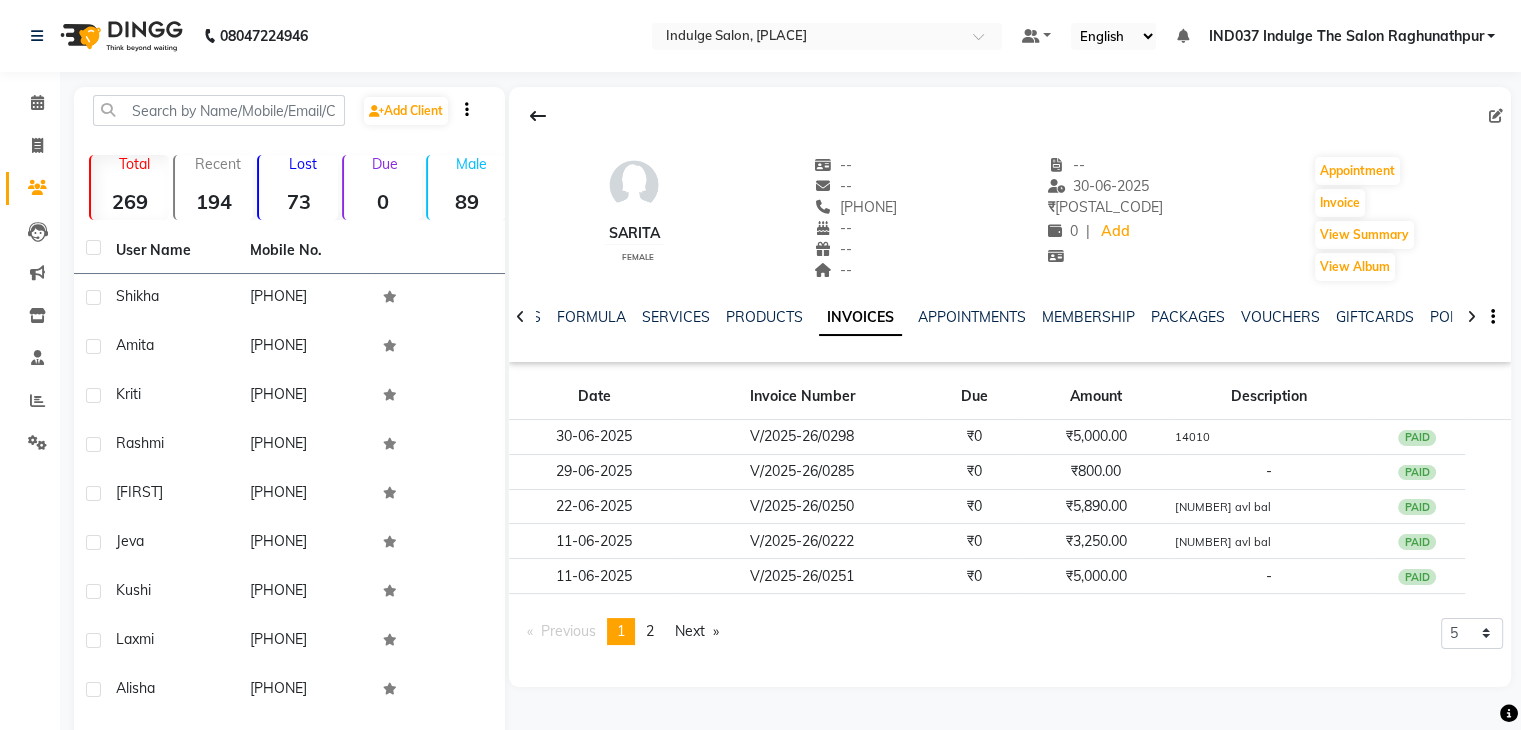 click on "Previous  page  1 / 2  You're on page  1 page  2  Next  page 5 10 50 100 500" 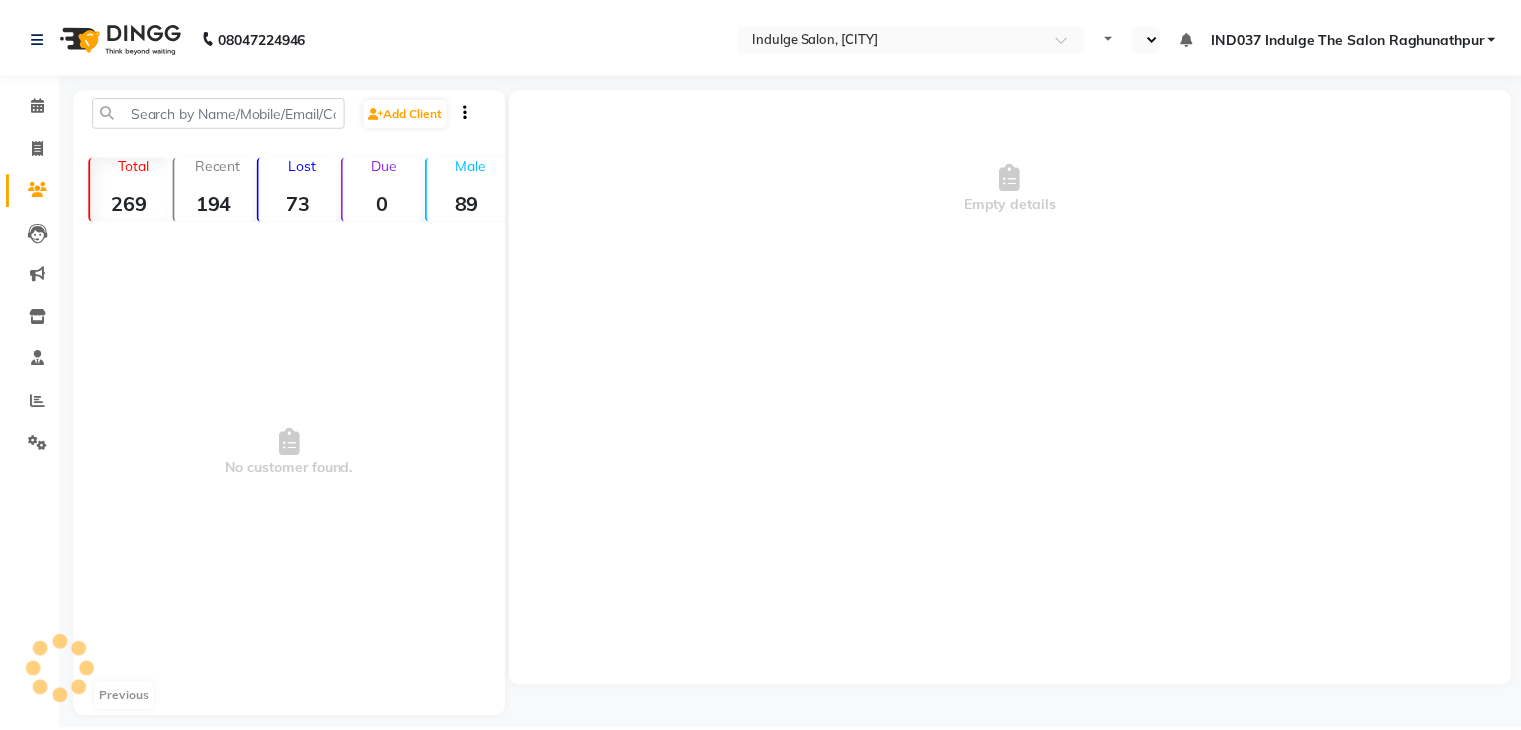 scroll, scrollTop: 0, scrollLeft: 0, axis: both 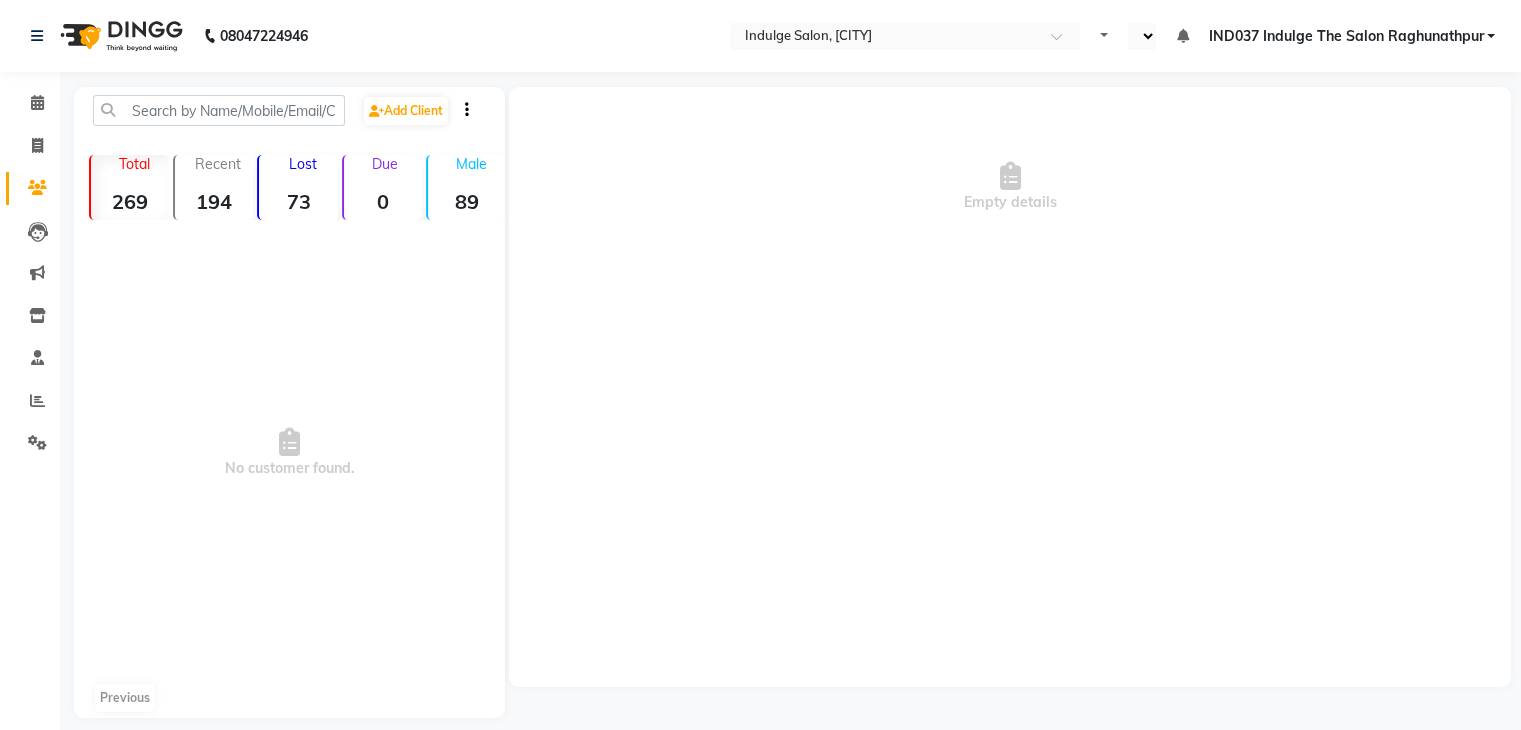 select on "en" 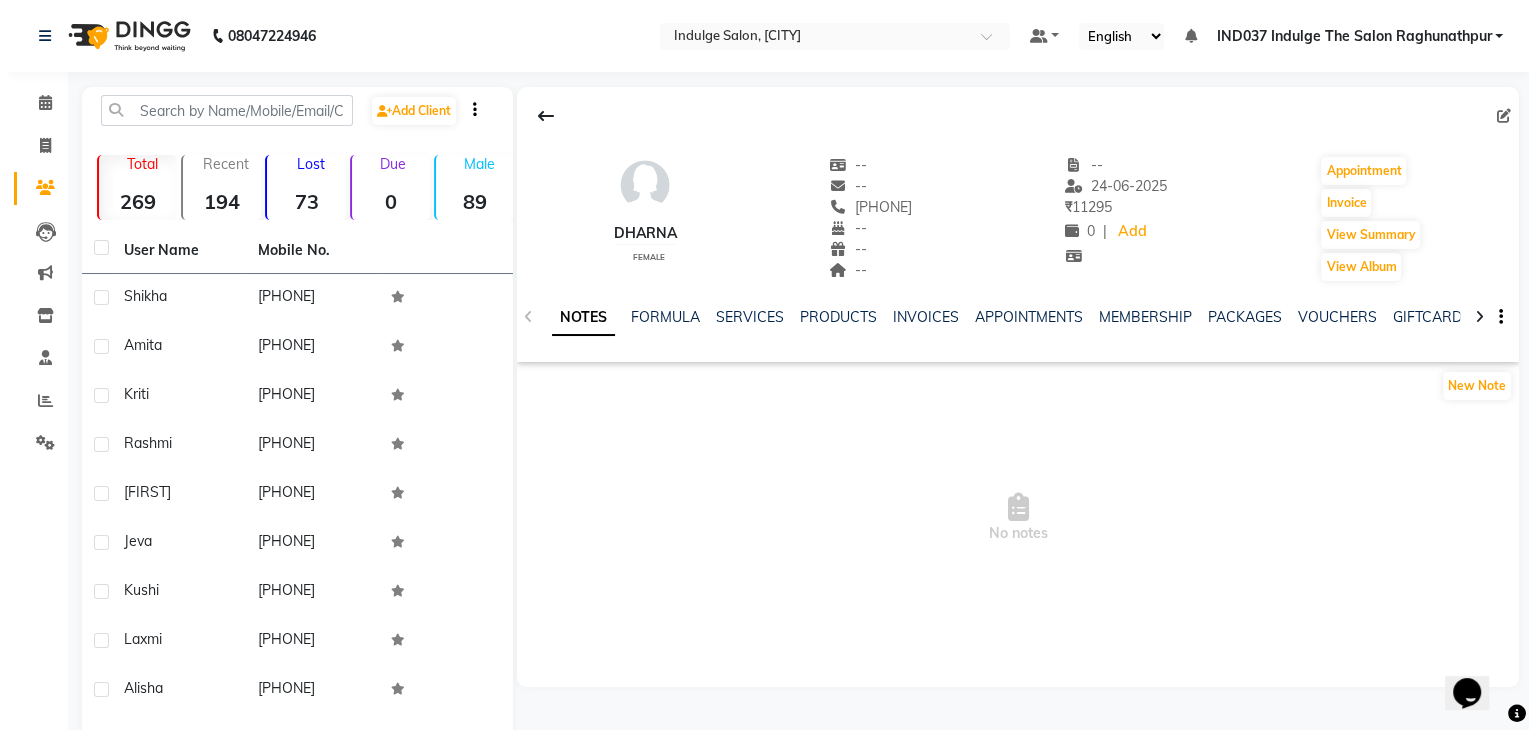 scroll, scrollTop: 0, scrollLeft: 0, axis: both 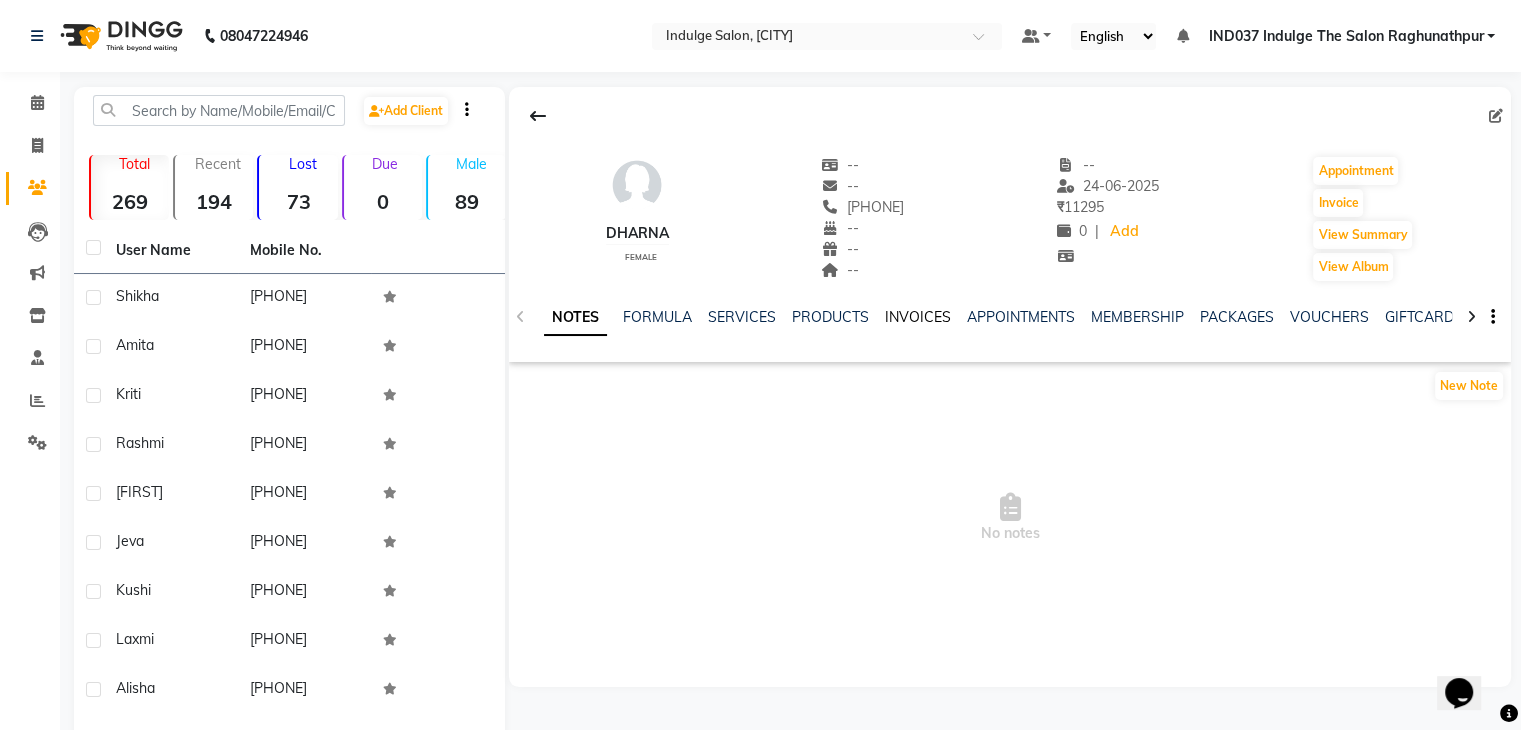 click on "INVOICES" 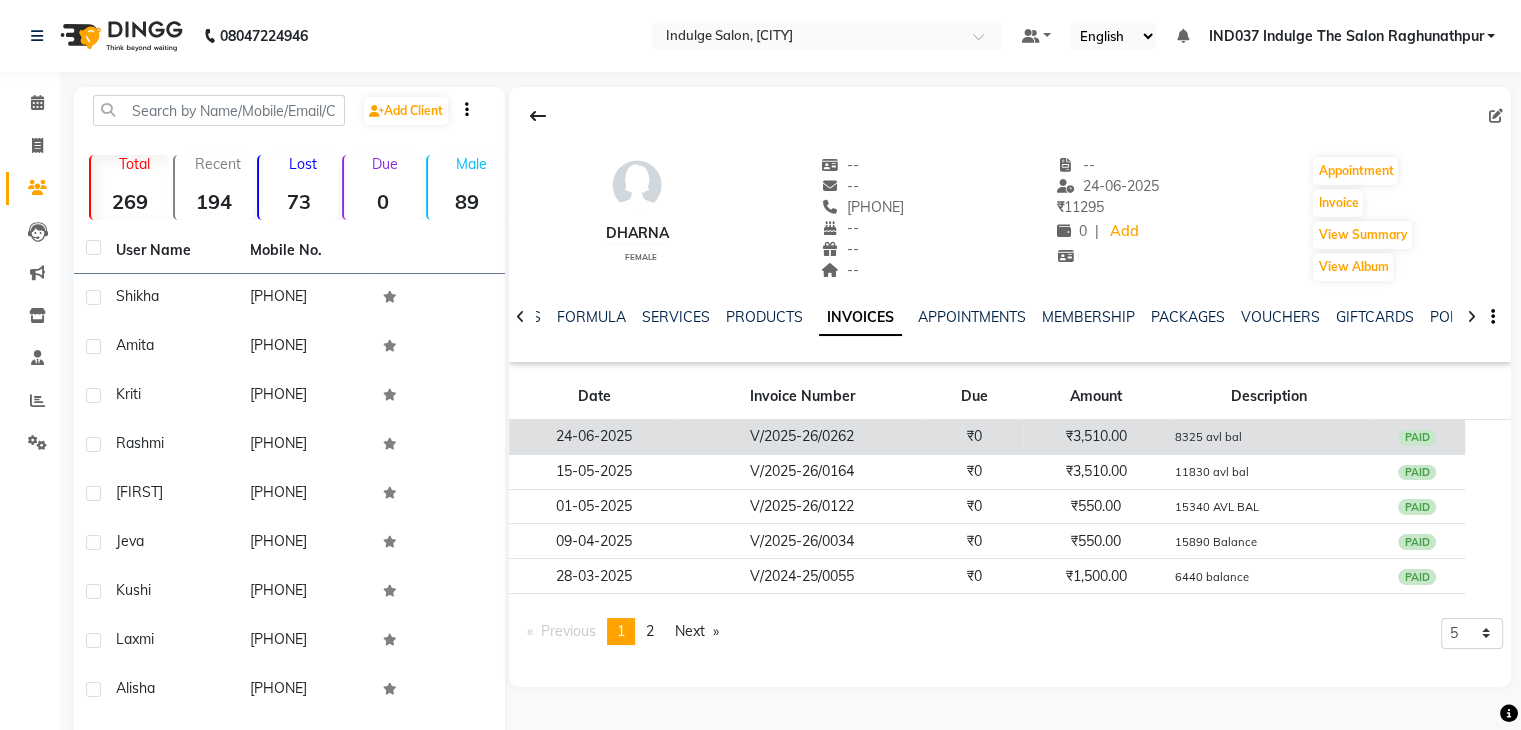 click on "₹3,510.00" 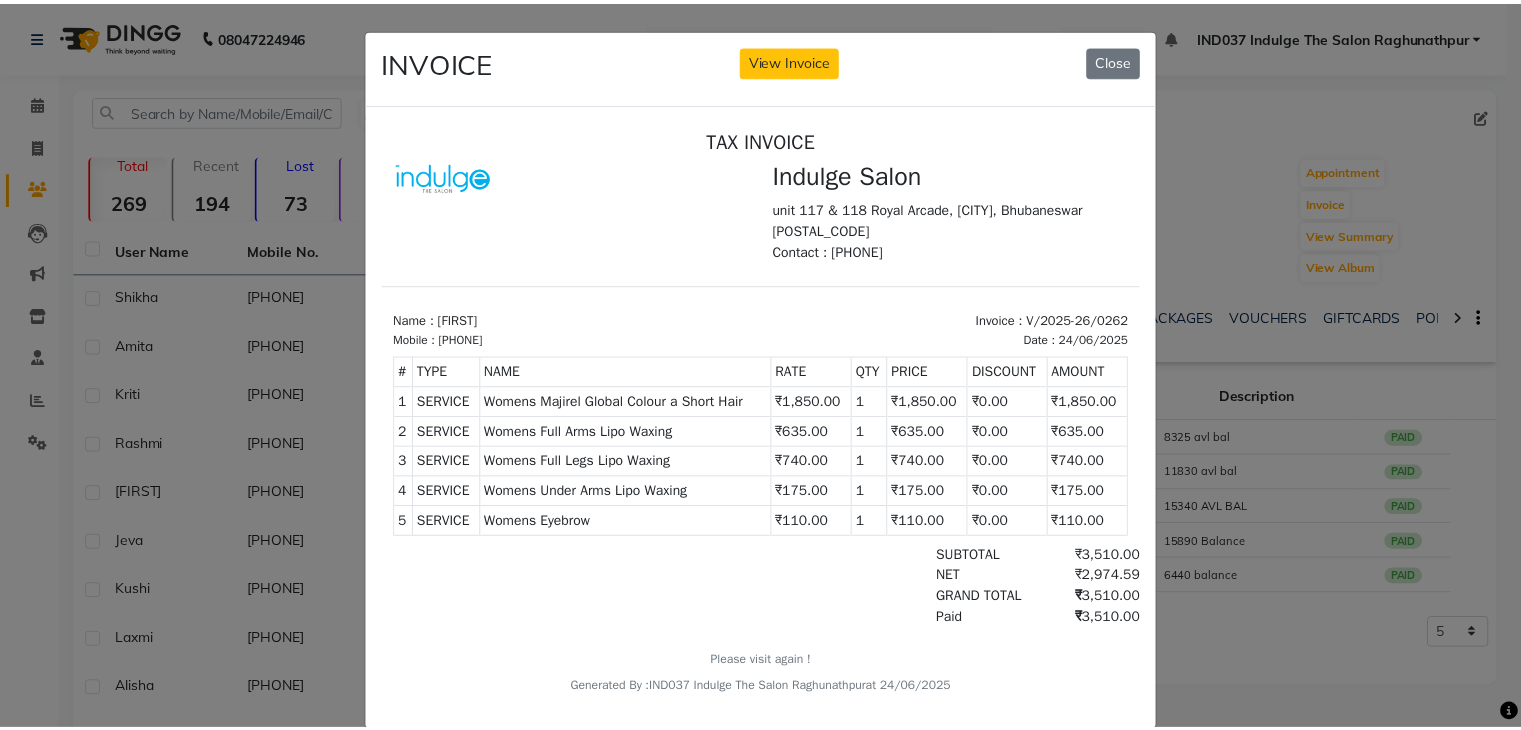 scroll, scrollTop: 0, scrollLeft: 0, axis: both 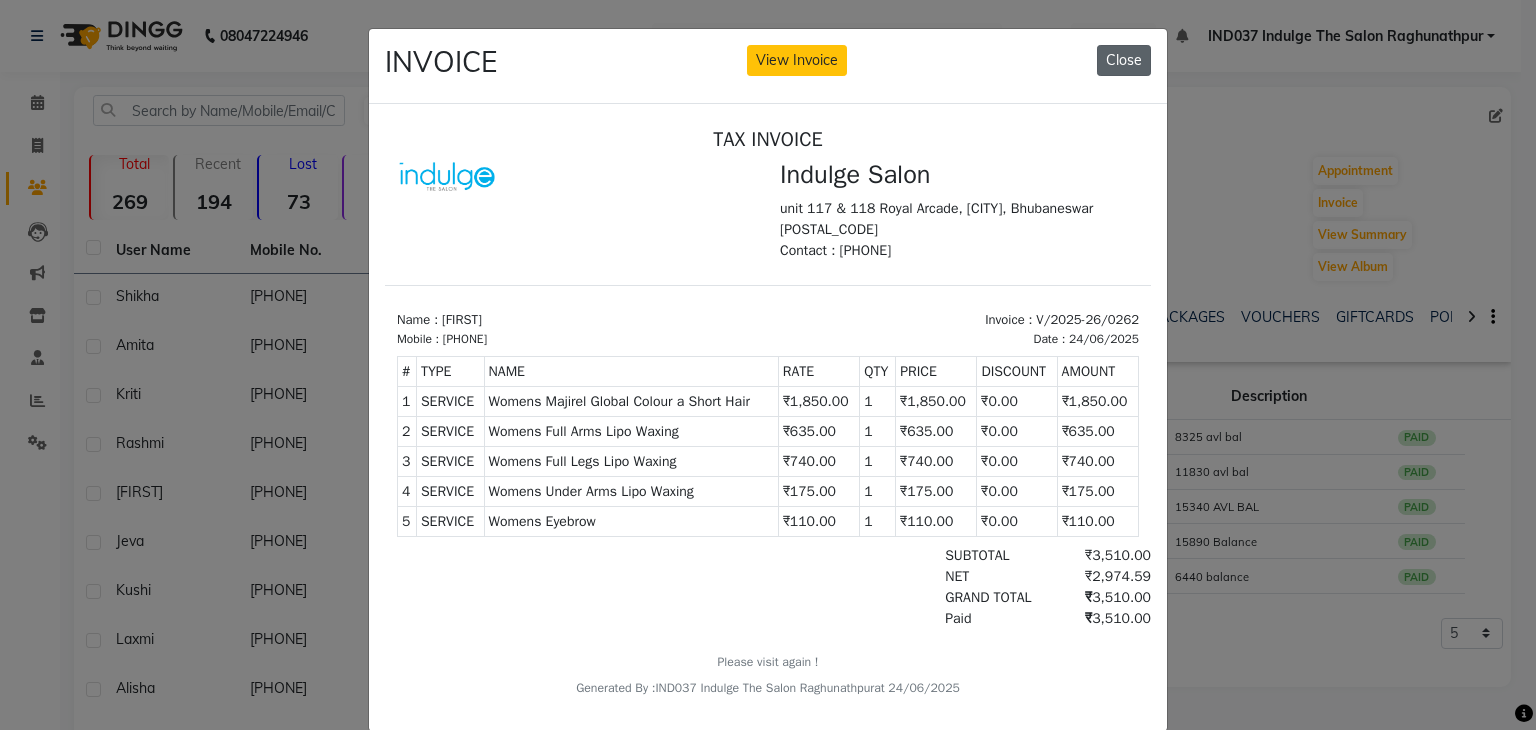 click on "Close" 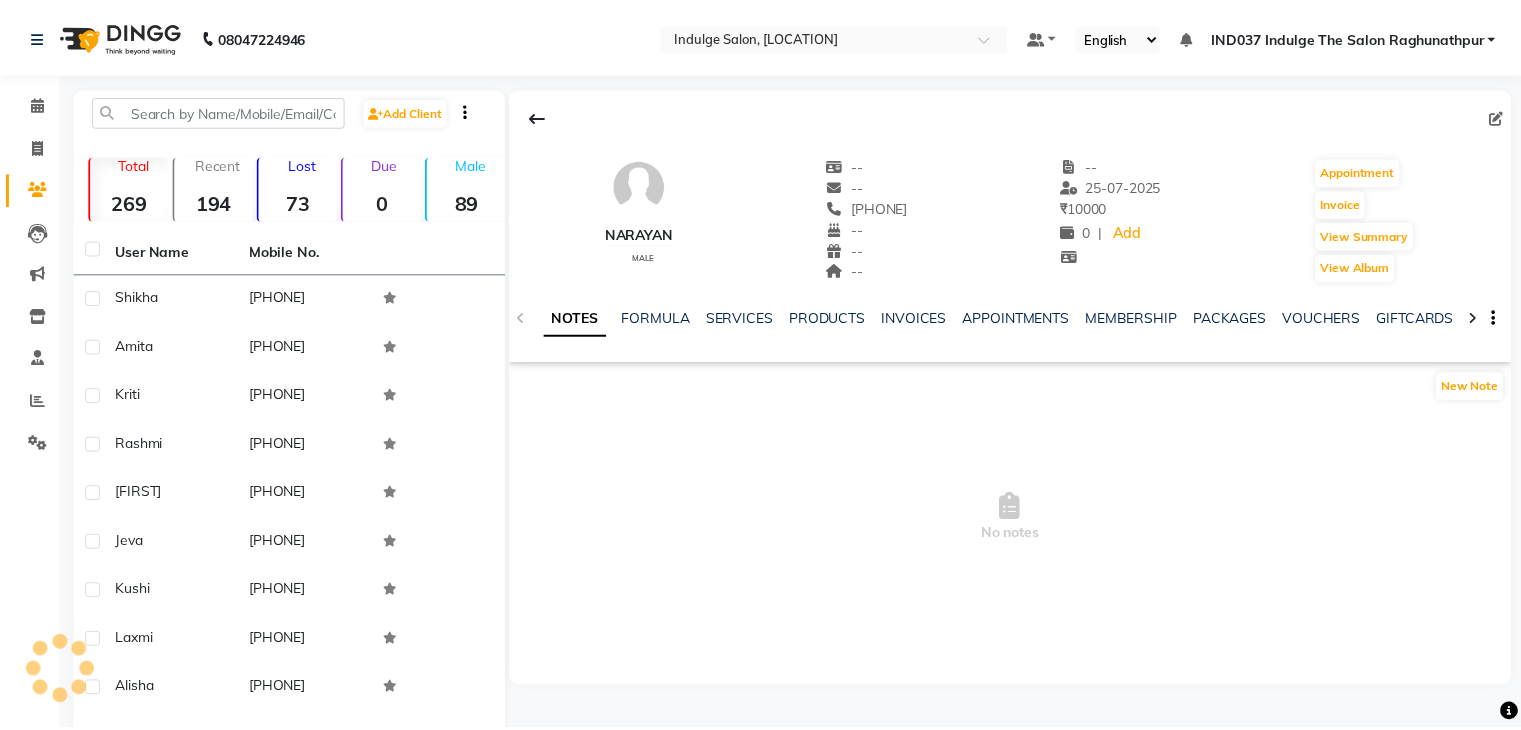 scroll, scrollTop: 0, scrollLeft: 0, axis: both 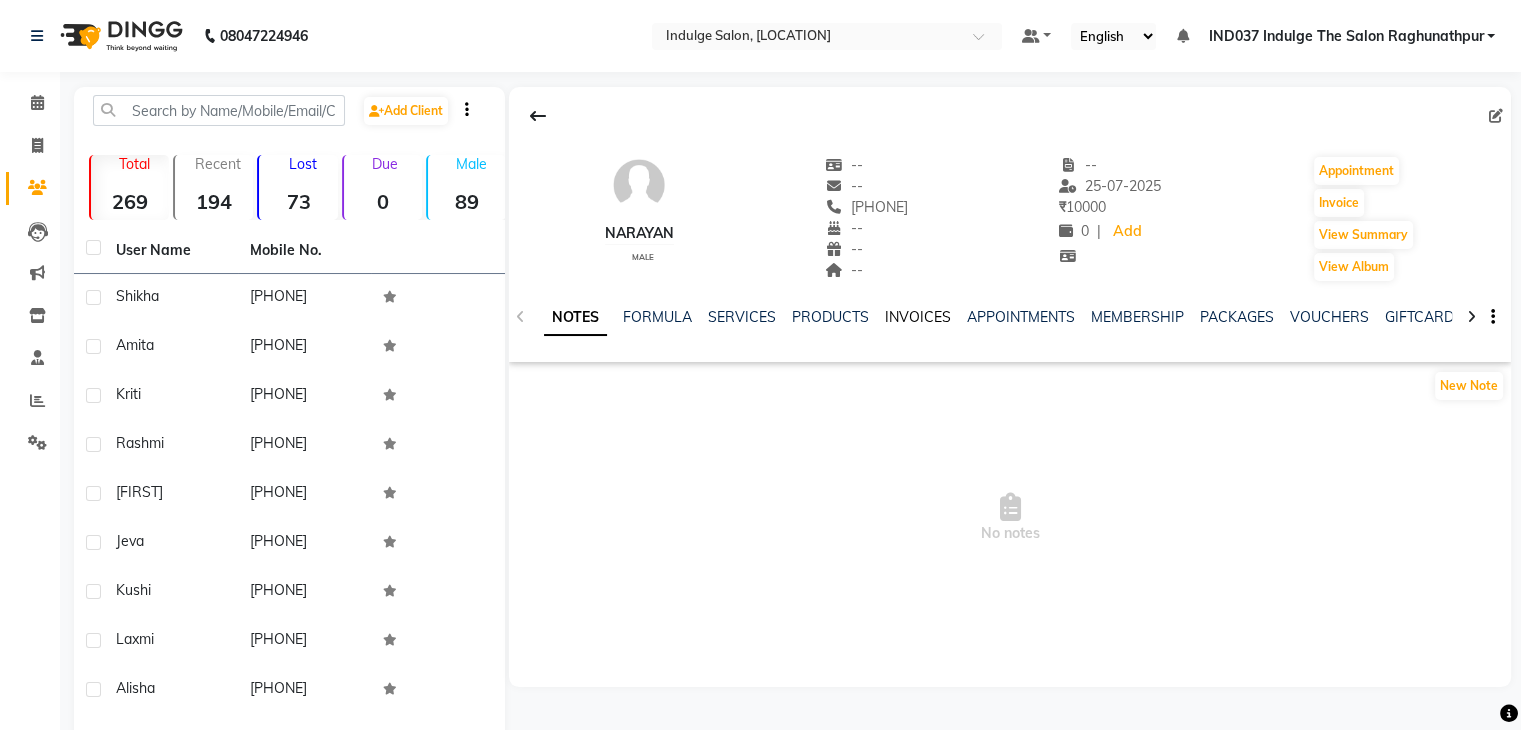 click on "INVOICES" 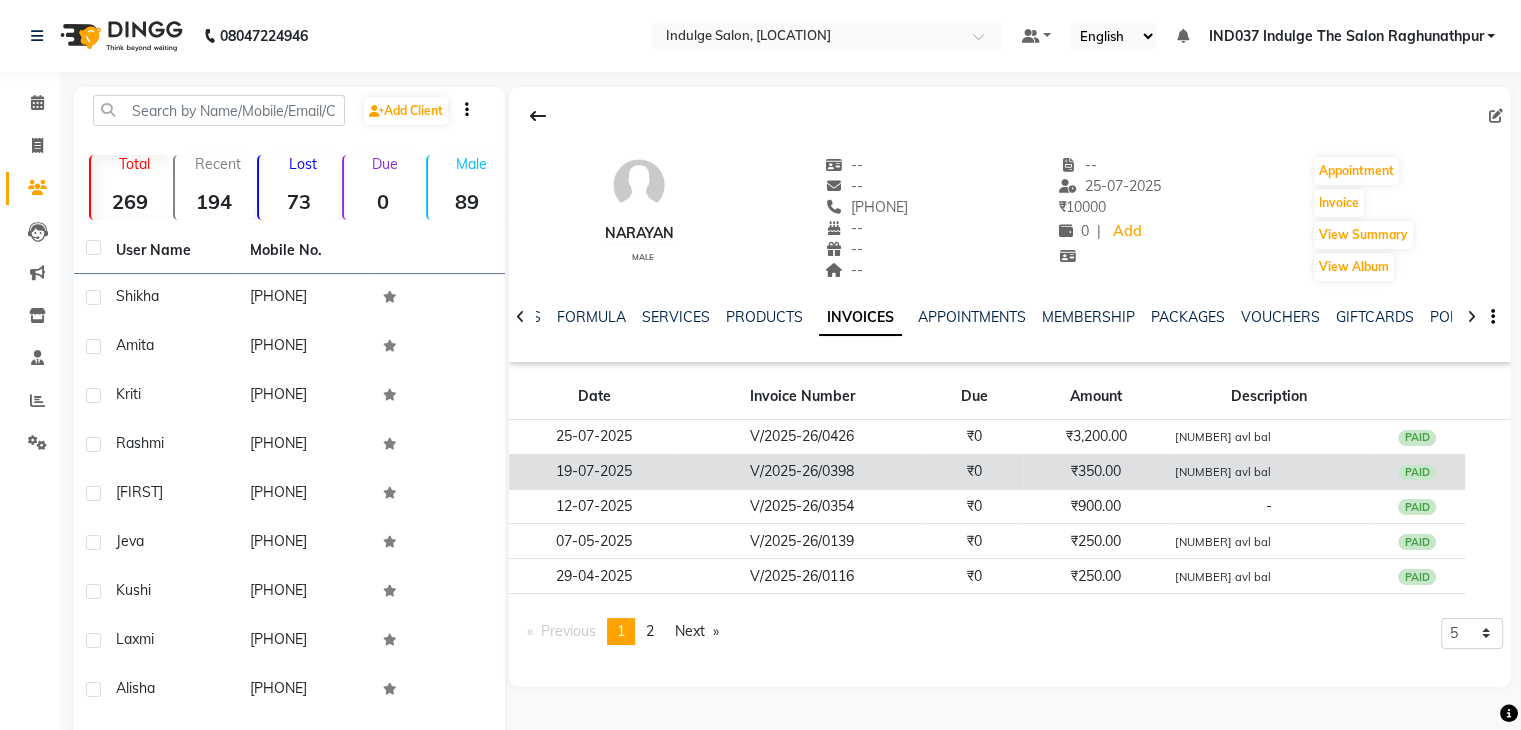 scroll, scrollTop: 0, scrollLeft: 0, axis: both 